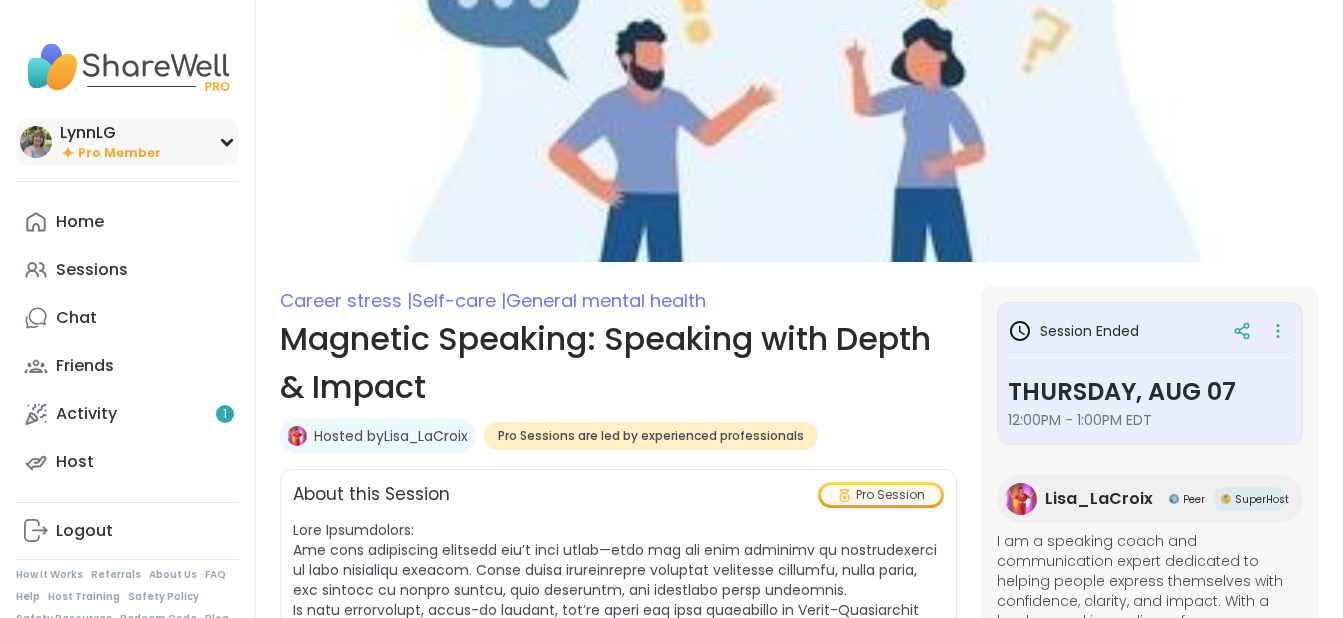 scroll, scrollTop: 102, scrollLeft: 0, axis: vertical 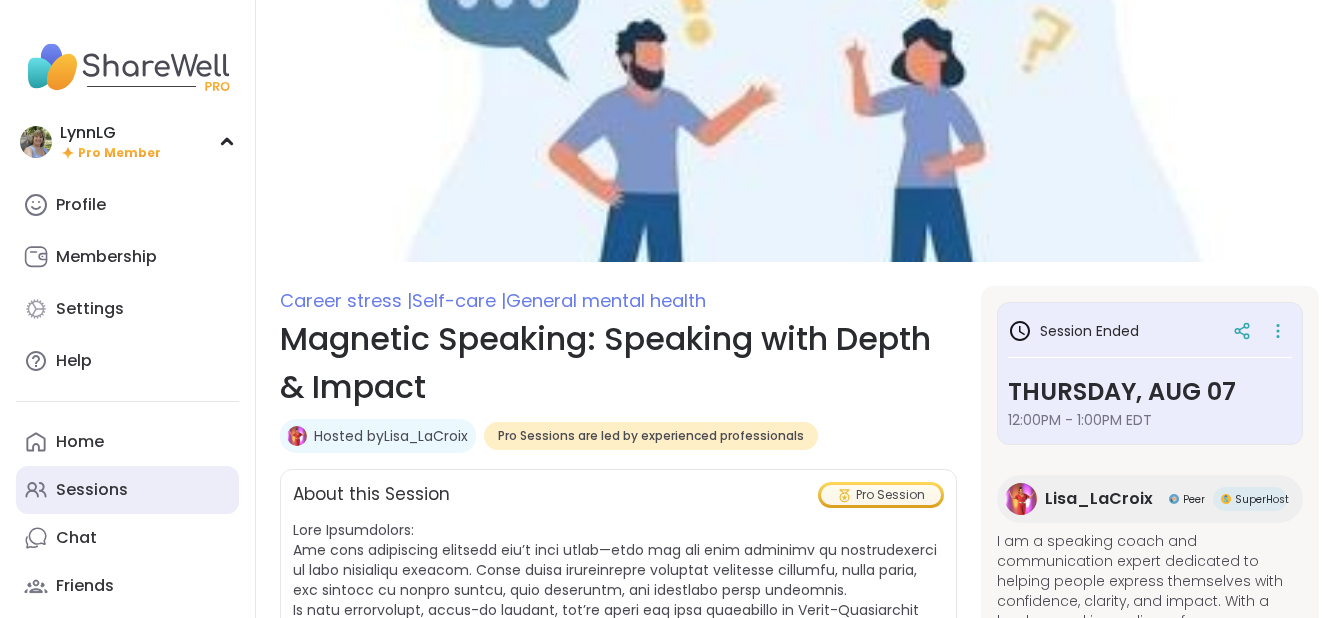 click on "Sessions" at bounding box center (92, 490) 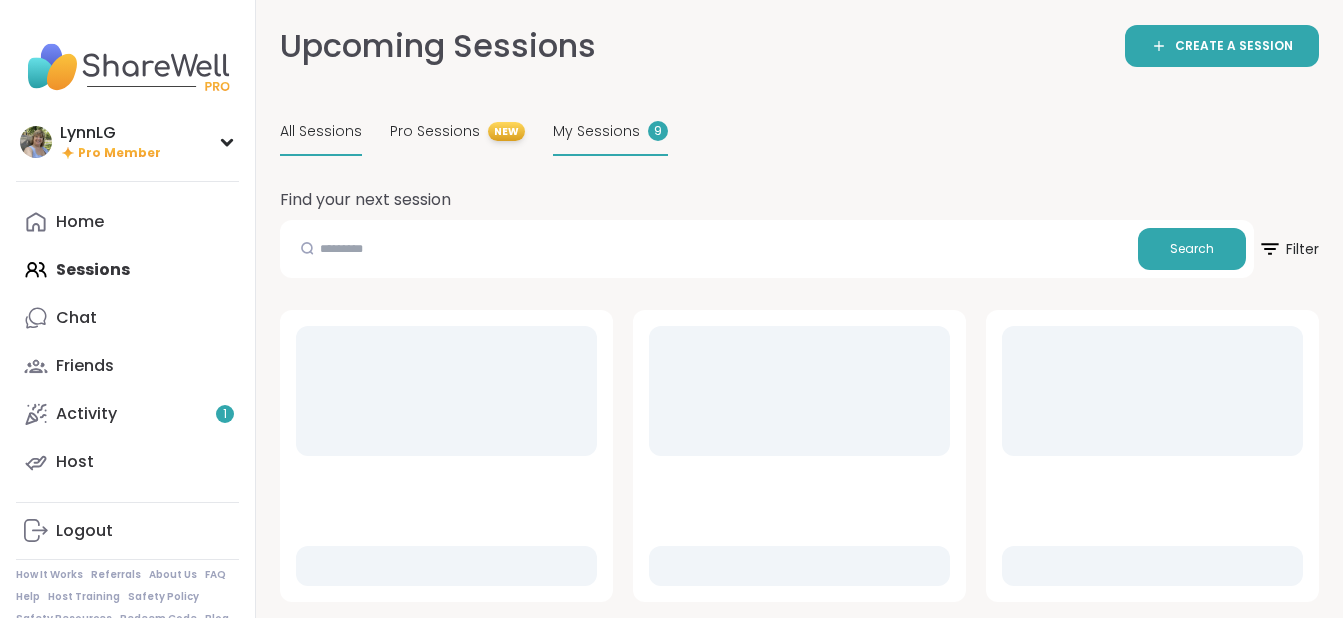 click on "My Sessions" at bounding box center (596, 131) 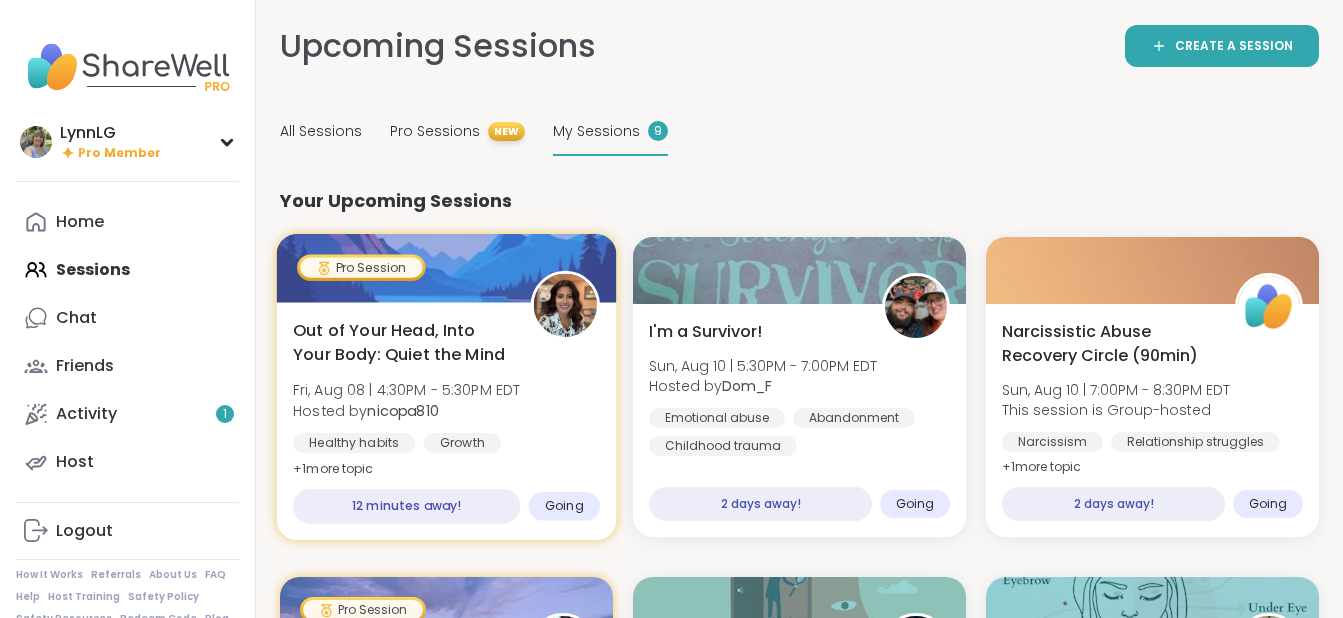 click at bounding box center [447, 268] 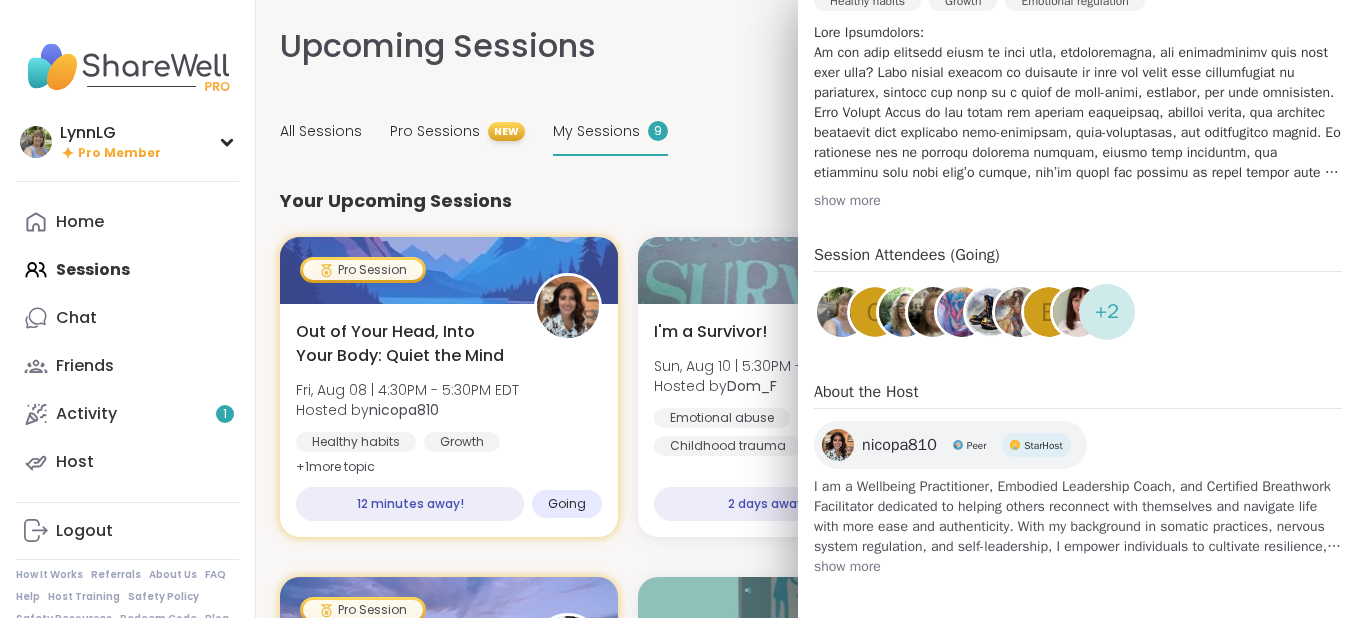scroll, scrollTop: 672, scrollLeft: 0, axis: vertical 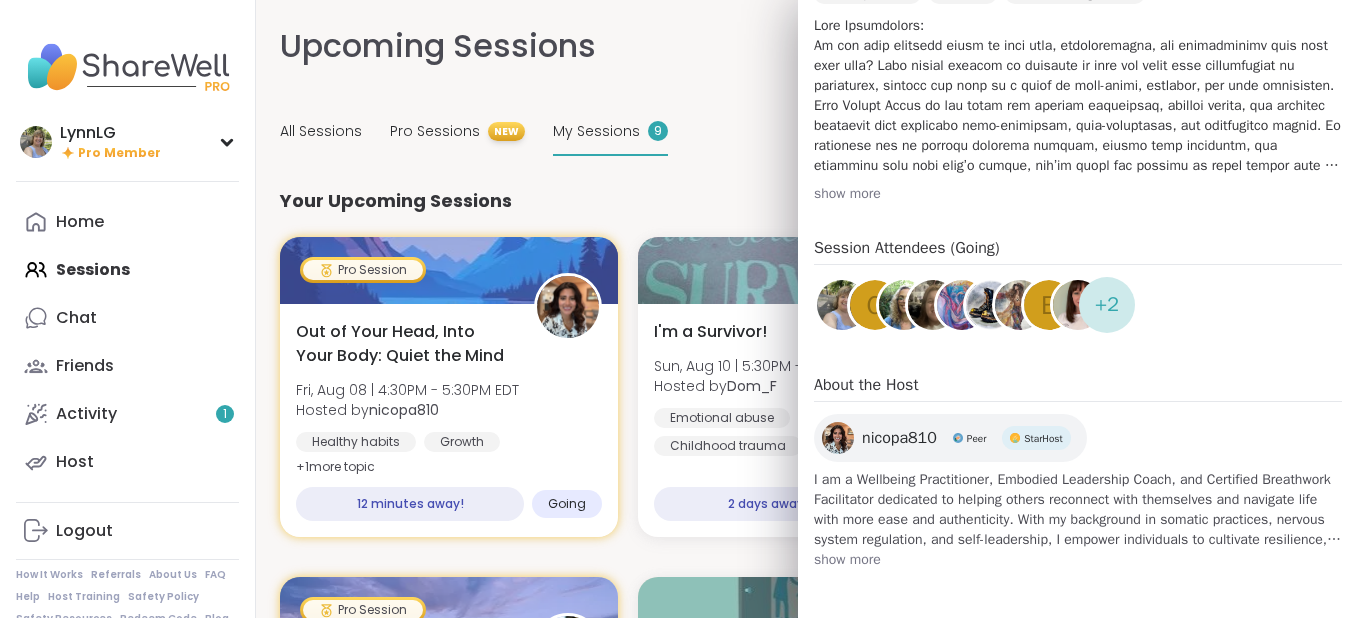 click on "show more" at bounding box center (1078, 560) 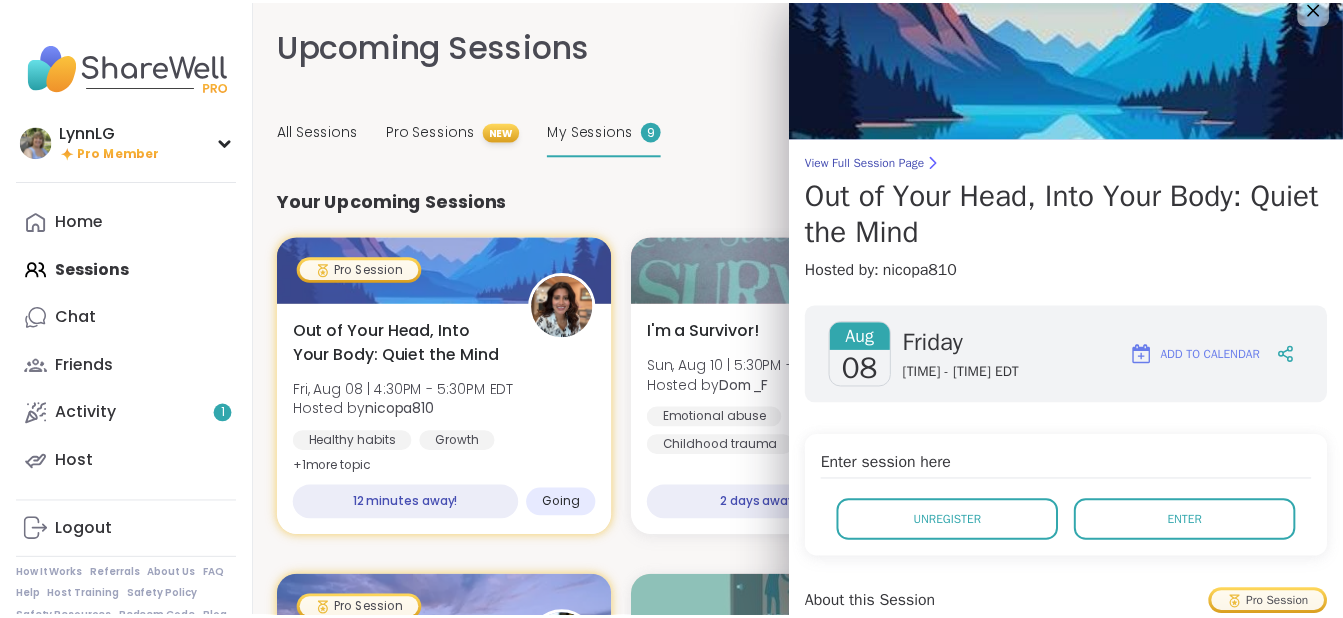 scroll, scrollTop: 0, scrollLeft: 0, axis: both 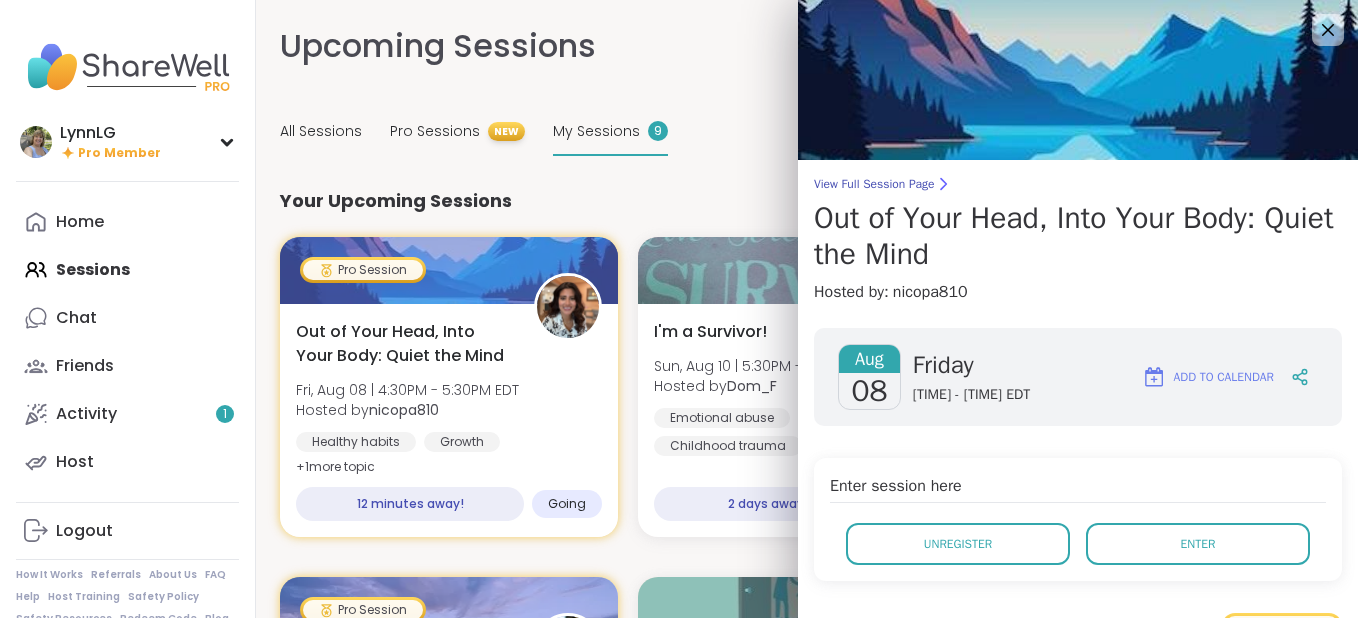 click on "Upcoming Sessions CREATE A SESSION All Sessions Pro Sessions NEW My Sessions 9" at bounding box center [807, 90] 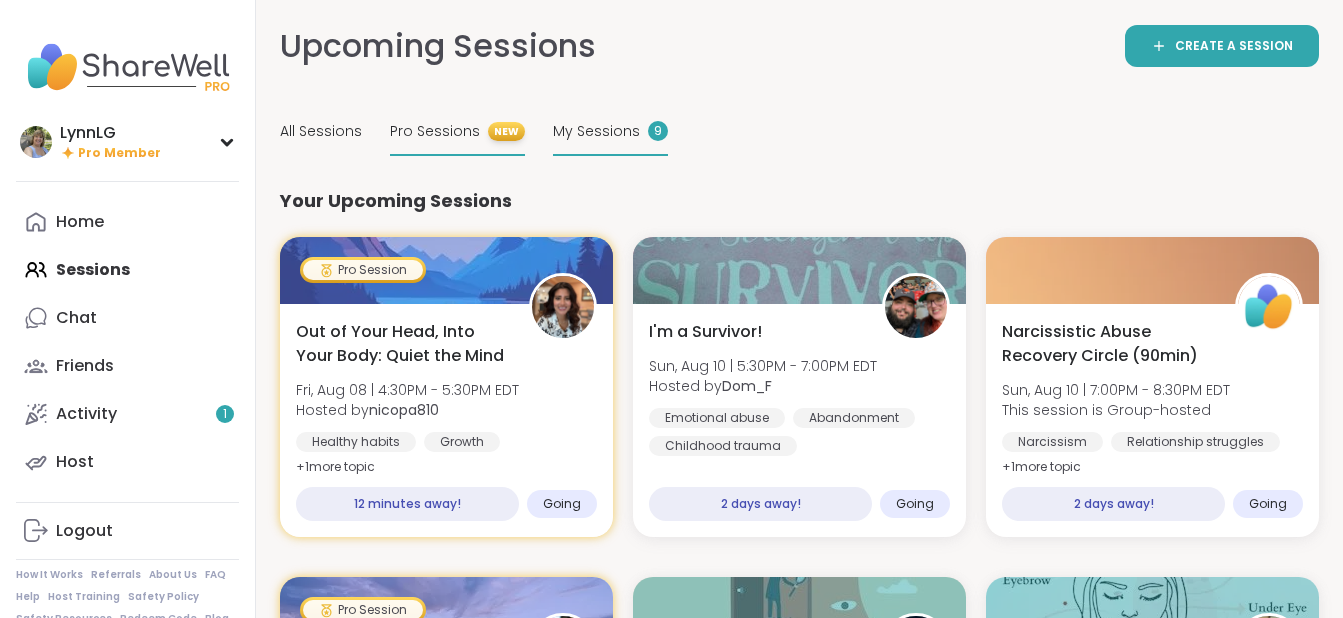 click on "Pro Sessions" at bounding box center [435, 131] 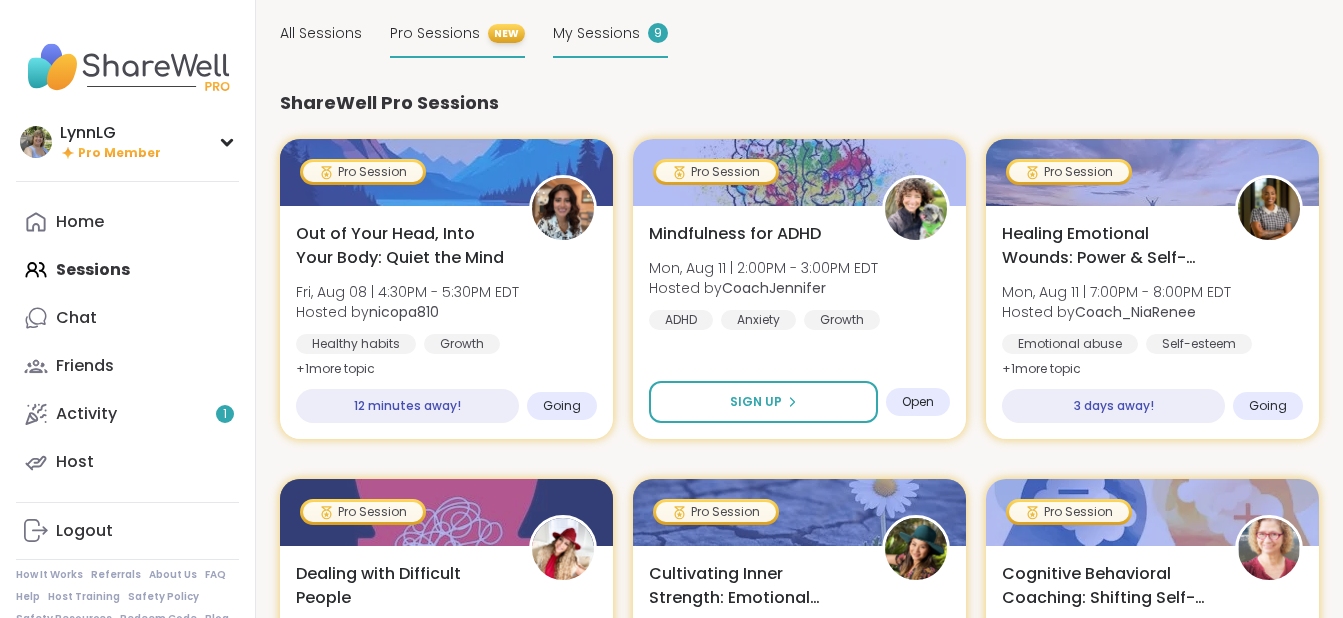 scroll, scrollTop: 99, scrollLeft: 0, axis: vertical 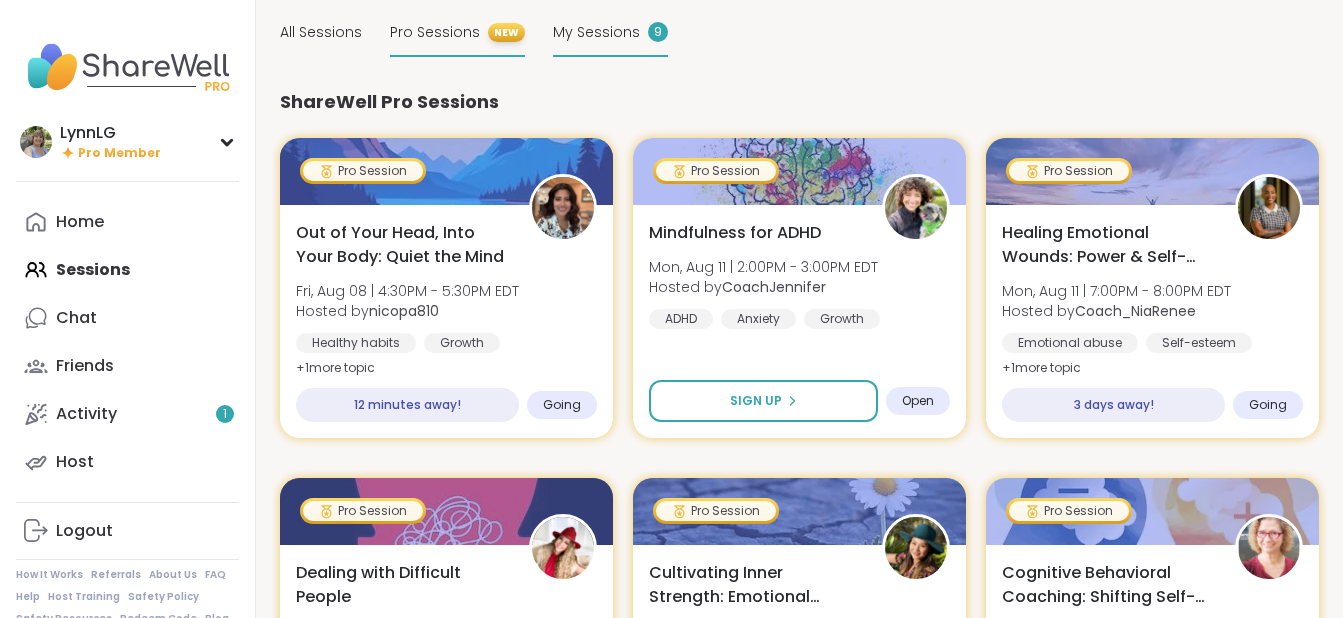 click on "My Sessions" at bounding box center [596, 32] 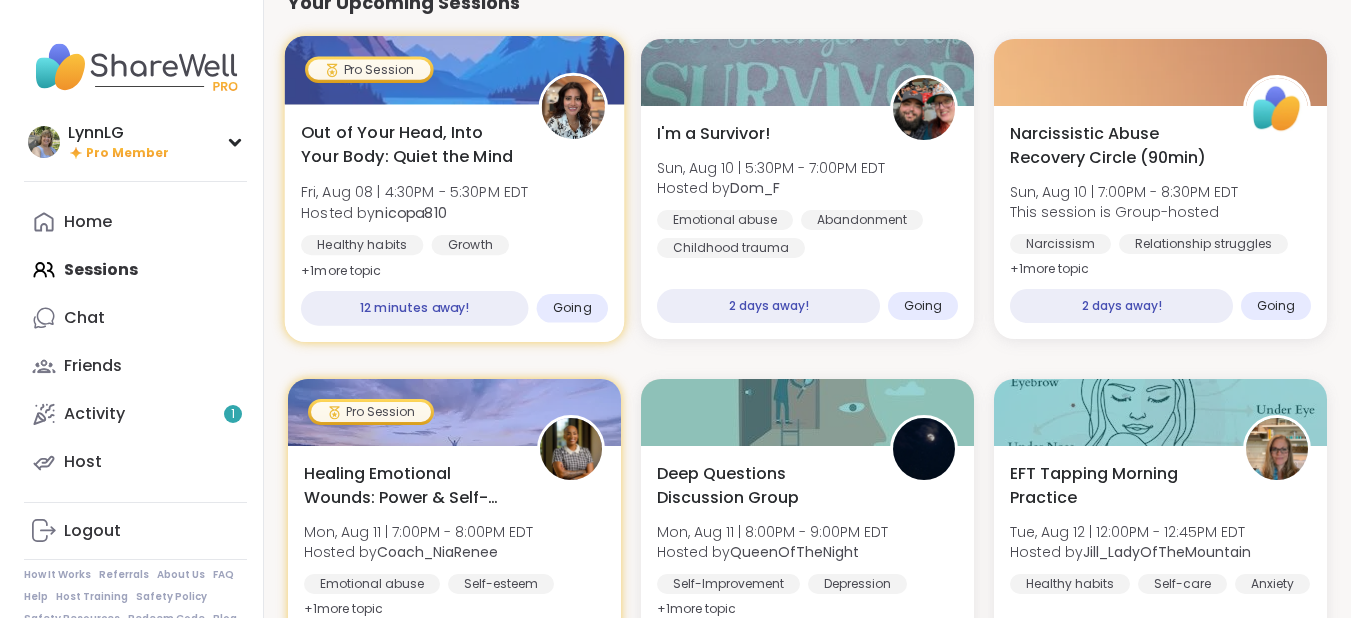 scroll, scrollTop: 199, scrollLeft: 0, axis: vertical 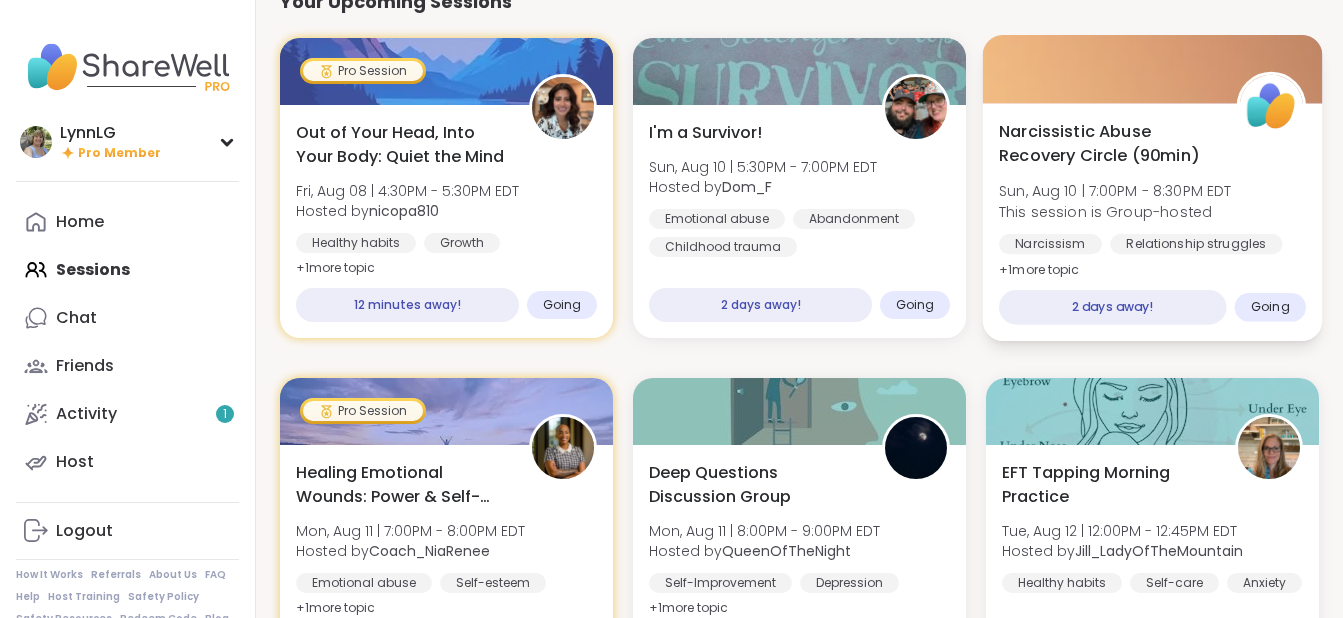 click at bounding box center [1153, 69] 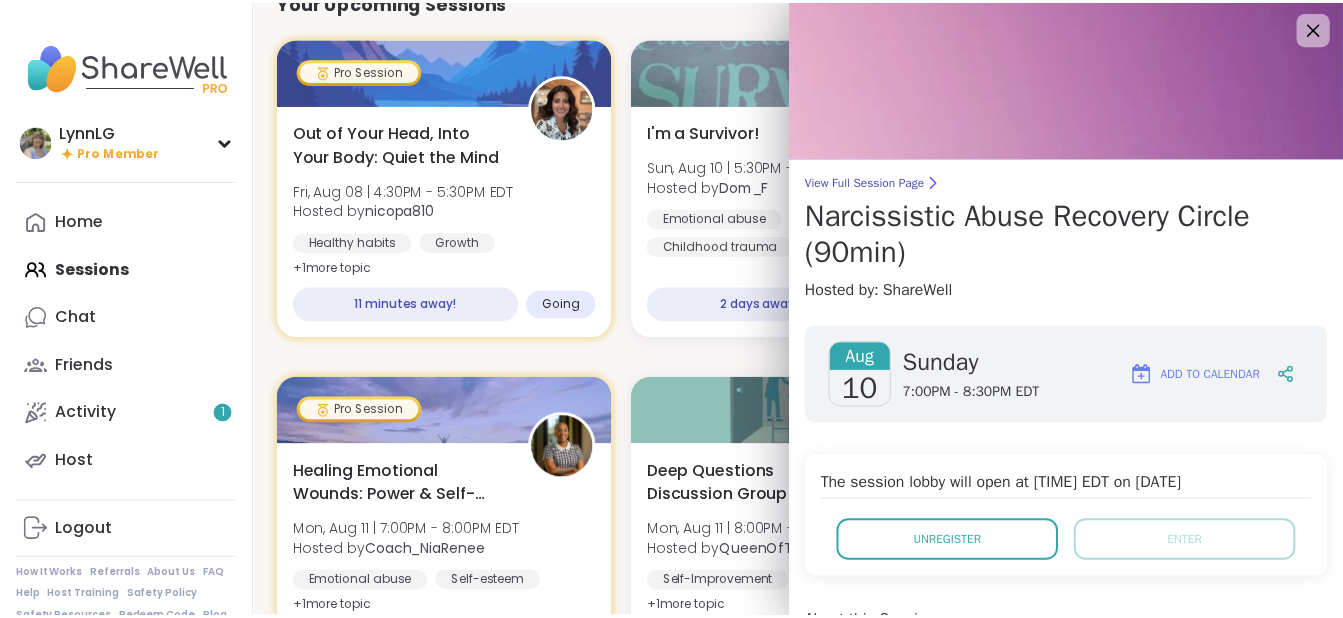 scroll, scrollTop: 1, scrollLeft: 0, axis: vertical 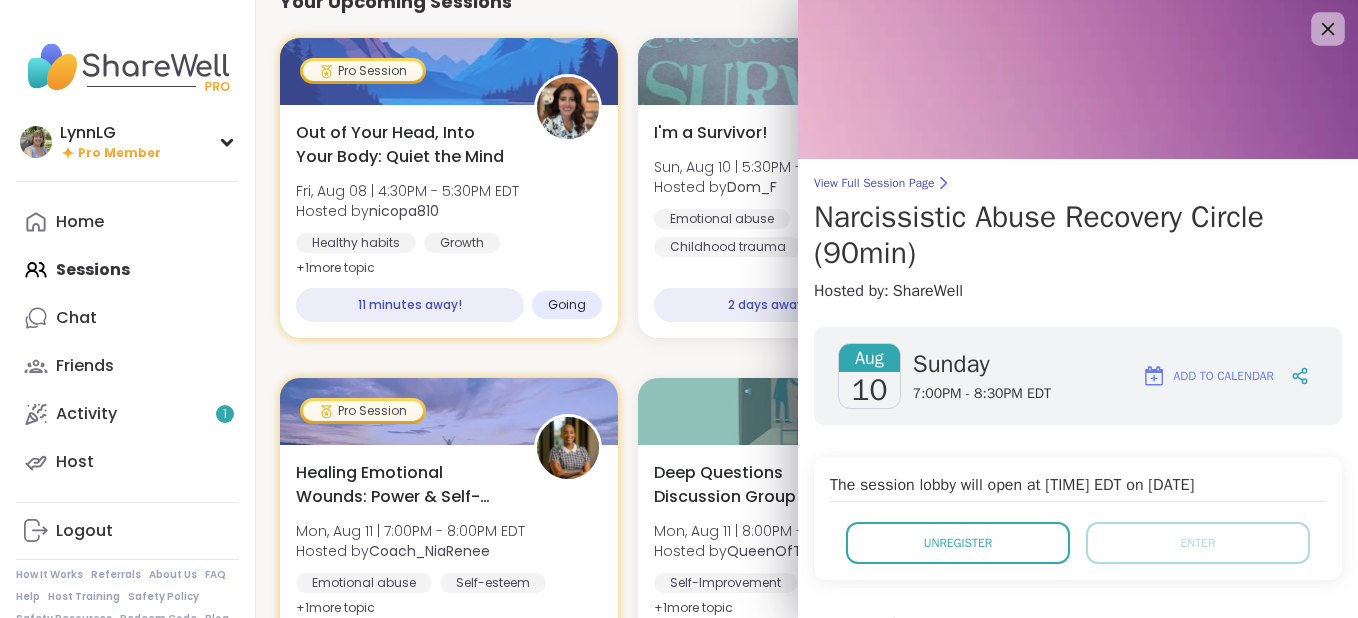 click 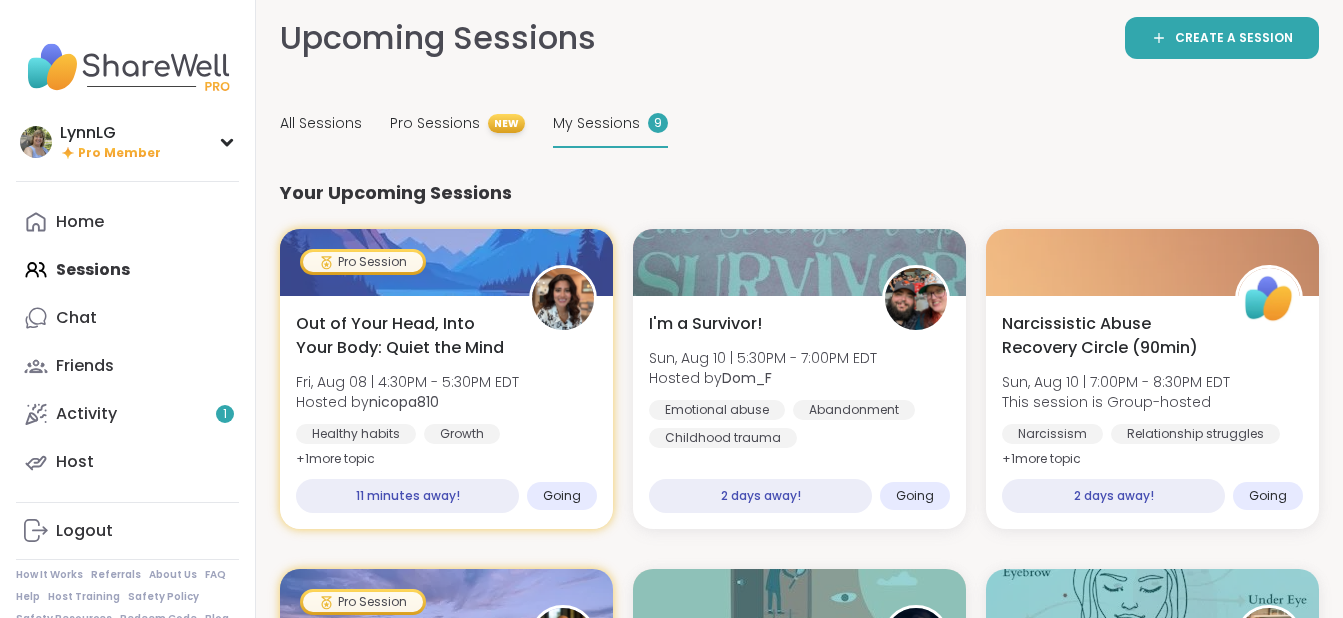 scroll, scrollTop: 0, scrollLeft: 0, axis: both 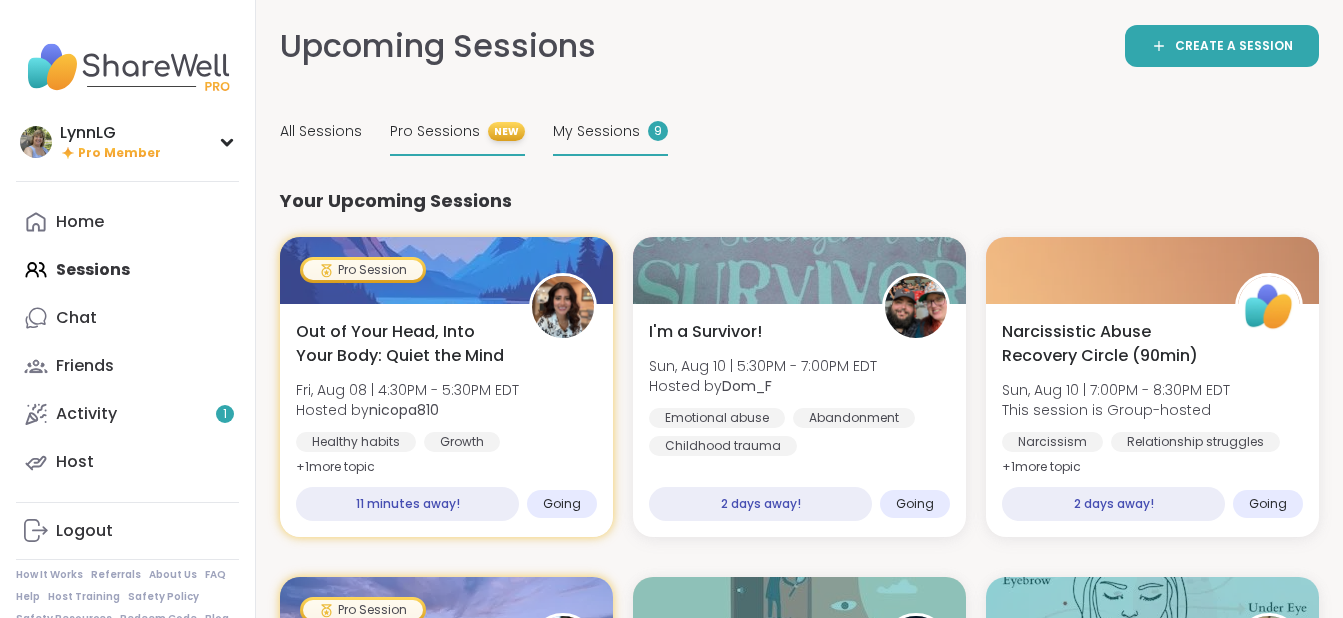 click on "Pro Sessions" at bounding box center (435, 131) 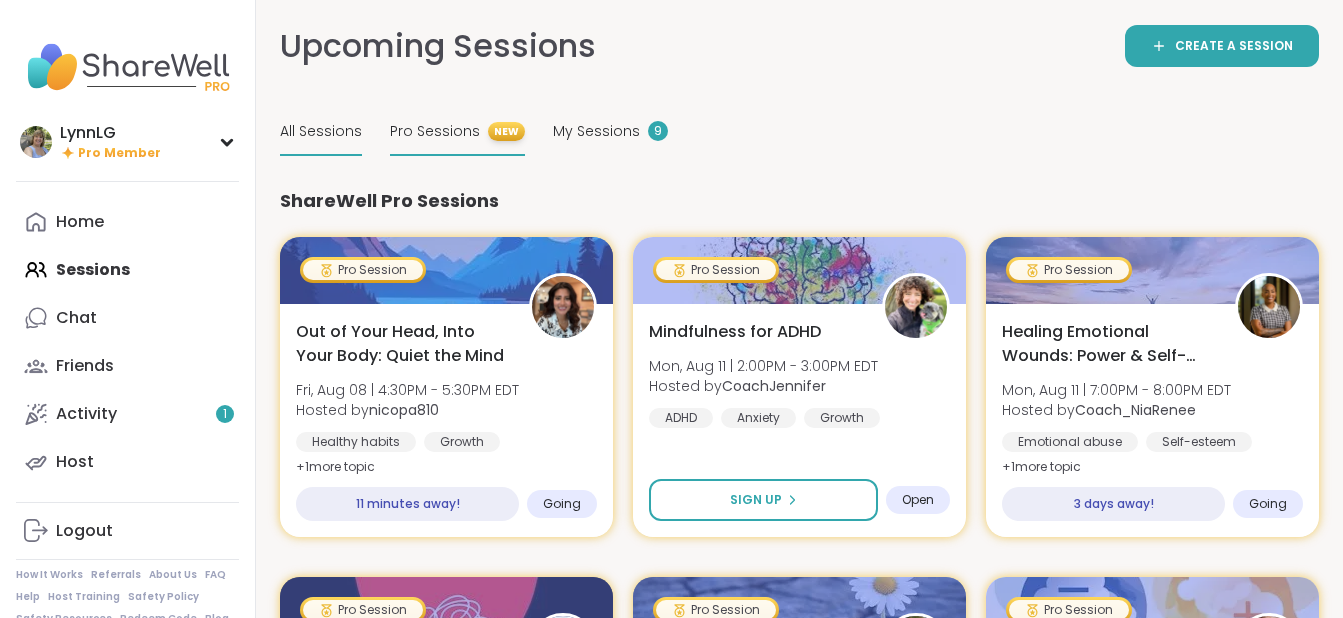 click on "All Sessions" at bounding box center (321, 131) 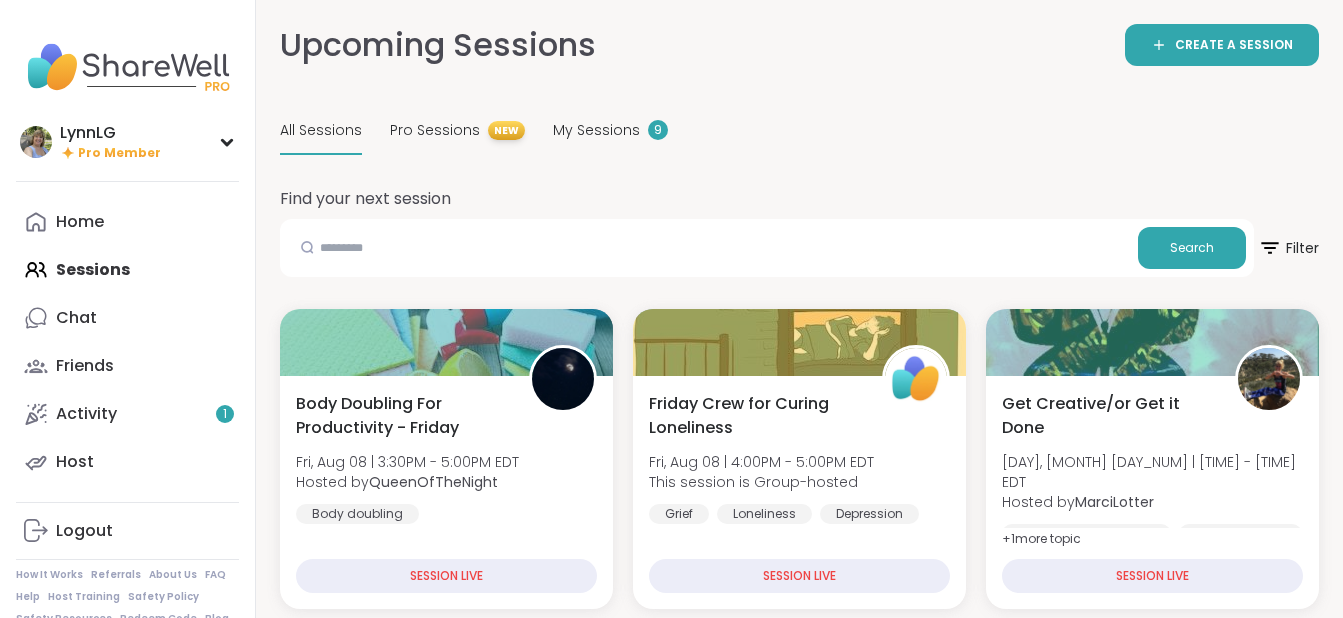 scroll, scrollTop: 0, scrollLeft: 0, axis: both 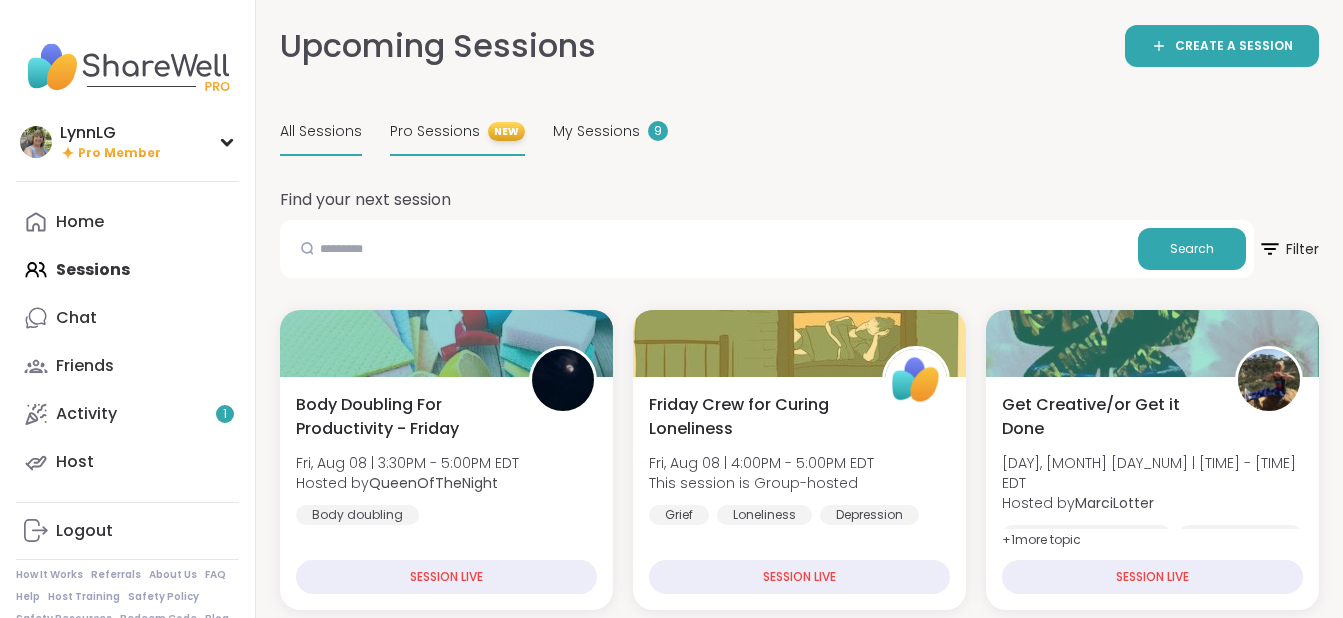 click on "Pro Sessions" at bounding box center (435, 131) 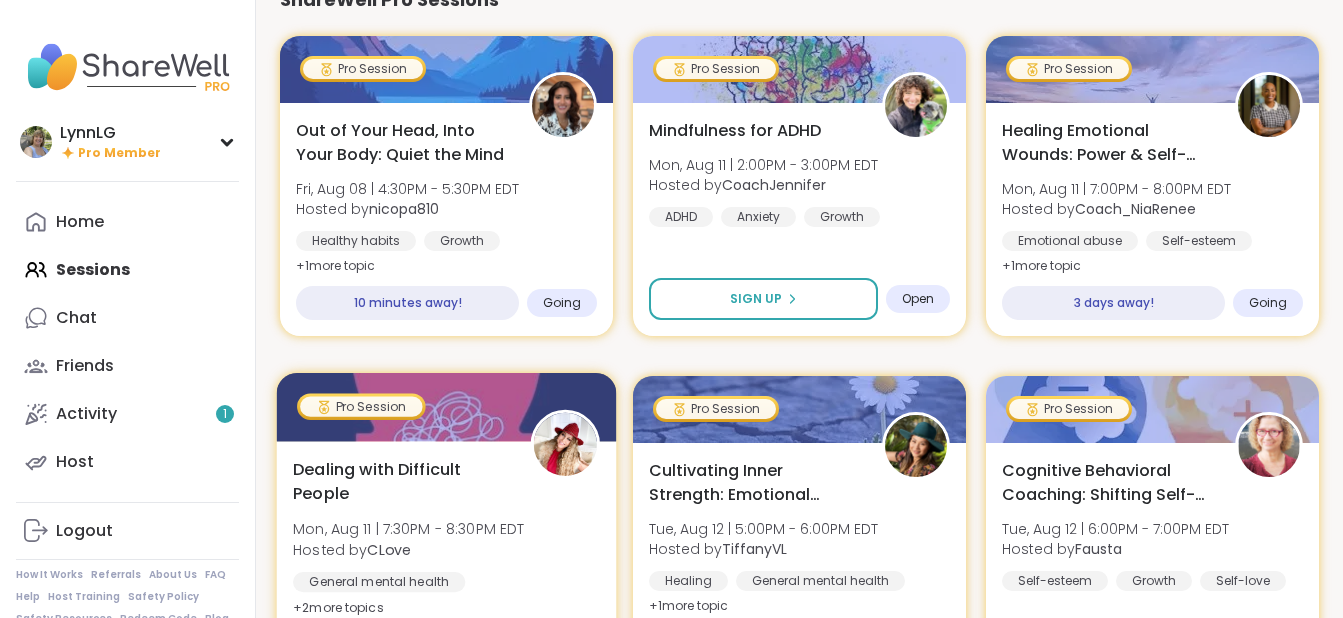 scroll, scrollTop: 200, scrollLeft: 0, axis: vertical 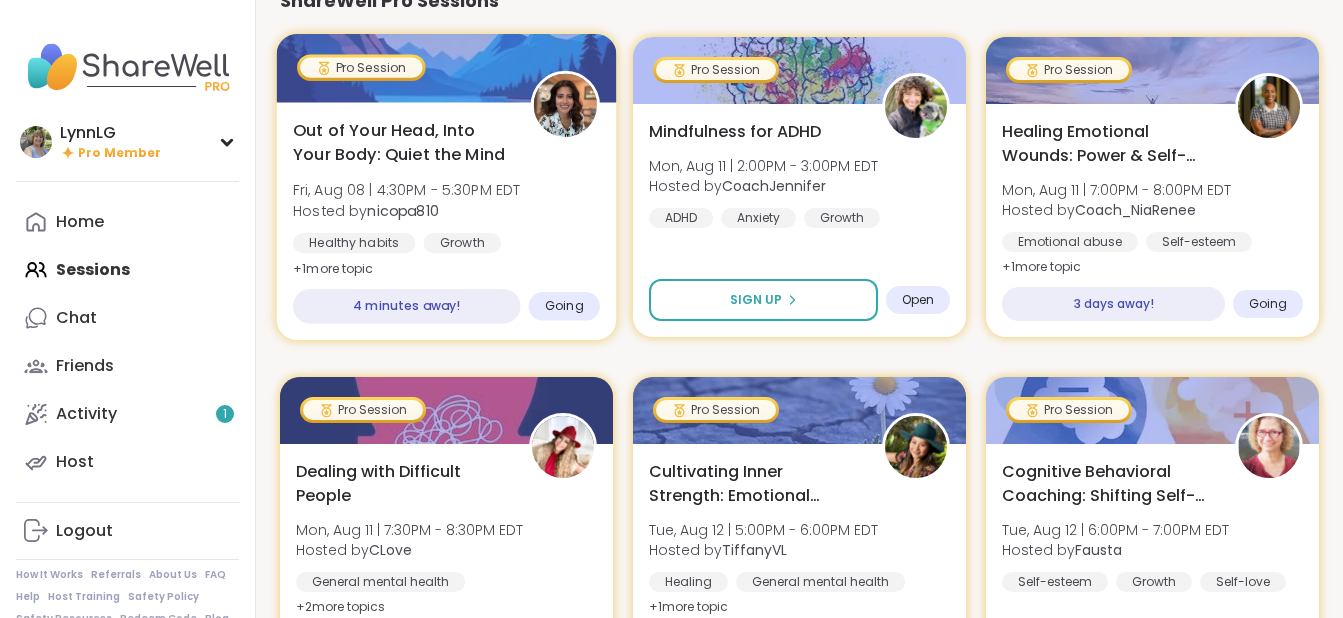 click on "4 minutes away!" at bounding box center [406, 306] 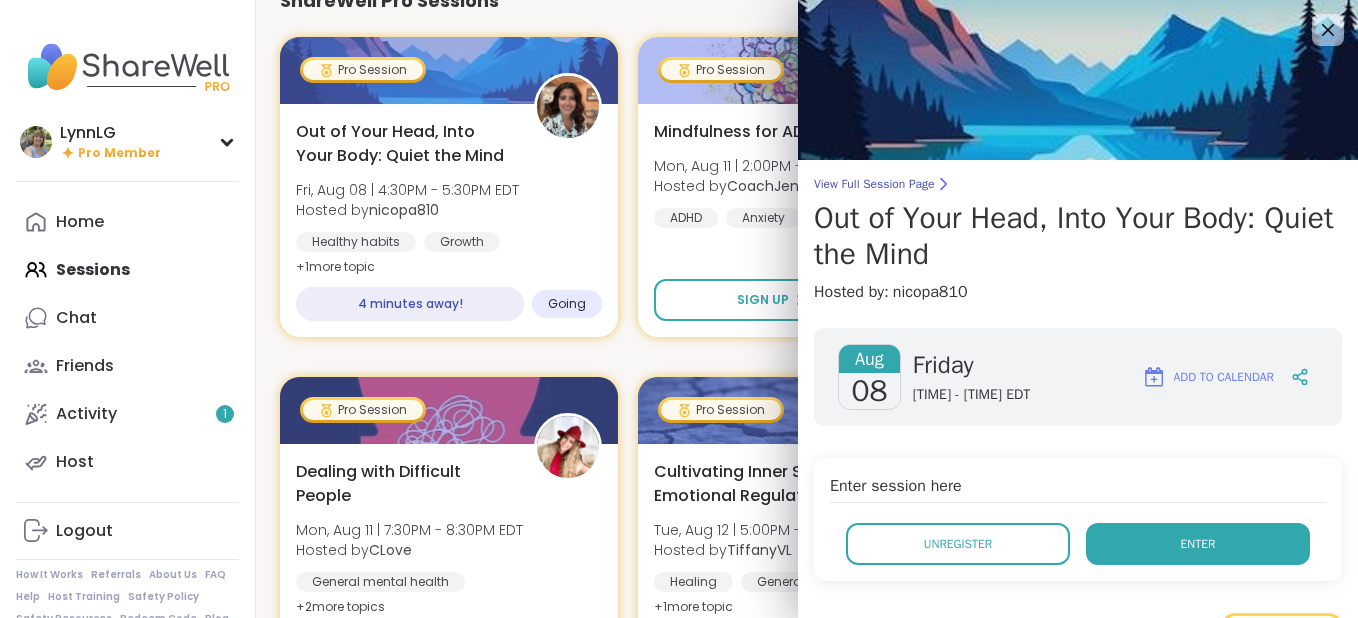 click on "Enter" at bounding box center (1198, 544) 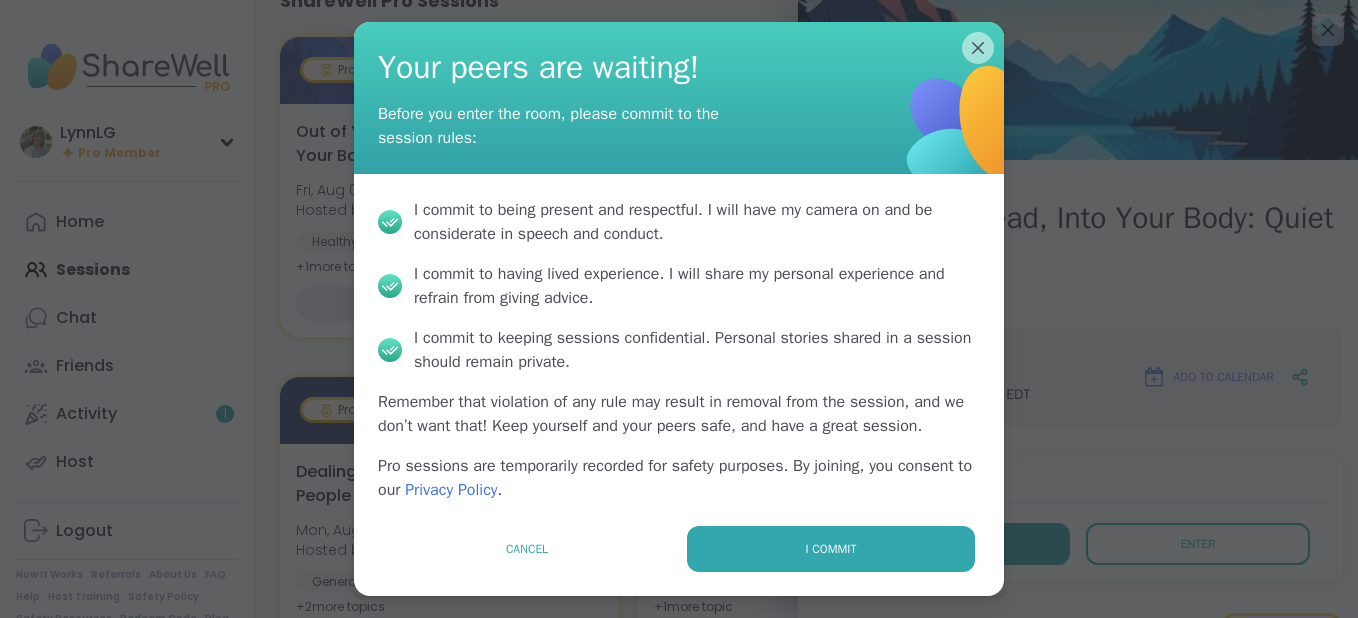 click on "I commit" at bounding box center [831, 549] 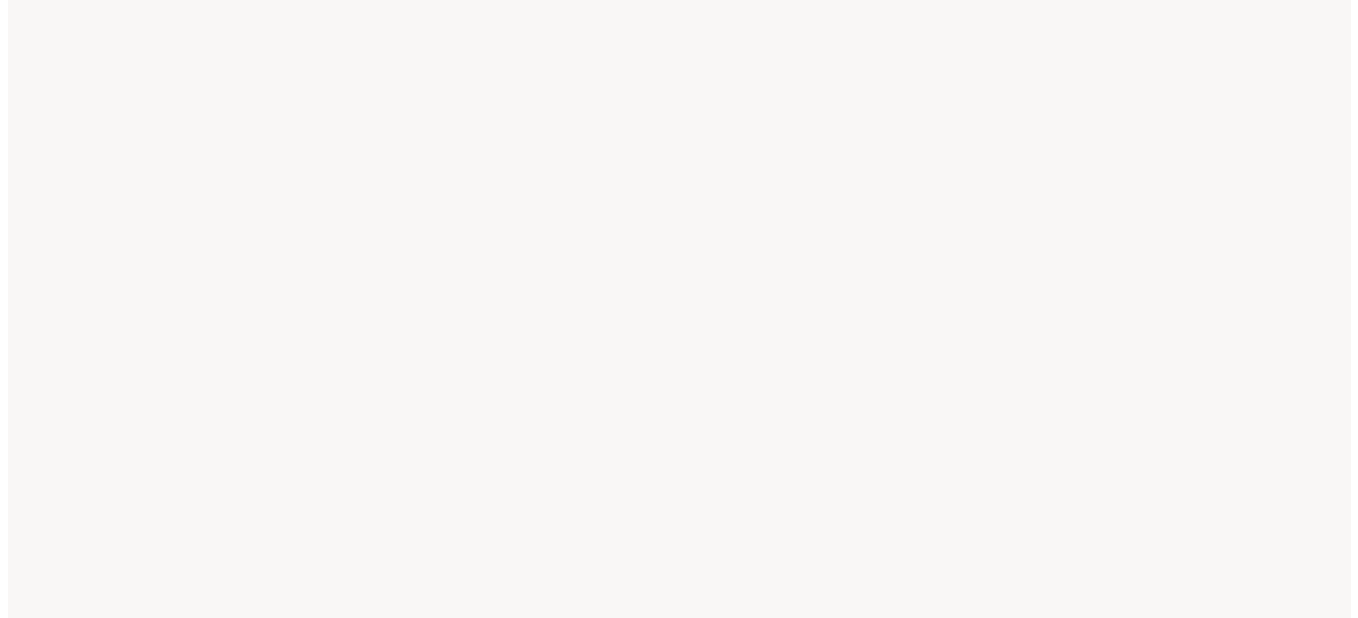 scroll, scrollTop: 0, scrollLeft: 0, axis: both 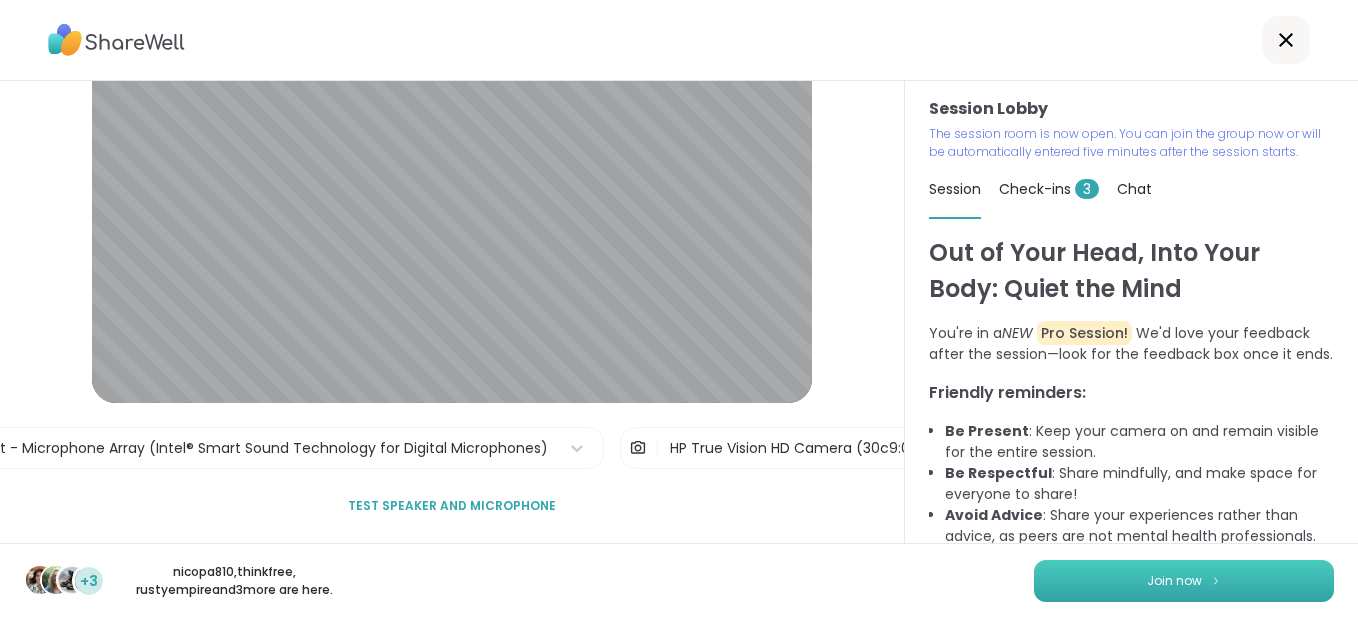 click on "Join now" at bounding box center (1184, 581) 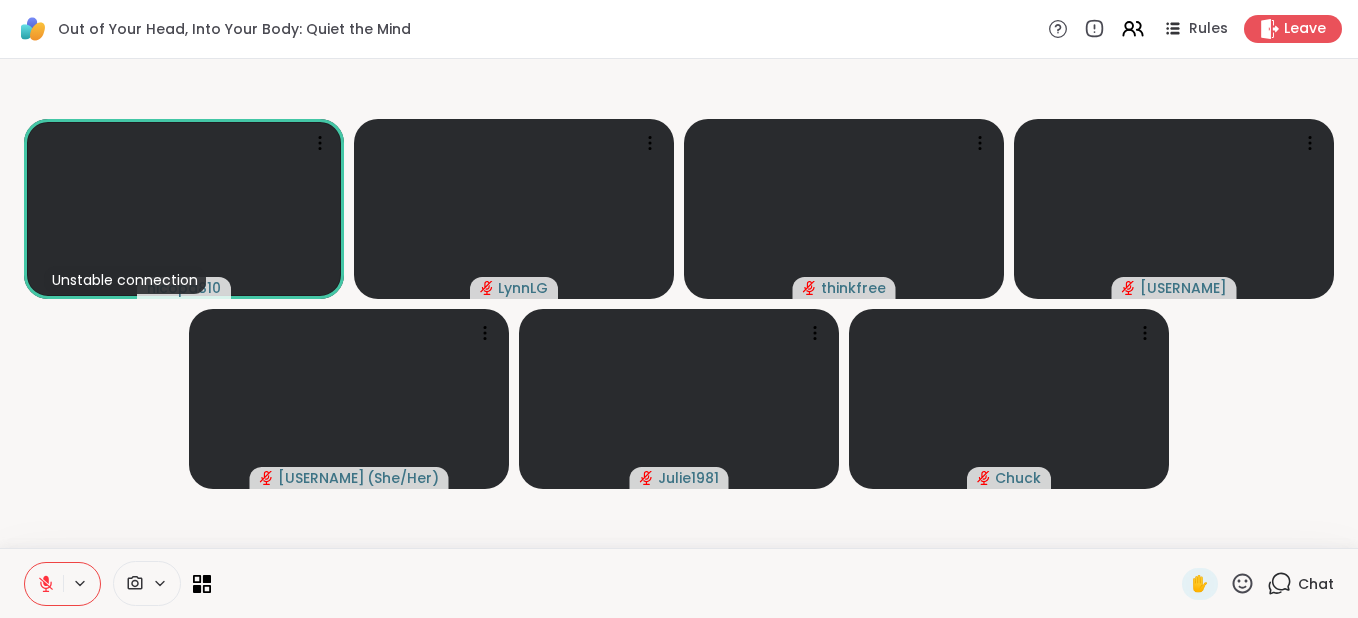 click on "Chat" at bounding box center [1300, 584] 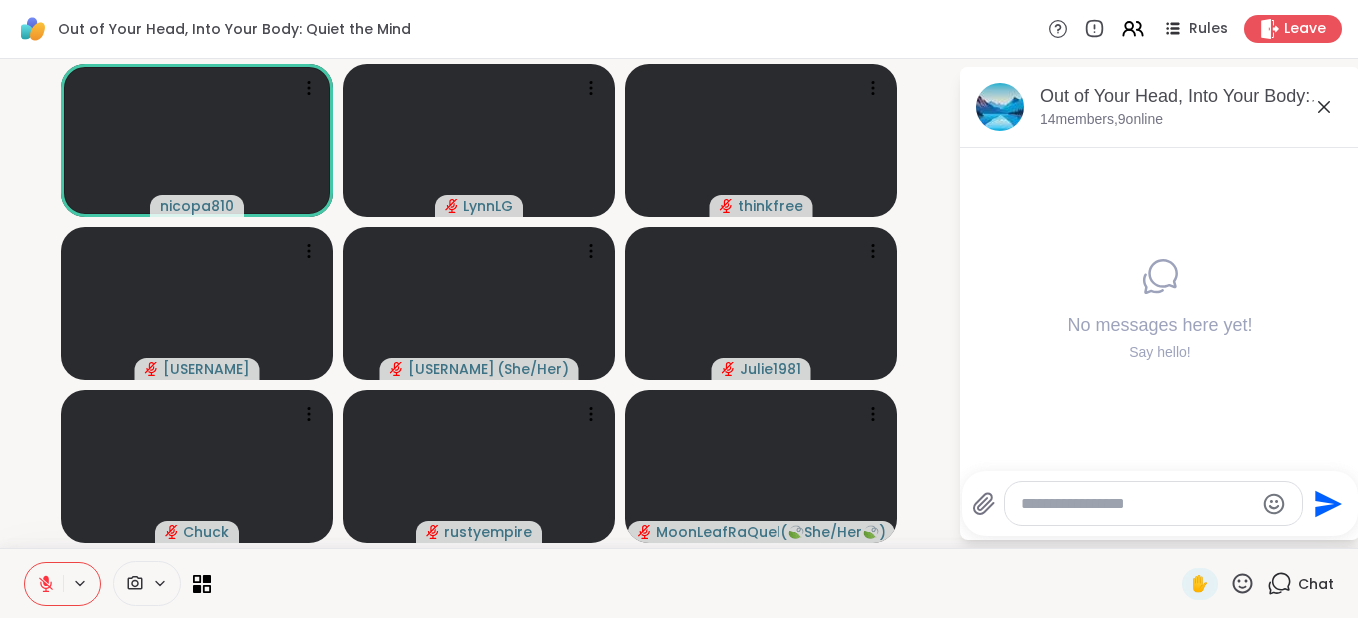 click on "No messages here yet! Say hello!" at bounding box center [1160, 309] 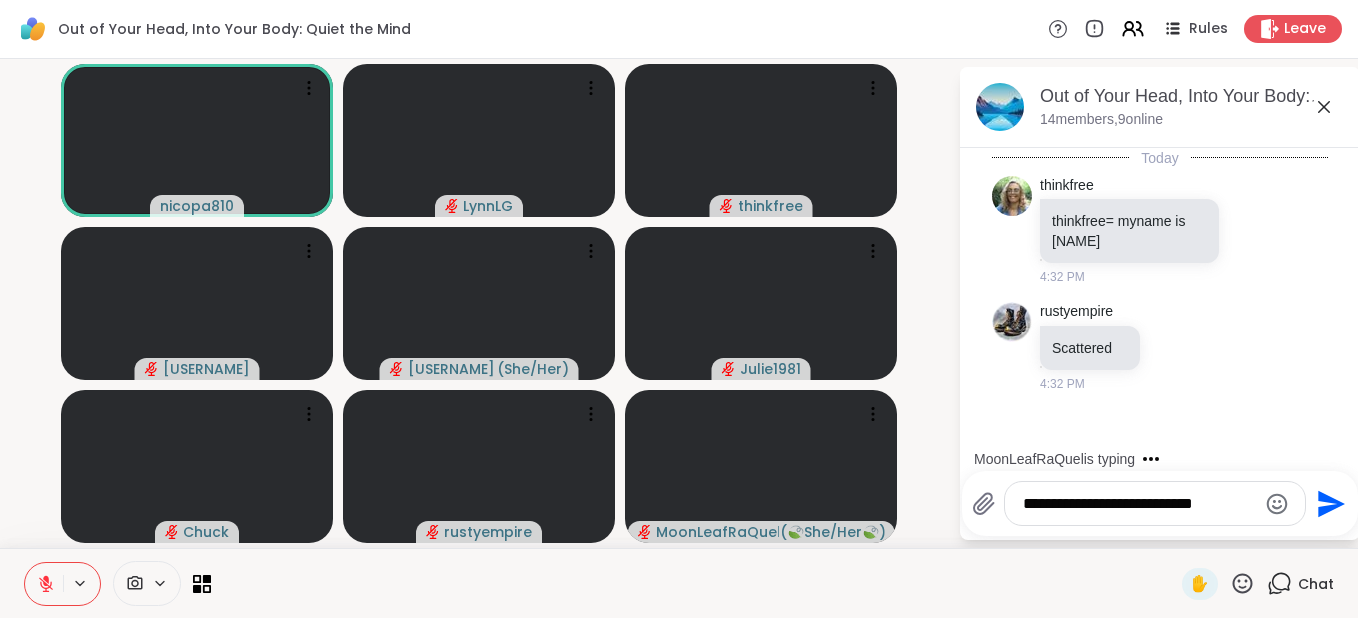 scroll, scrollTop: 49, scrollLeft: 0, axis: vertical 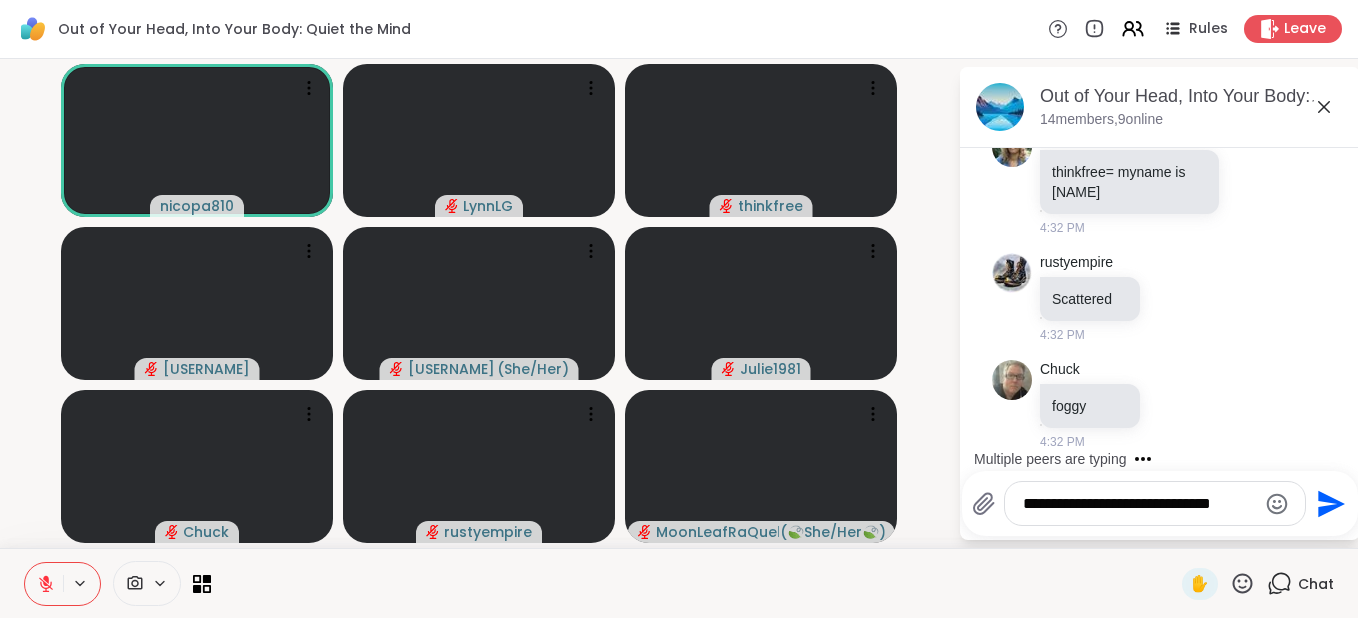 drag, startPoint x: 1232, startPoint y: 505, endPoint x: 1013, endPoint y: 518, distance: 219.3855 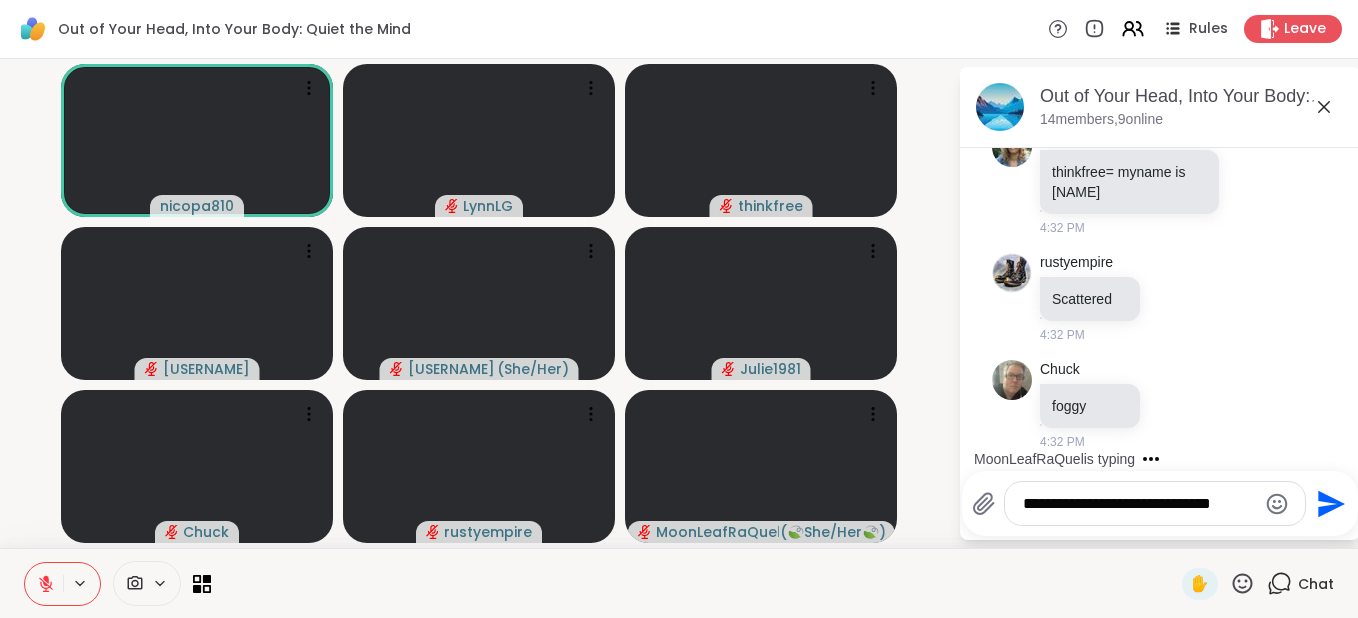 drag, startPoint x: 1033, startPoint y: 504, endPoint x: 1035, endPoint y: 555, distance: 51.0392 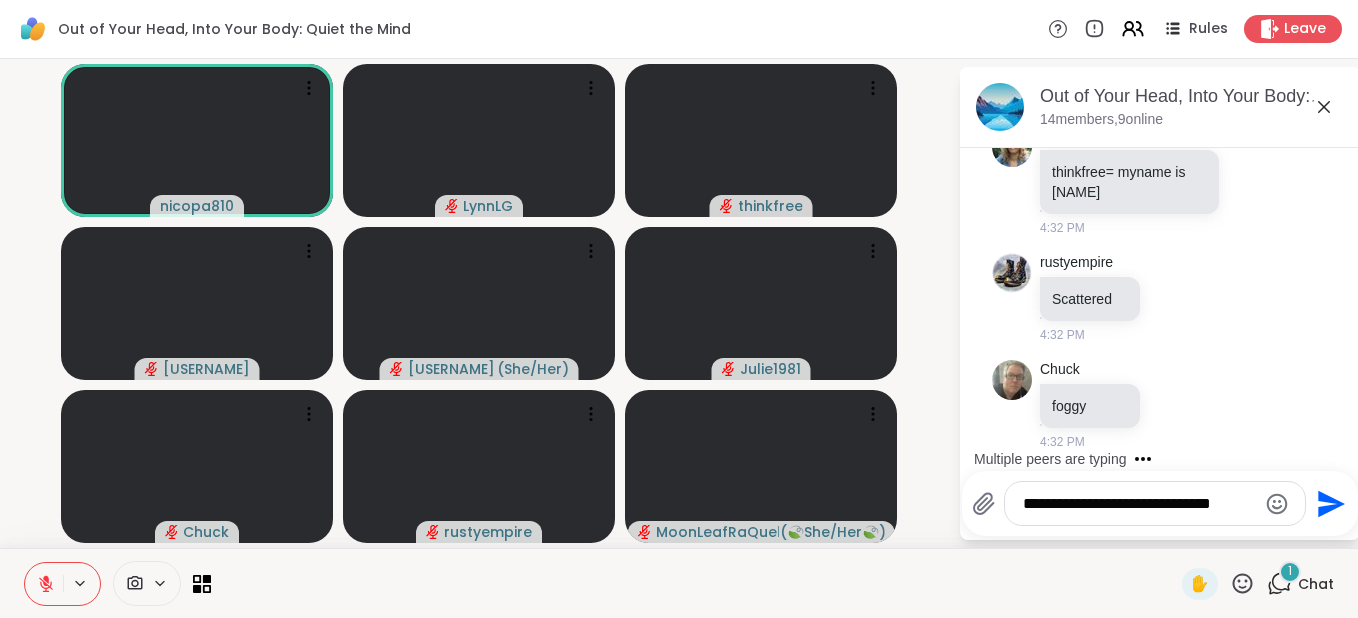 scroll, scrollTop: 155, scrollLeft: 0, axis: vertical 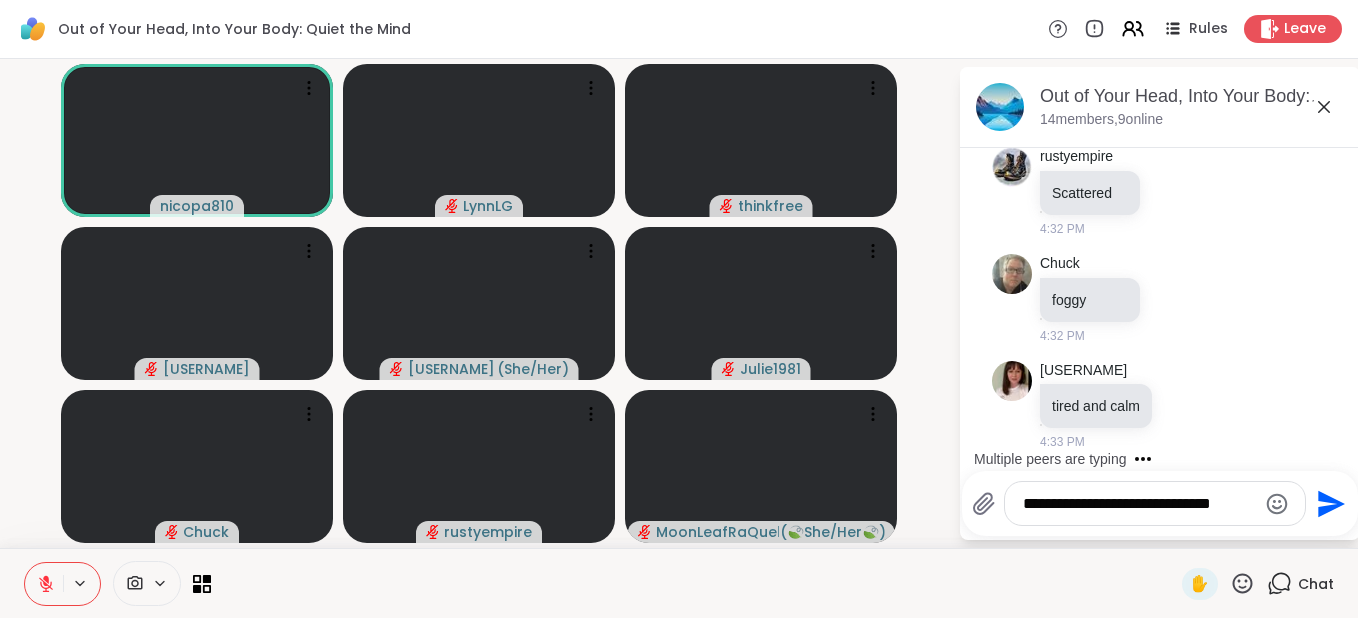 click on "**********" at bounding box center (1139, 504) 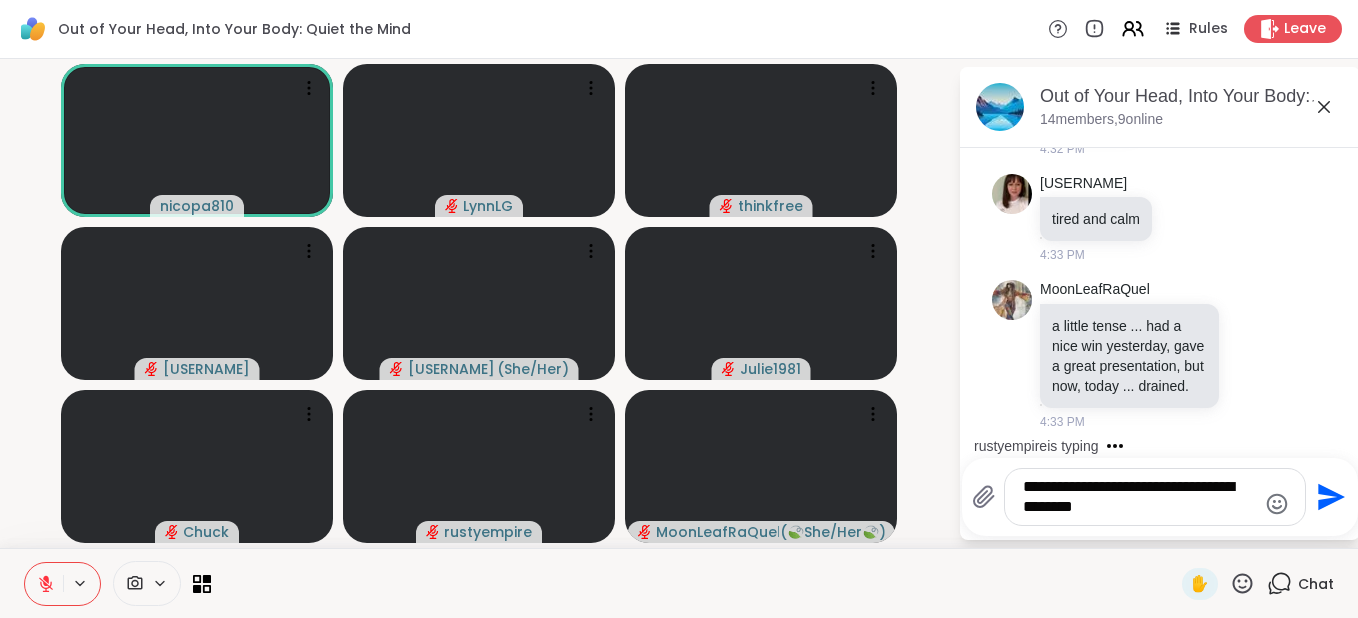 scroll, scrollTop: 482, scrollLeft: 0, axis: vertical 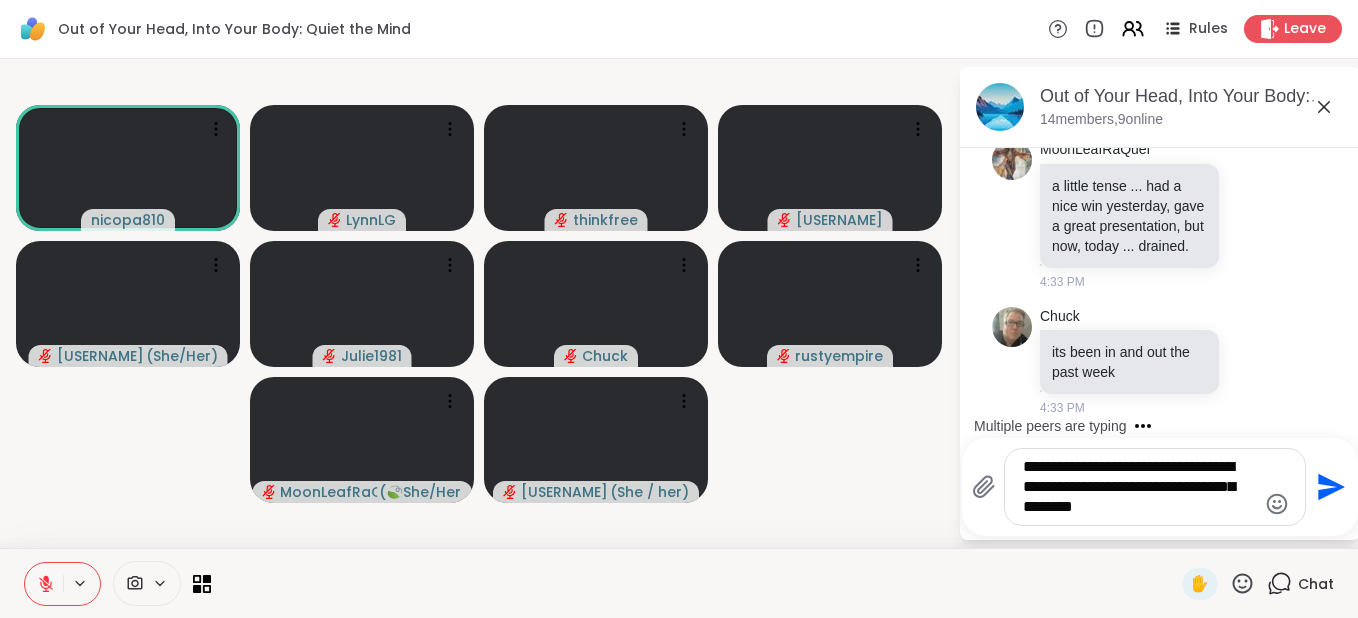 type on "**********" 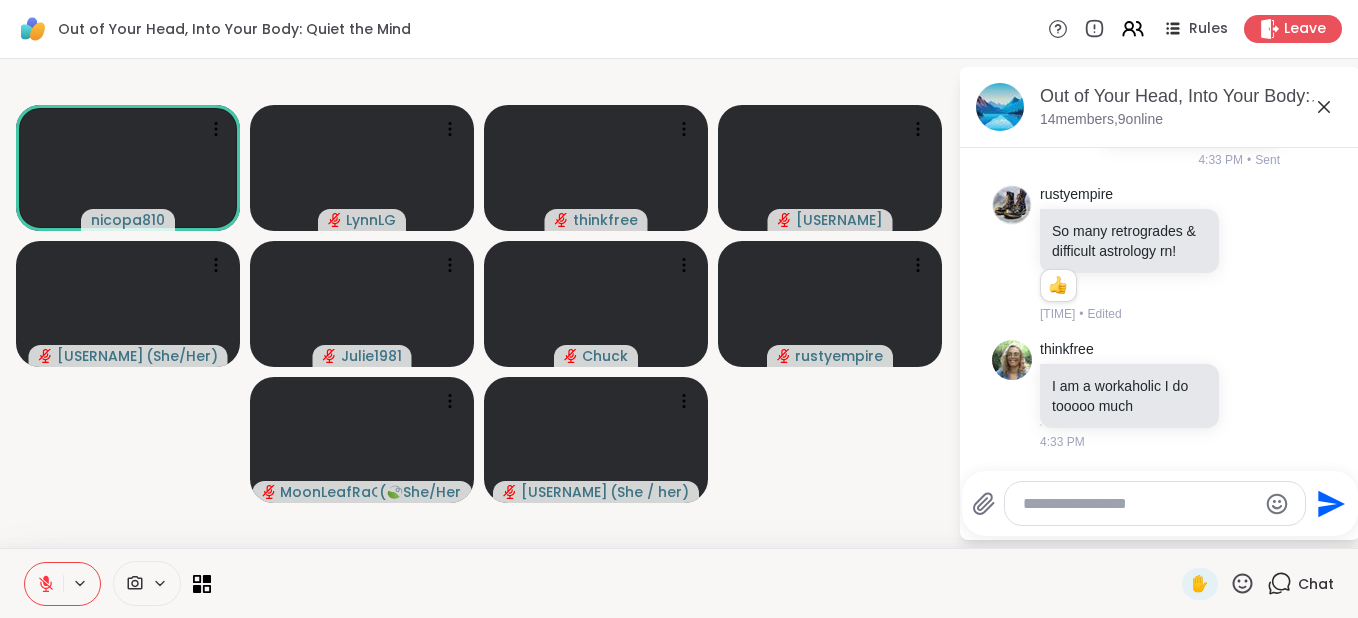 scroll, scrollTop: 966, scrollLeft: 0, axis: vertical 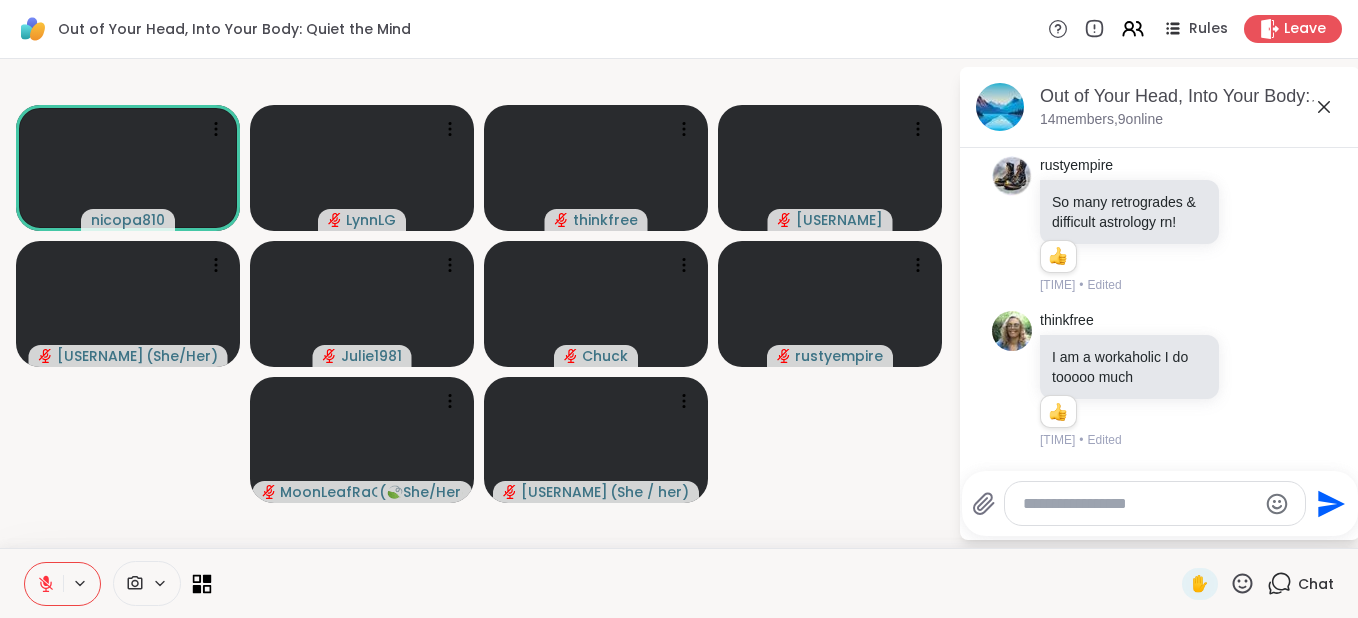 click 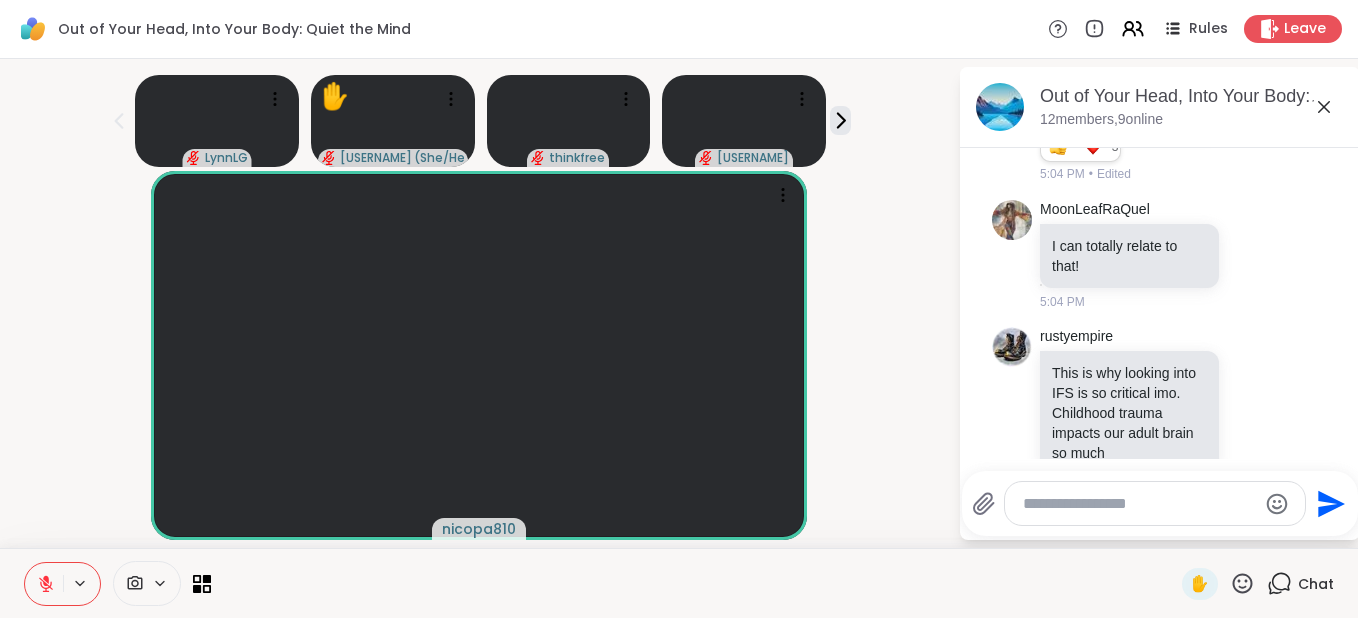 scroll, scrollTop: 4465, scrollLeft: 0, axis: vertical 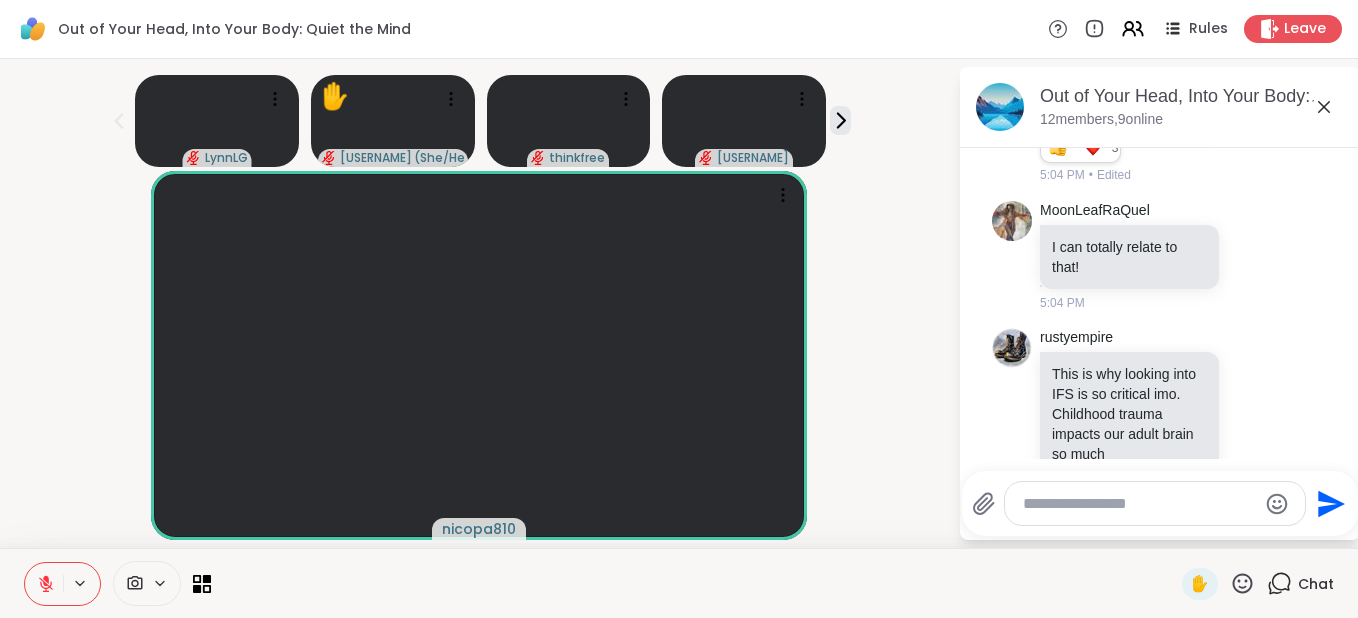 click at bounding box center (1058, 147) 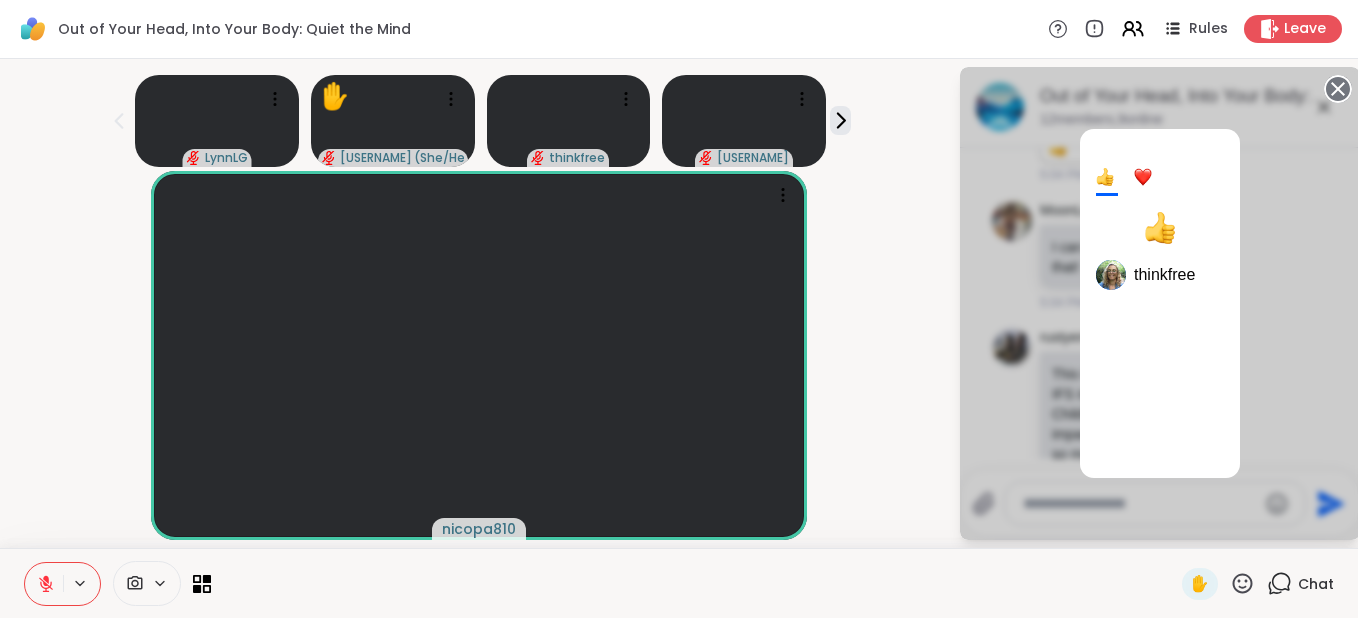 click 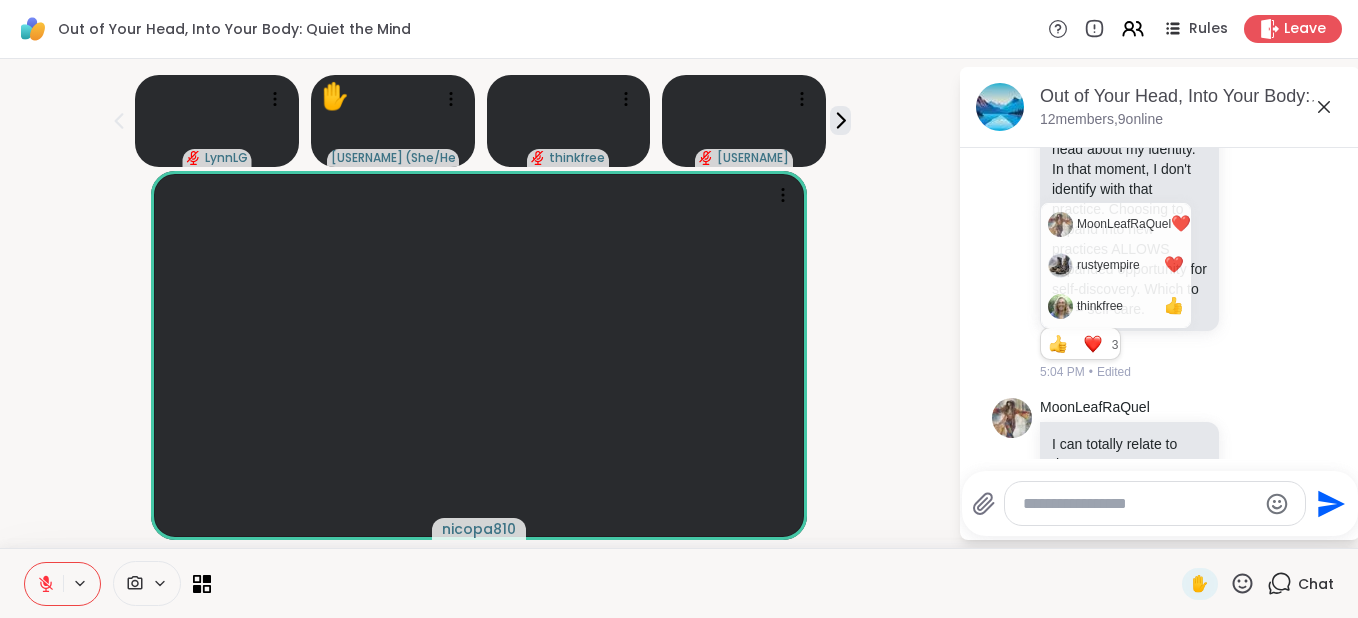 click 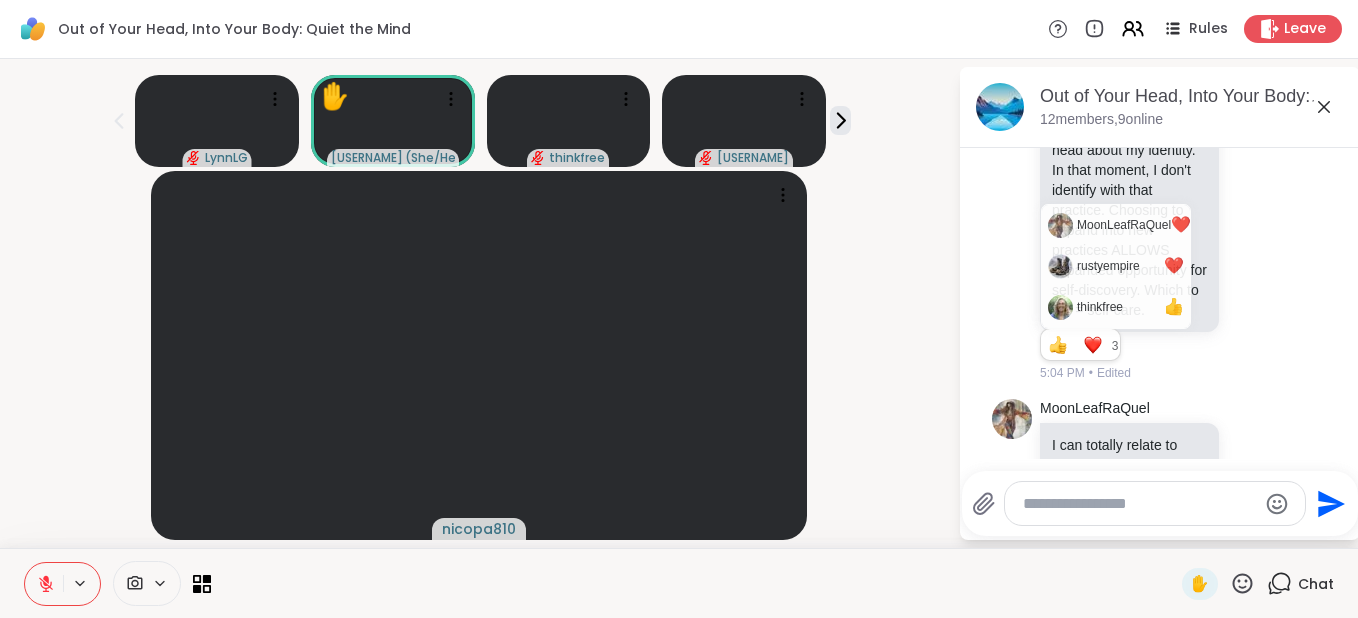 scroll, scrollTop: 4266, scrollLeft: 0, axis: vertical 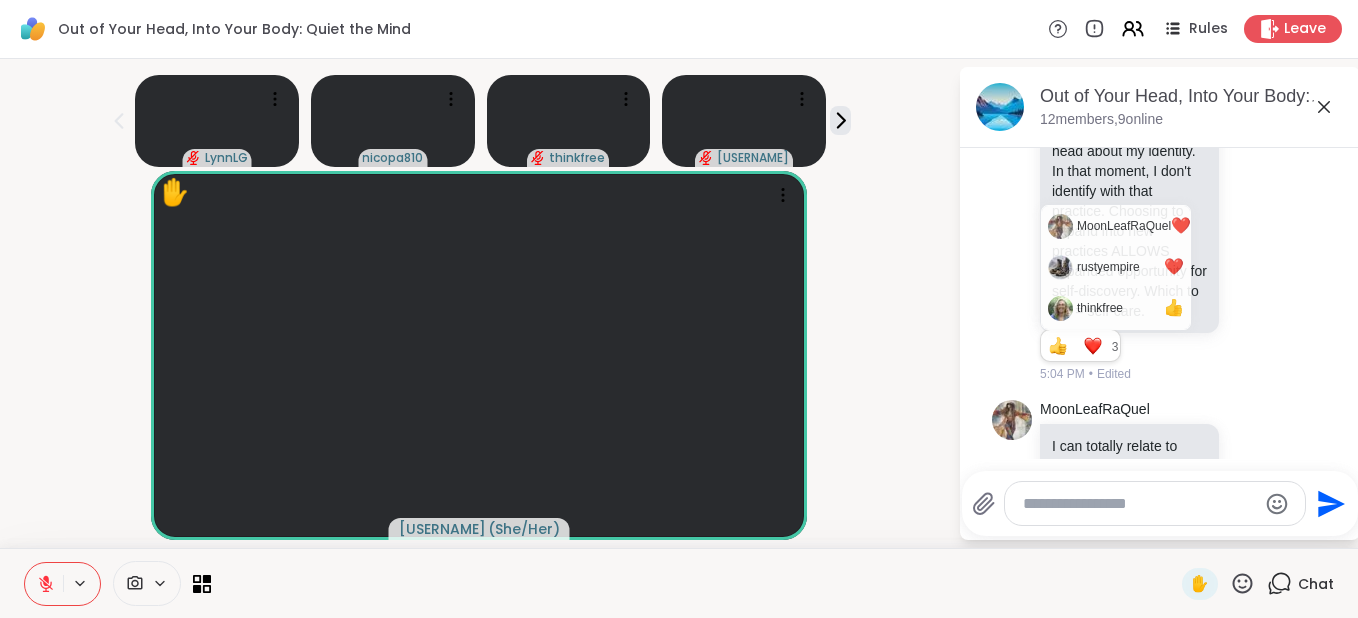 click at bounding box center [1210, 92] 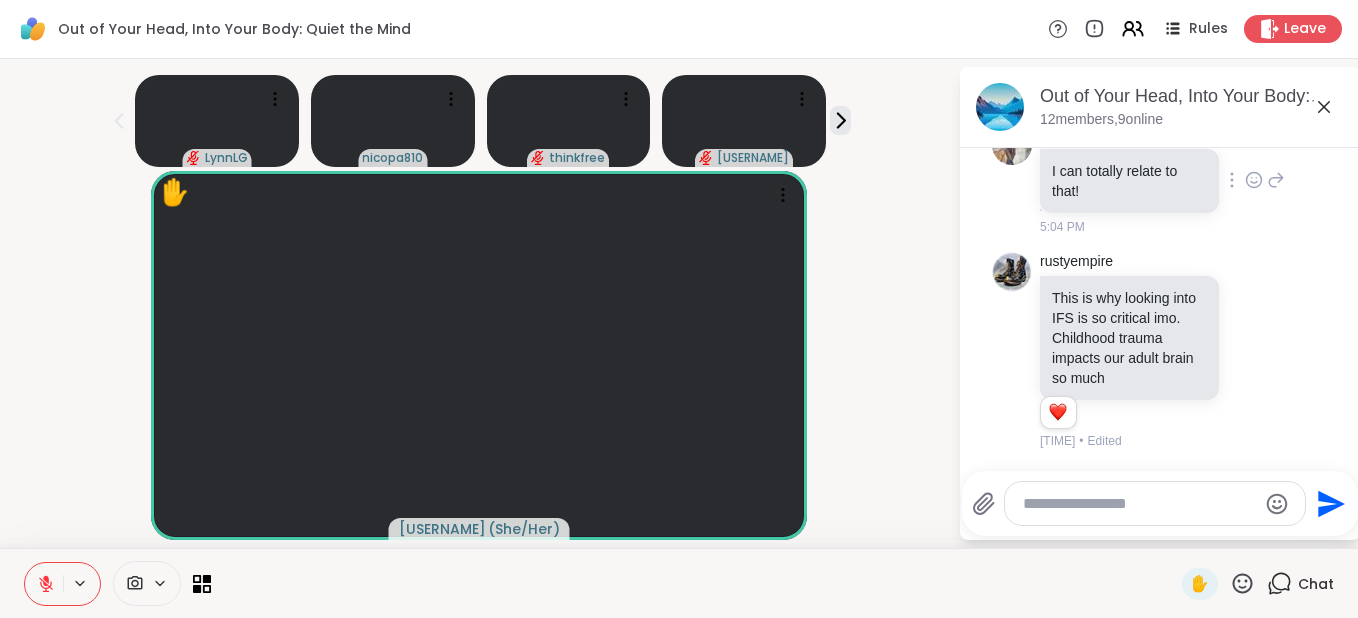 scroll, scrollTop: 4781, scrollLeft: 0, axis: vertical 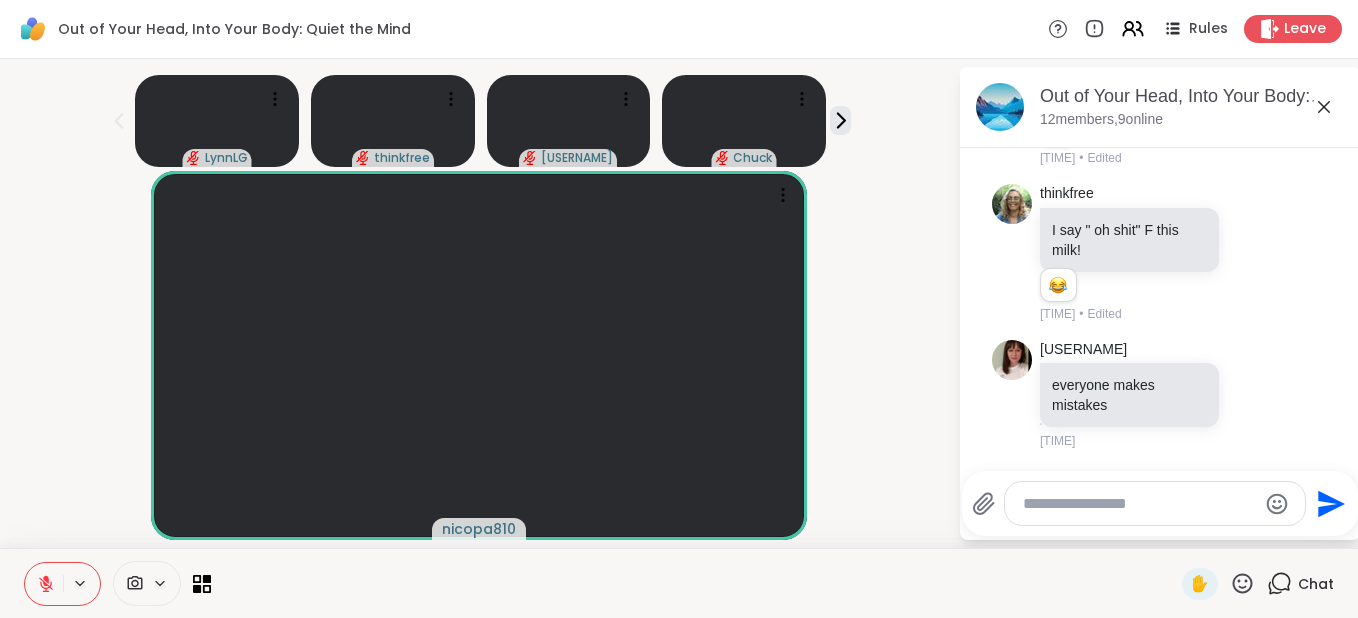 click at bounding box center [1139, 504] 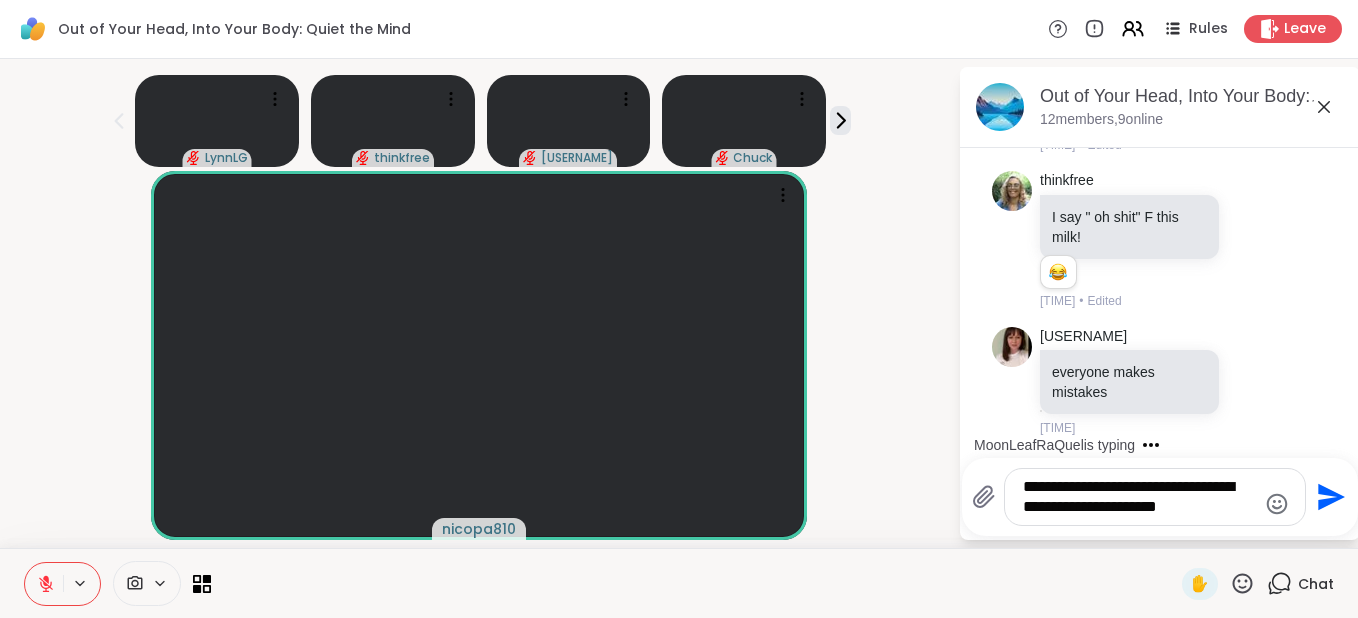 scroll, scrollTop: 5995, scrollLeft: 0, axis: vertical 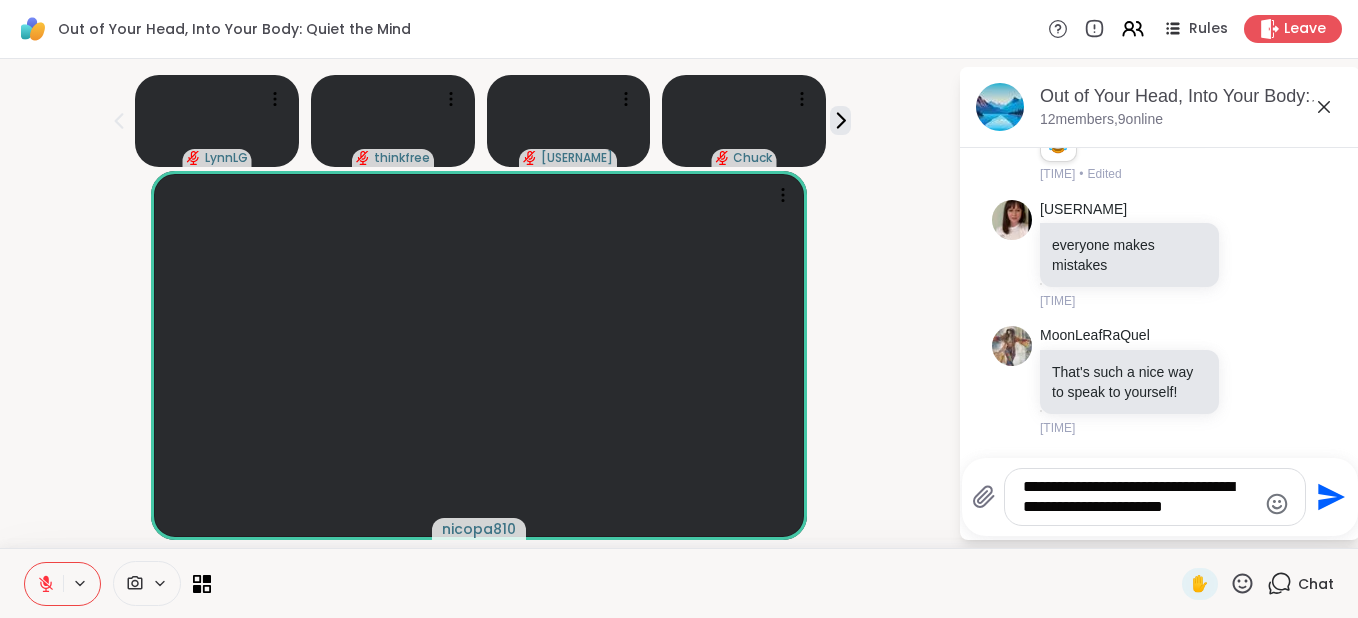 click on "**********" at bounding box center (1139, 497) 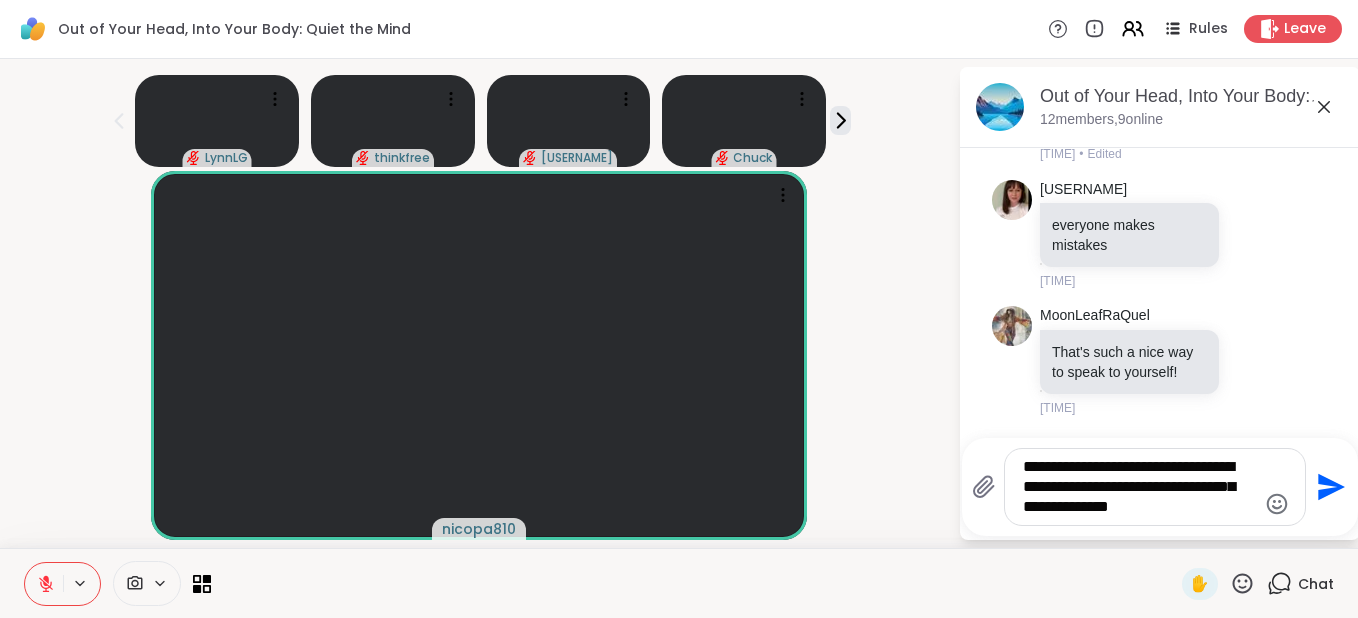 type on "**********" 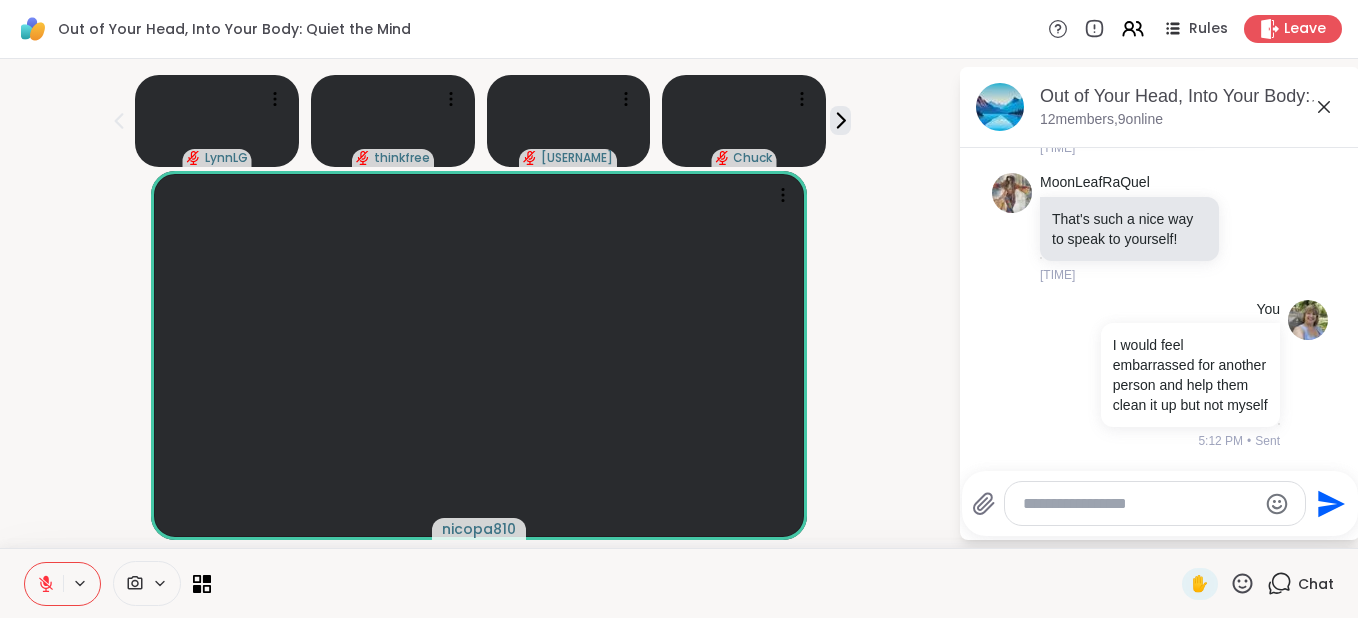 scroll, scrollTop: 6168, scrollLeft: 0, axis: vertical 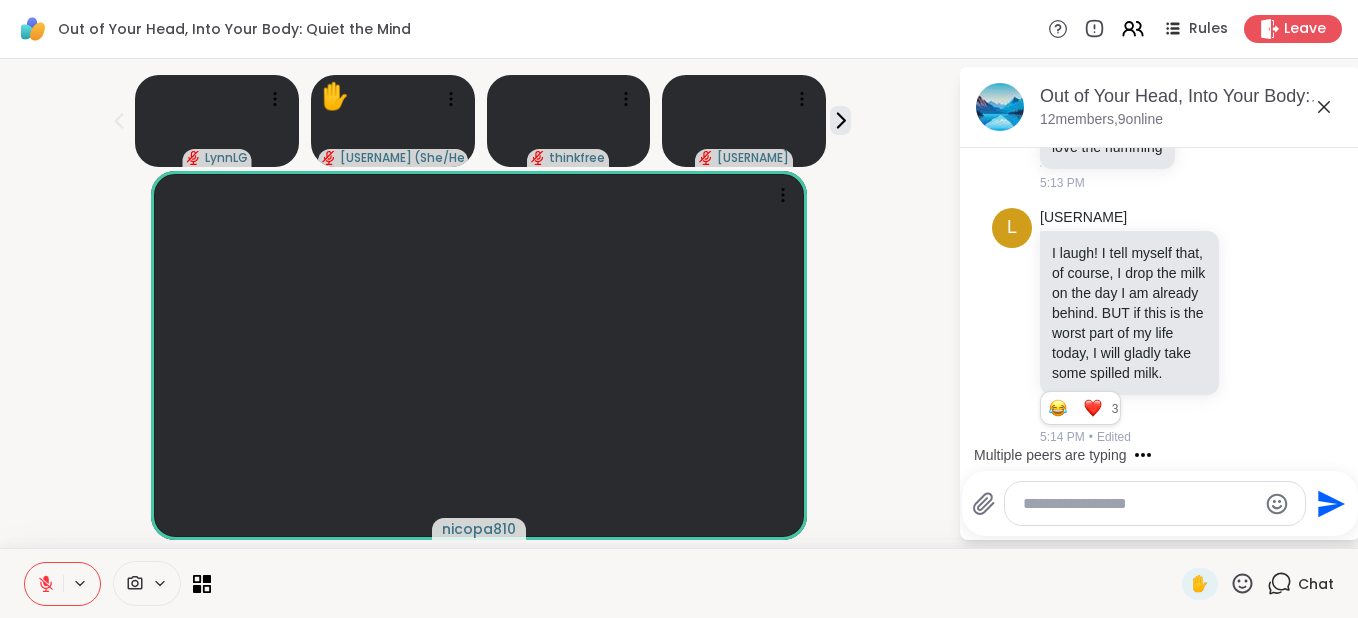 click at bounding box center (1139, 504) 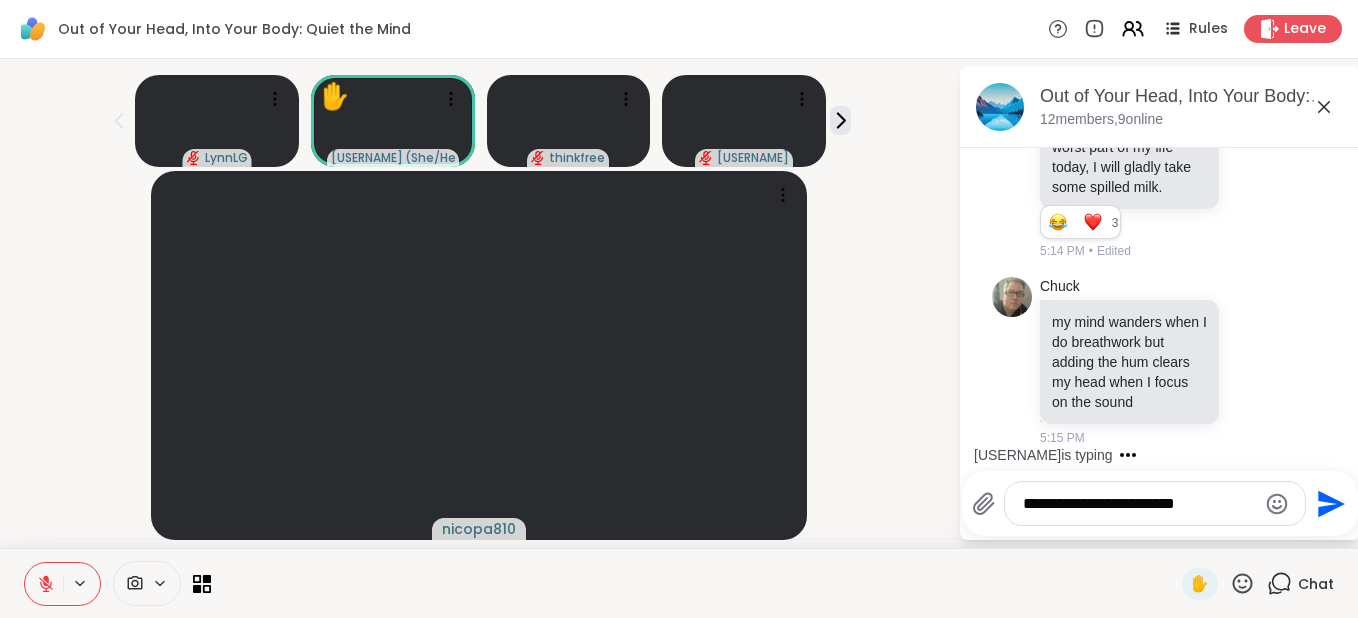 scroll, scrollTop: 6932, scrollLeft: 0, axis: vertical 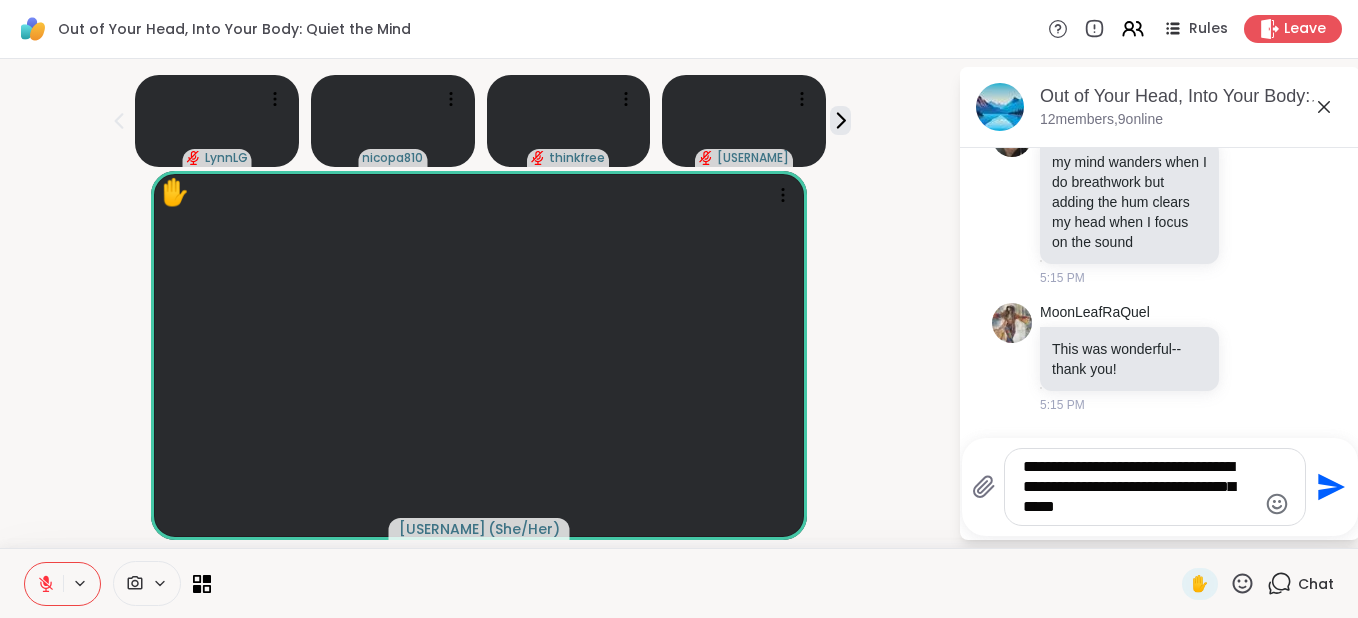type on "**********" 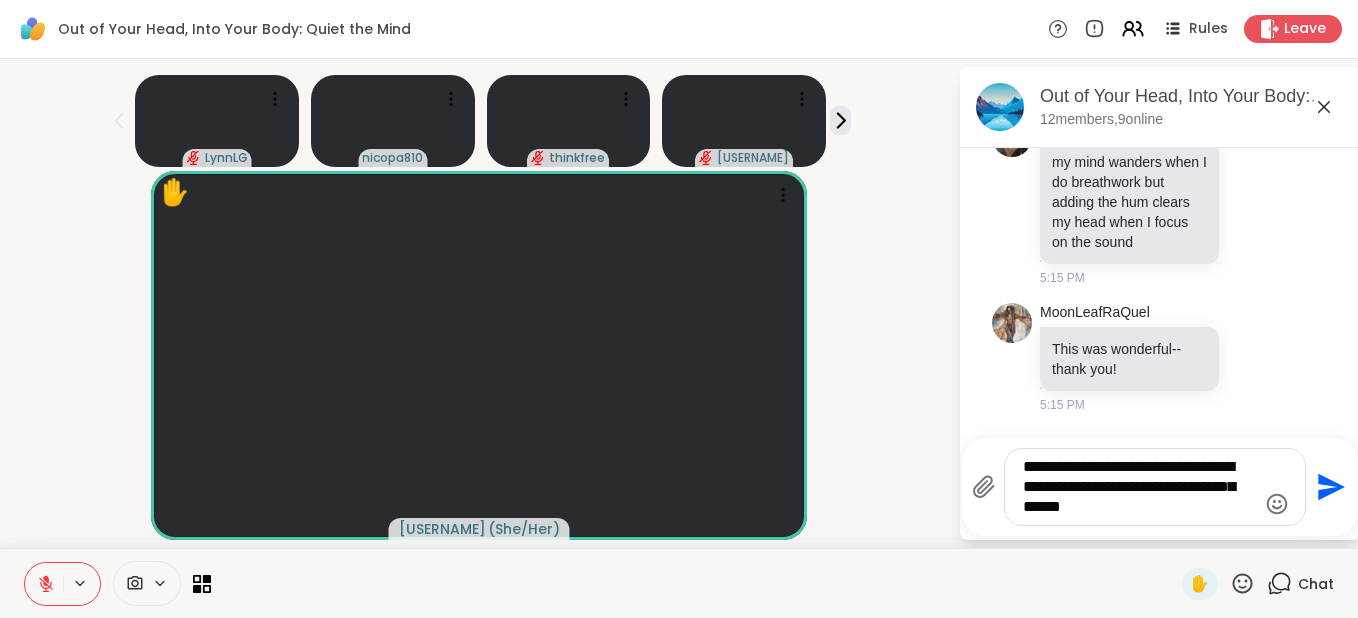type 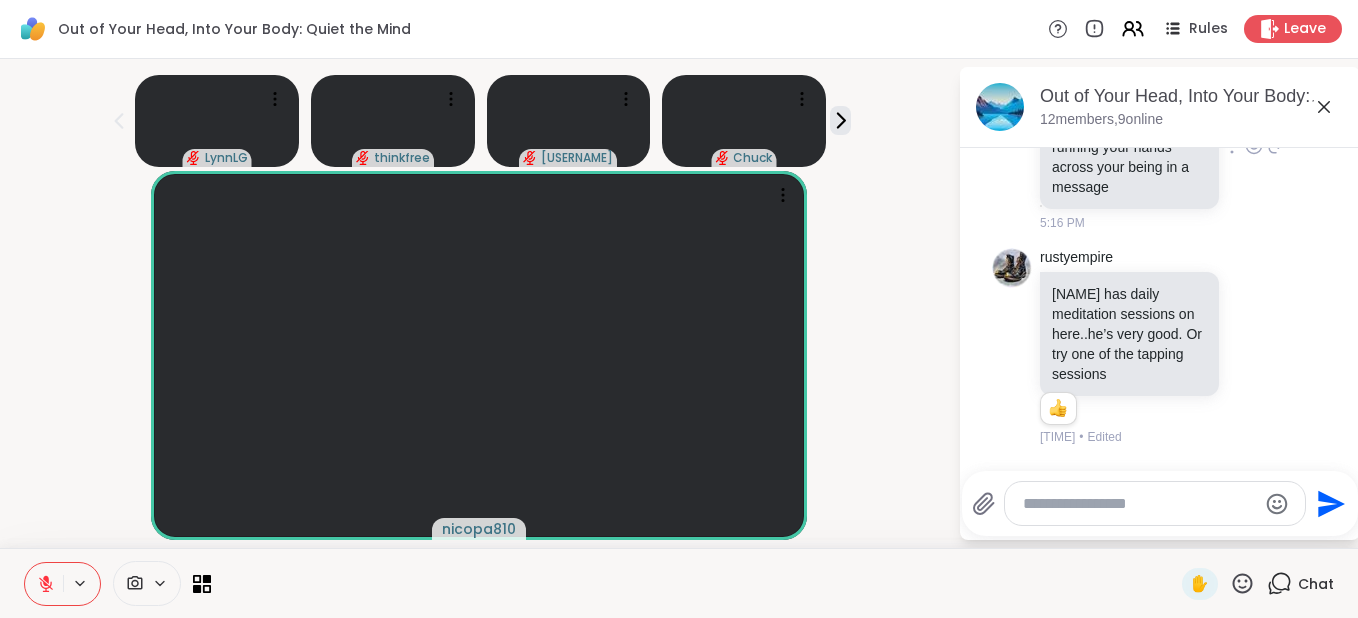 scroll, scrollTop: 7500, scrollLeft: 0, axis: vertical 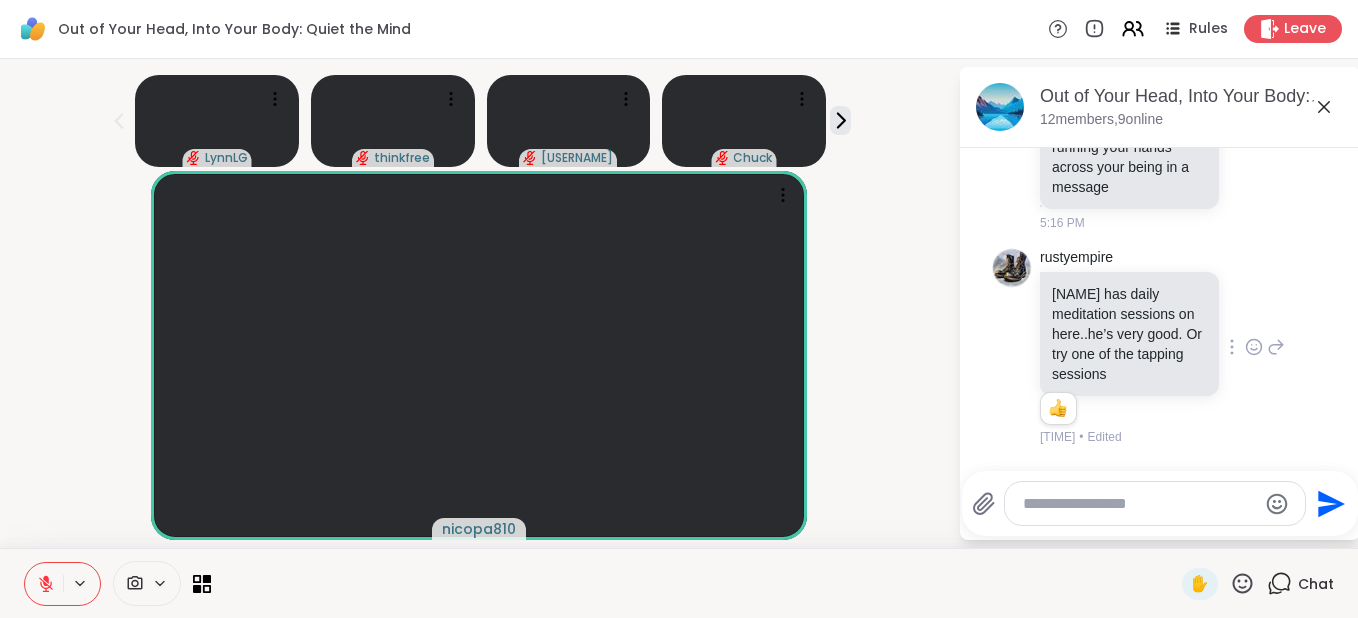 click 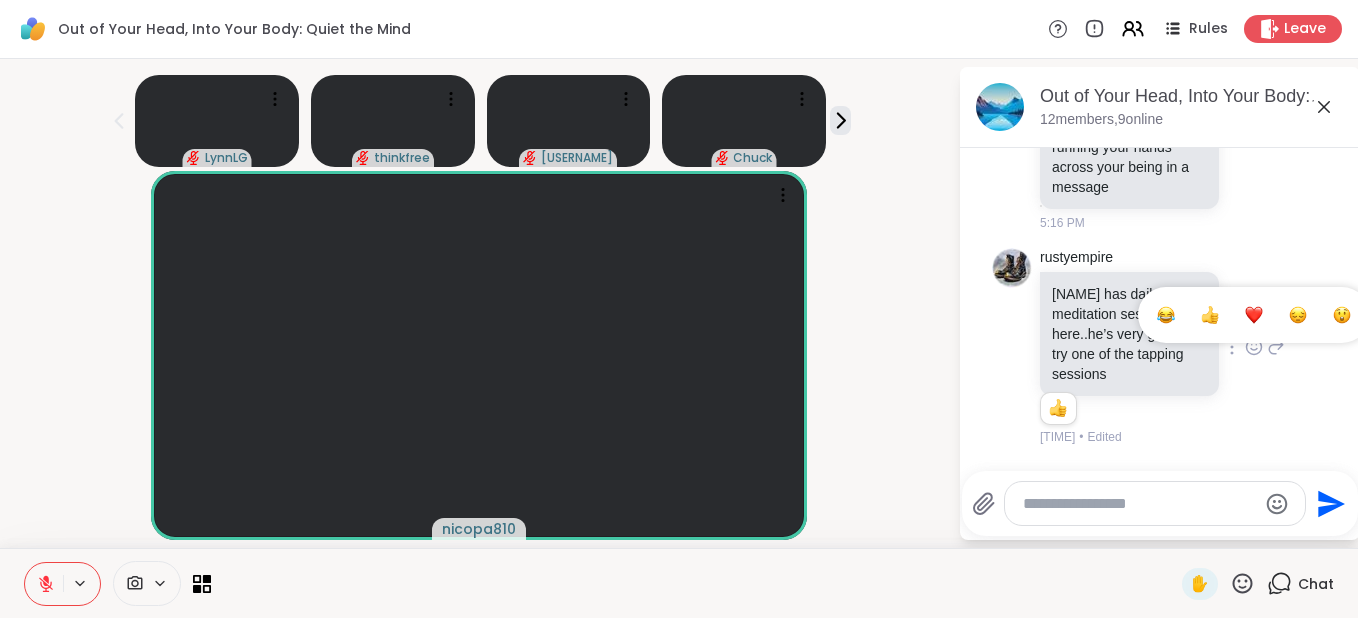 click at bounding box center [1210, 315] 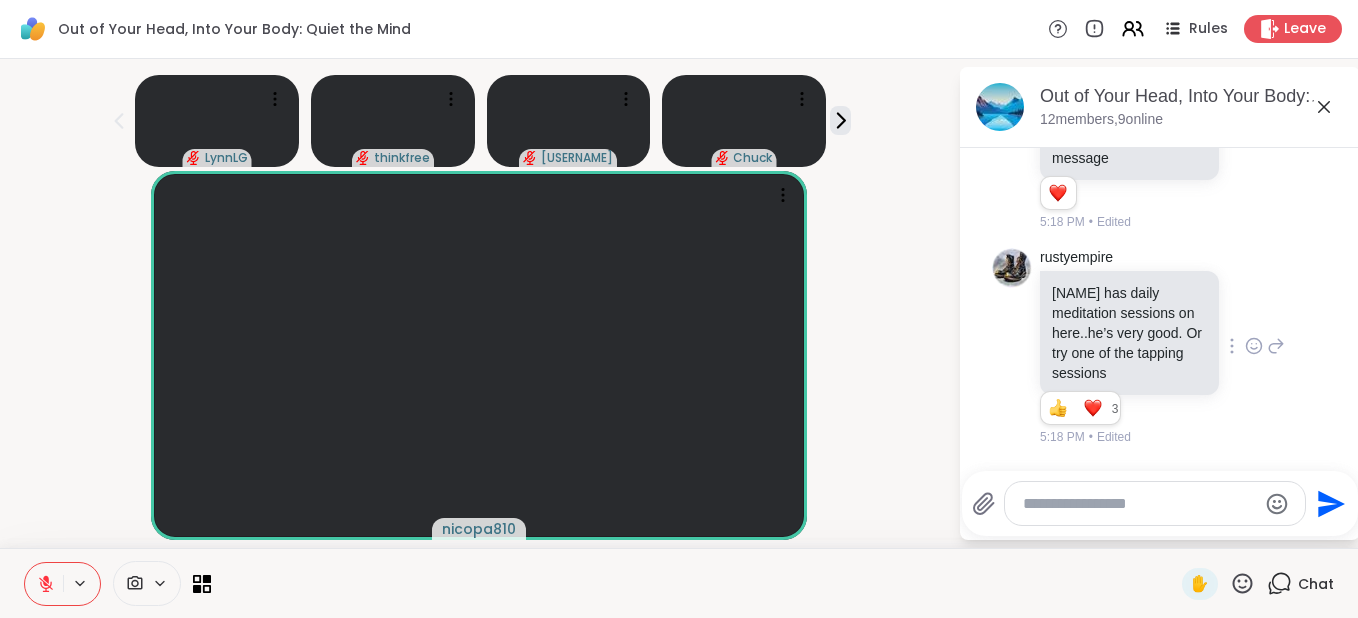 scroll, scrollTop: 7230, scrollLeft: 0, axis: vertical 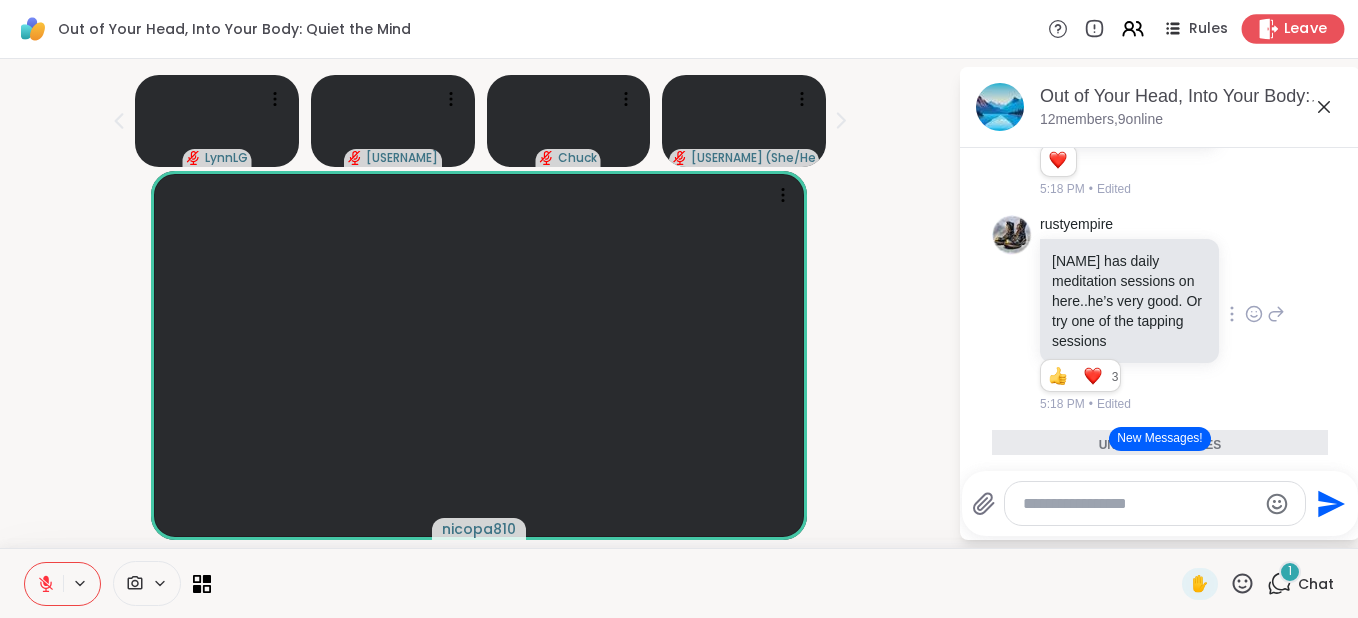 click on "Leave" at bounding box center [1306, 29] 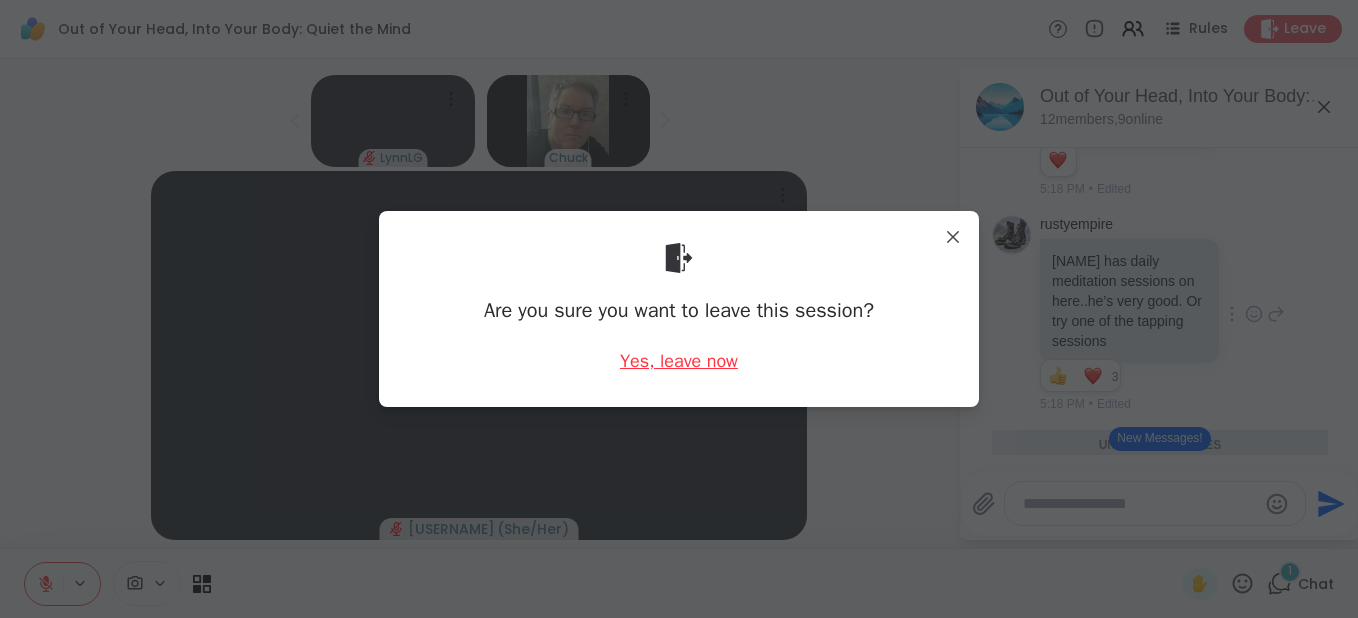 click on "Yes, leave now" at bounding box center [679, 361] 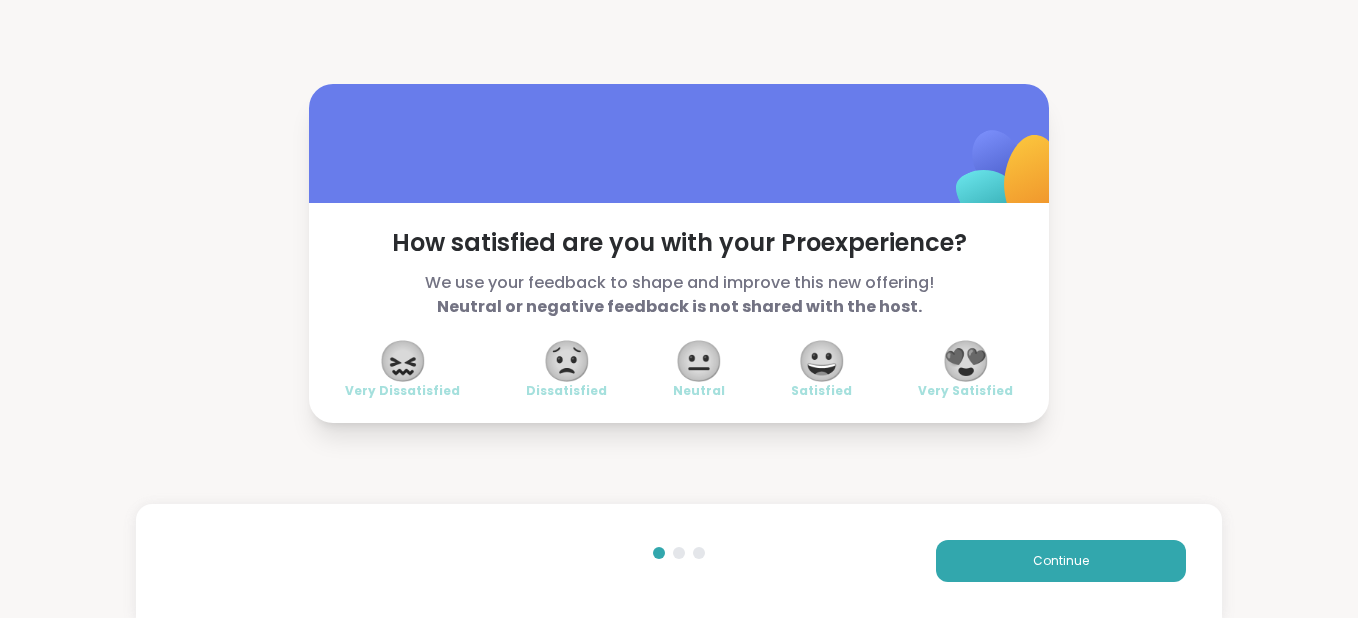 click on "😍" at bounding box center [966, 361] 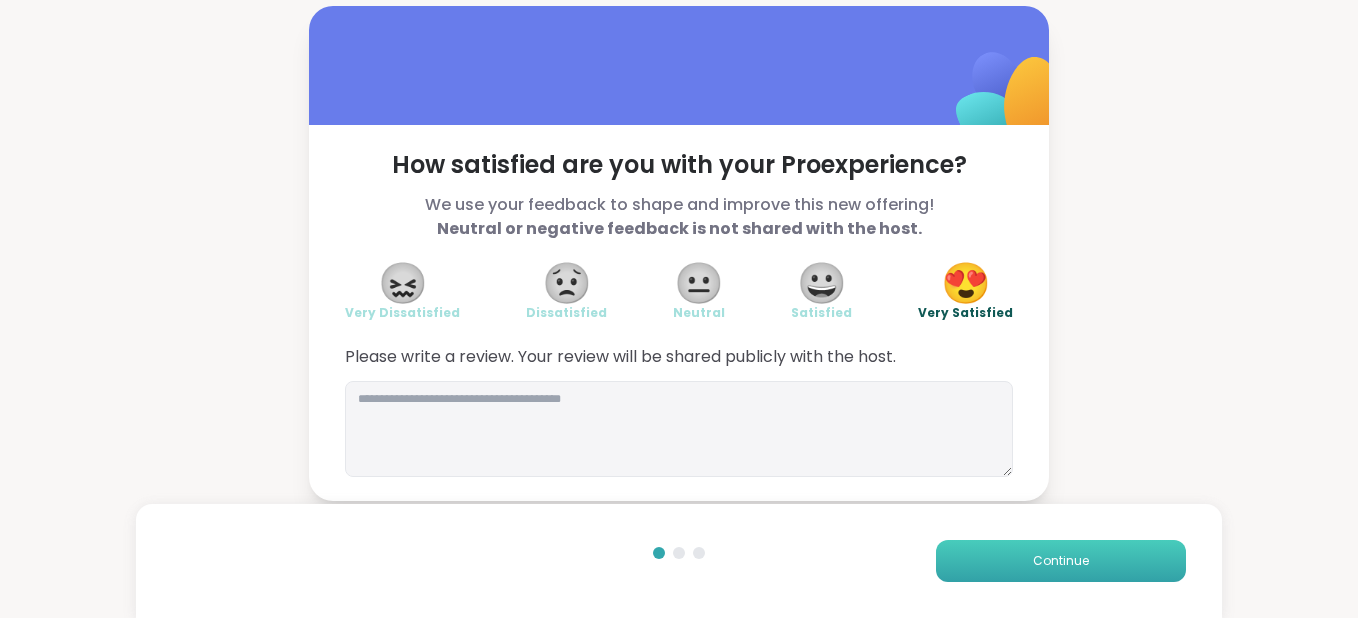 click on "Continue" at bounding box center [1061, 561] 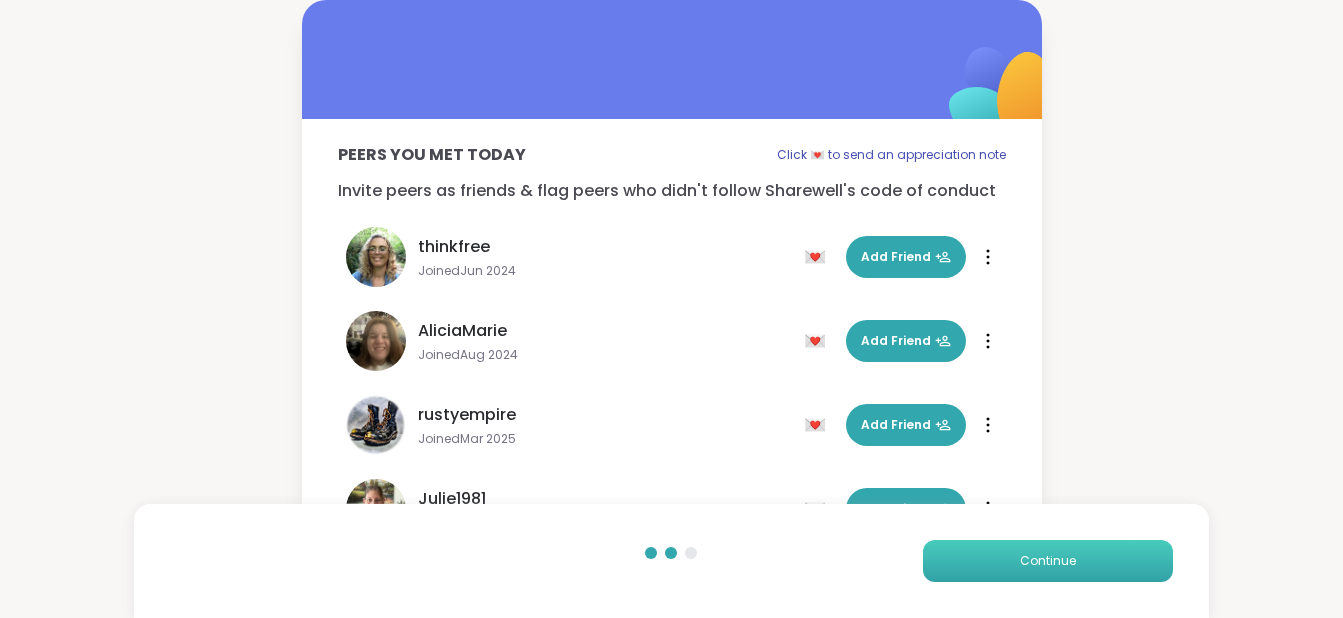 click on "Continue" at bounding box center (1048, 561) 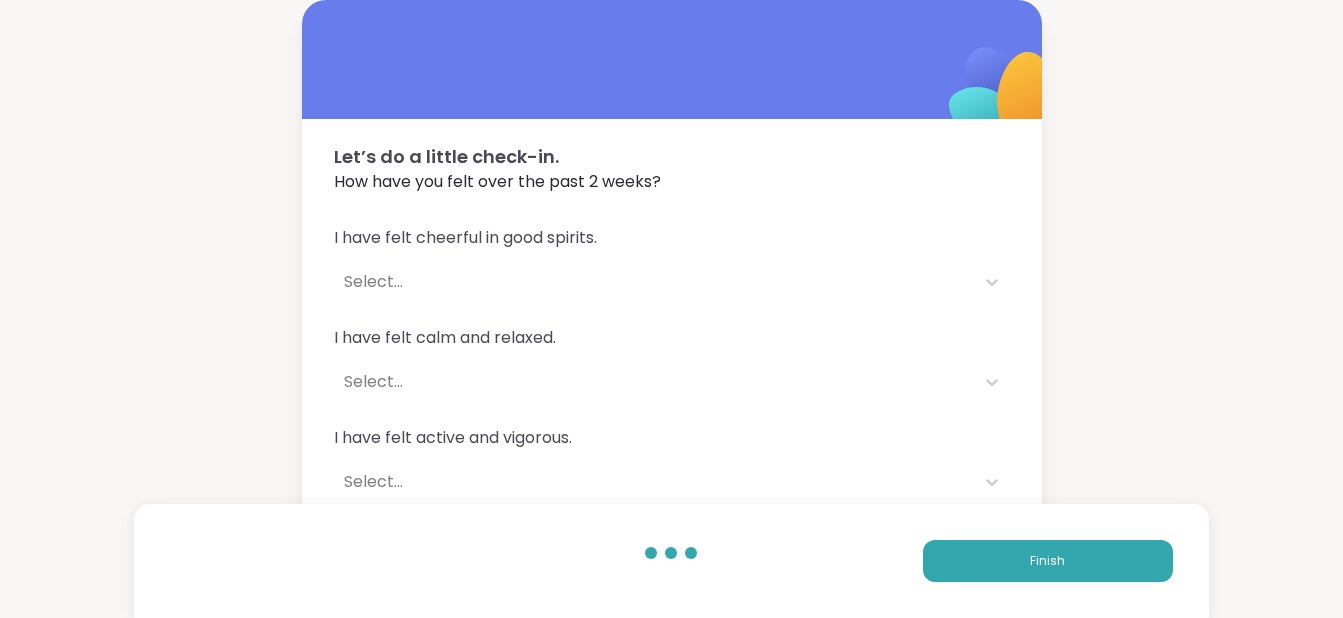 click at bounding box center [651, 553] 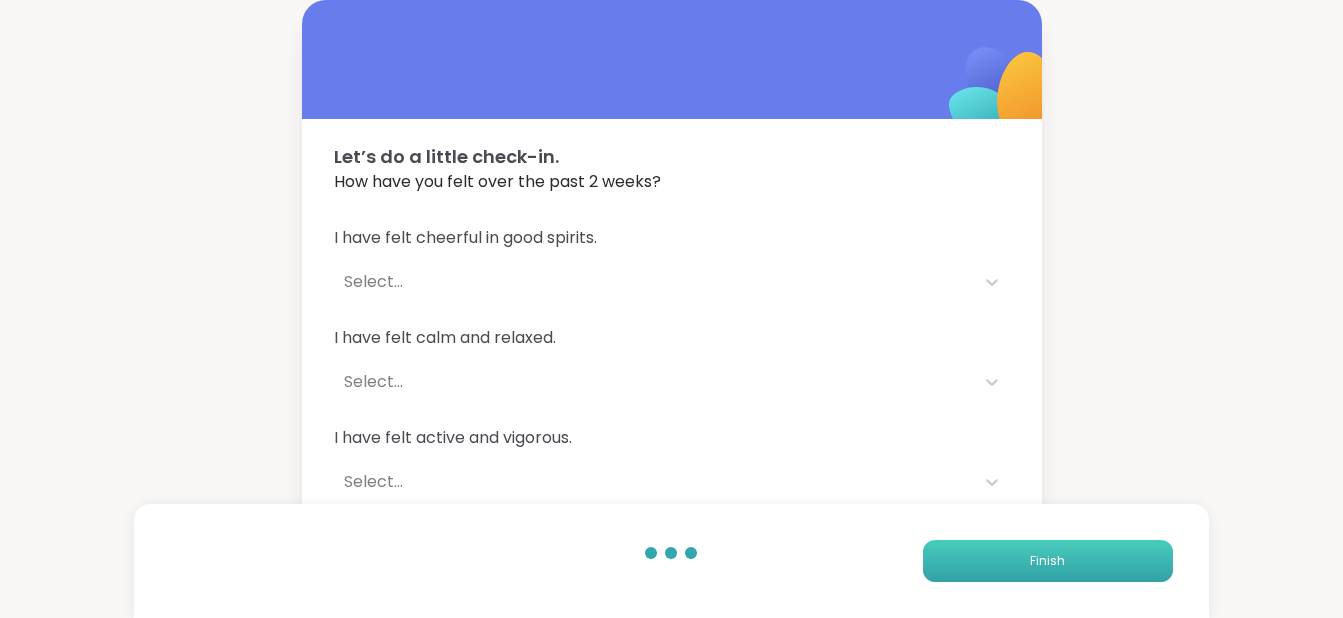 click on "Finish" at bounding box center [1048, 561] 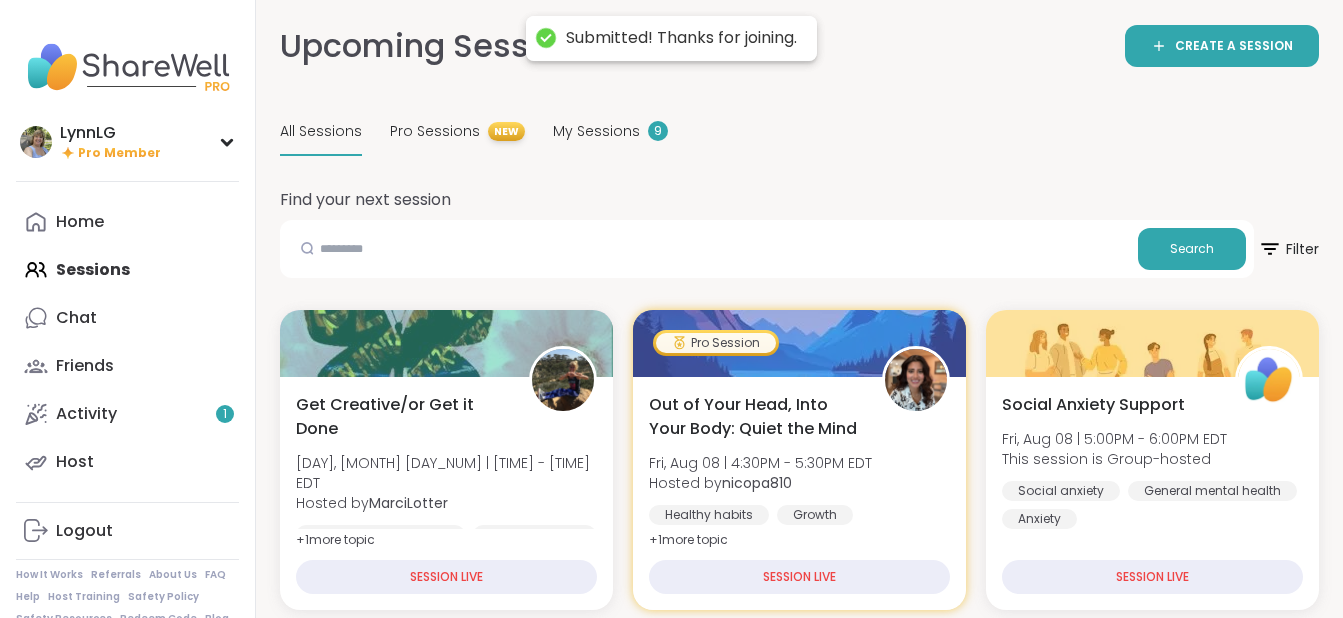 click on "Submitted! Thanks for joining." at bounding box center [681, 38] 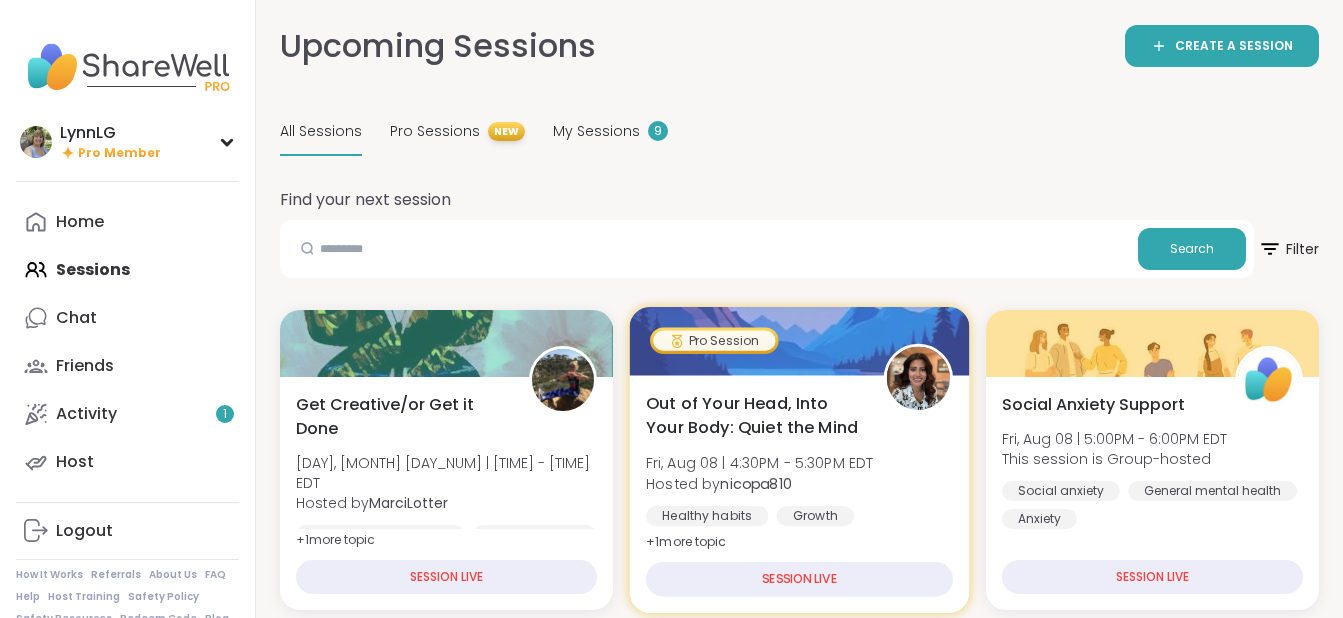 click on "Pro Session" at bounding box center [714, 340] 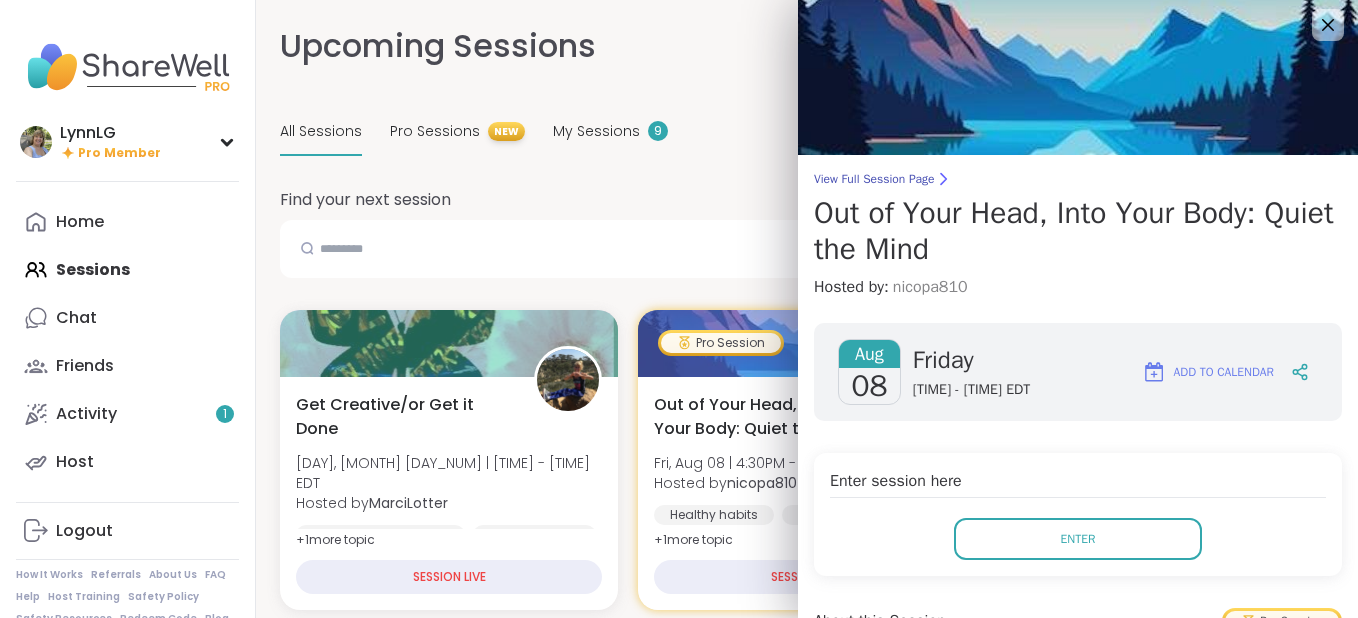 scroll, scrollTop: 0, scrollLeft: 0, axis: both 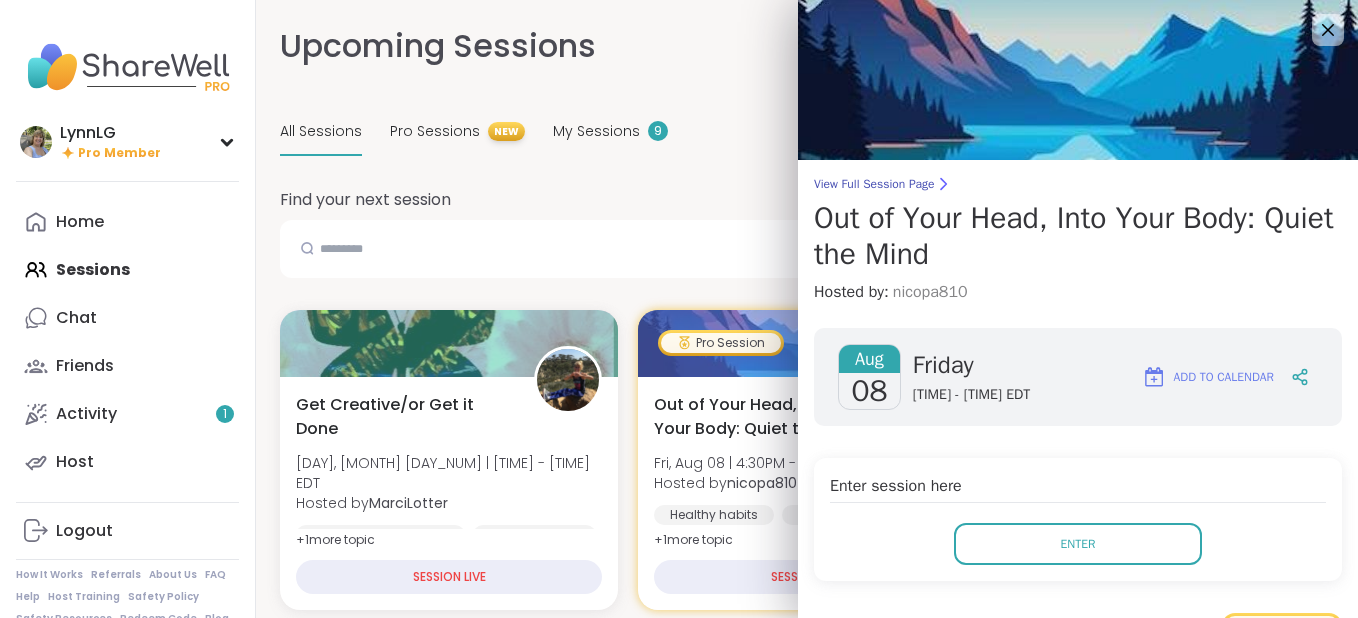 click on "nicopa810" at bounding box center [930, 292] 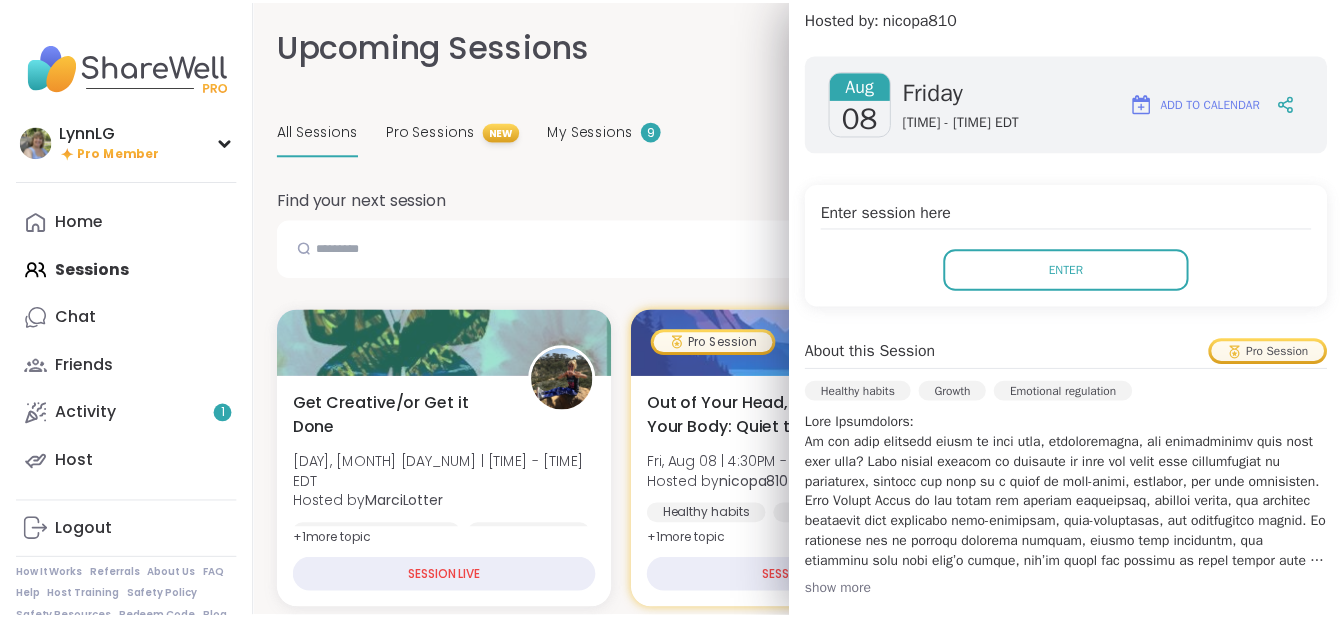 scroll, scrollTop: 273, scrollLeft: 0, axis: vertical 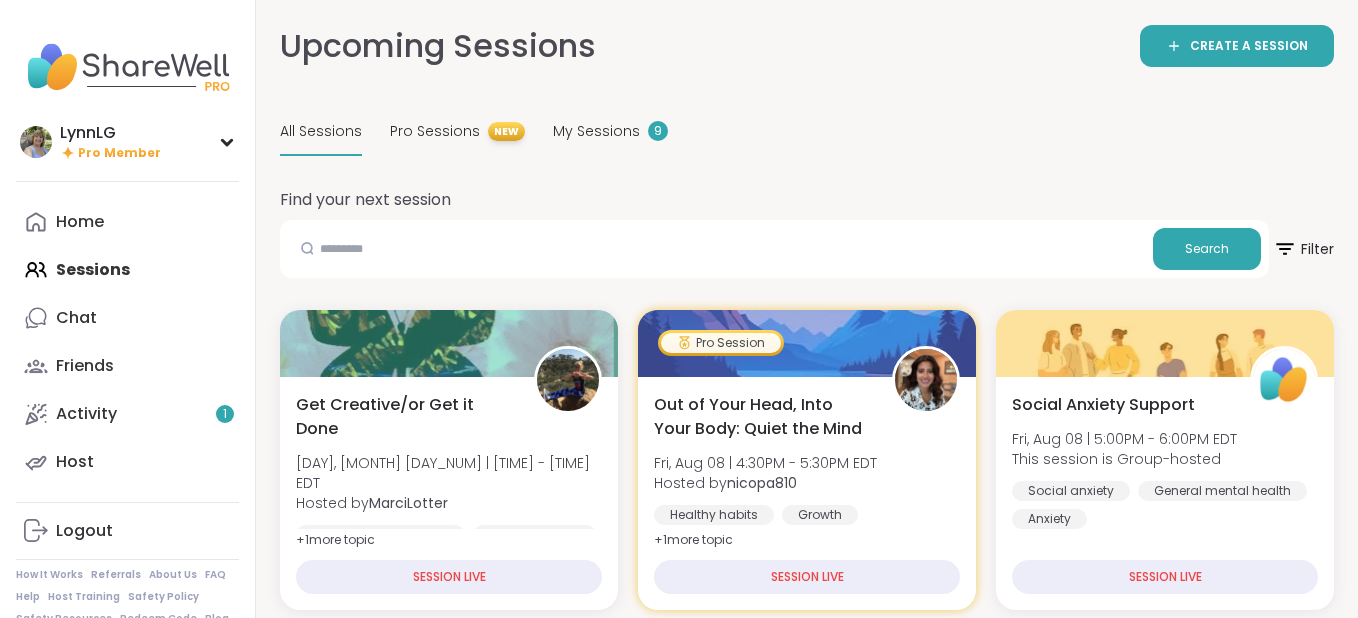 click on "Upcoming Sessions CREATE A SESSION" at bounding box center [807, 46] 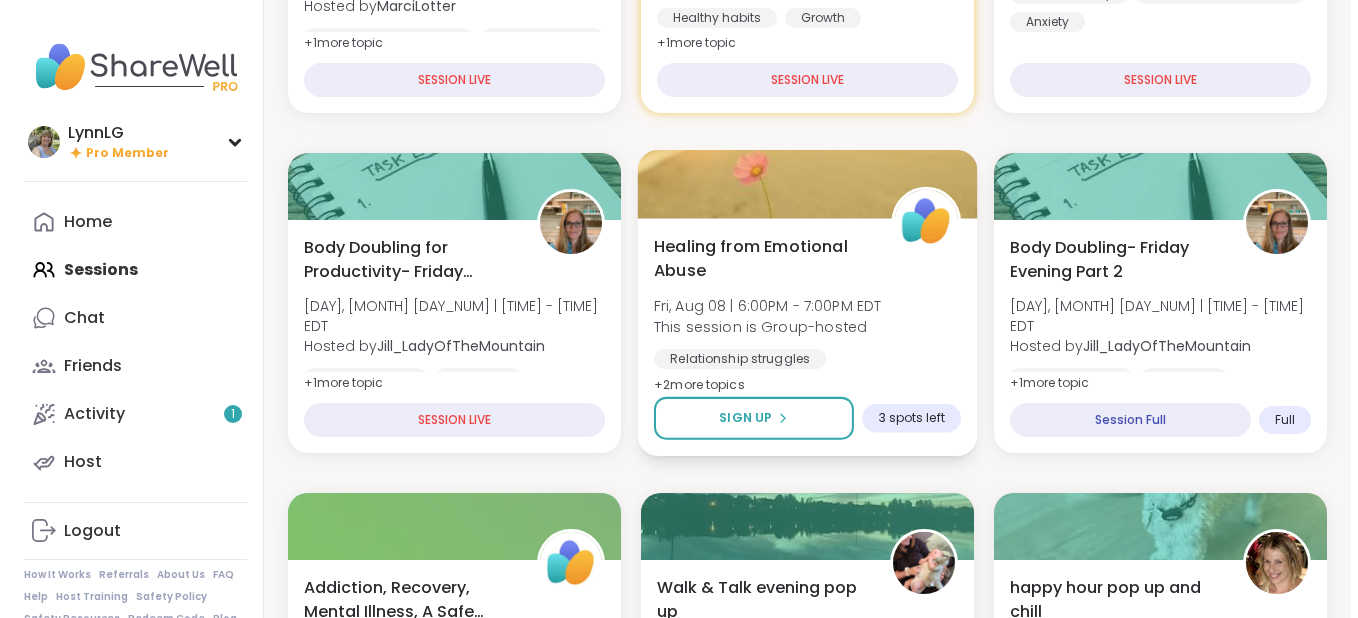 scroll, scrollTop: 498, scrollLeft: 0, axis: vertical 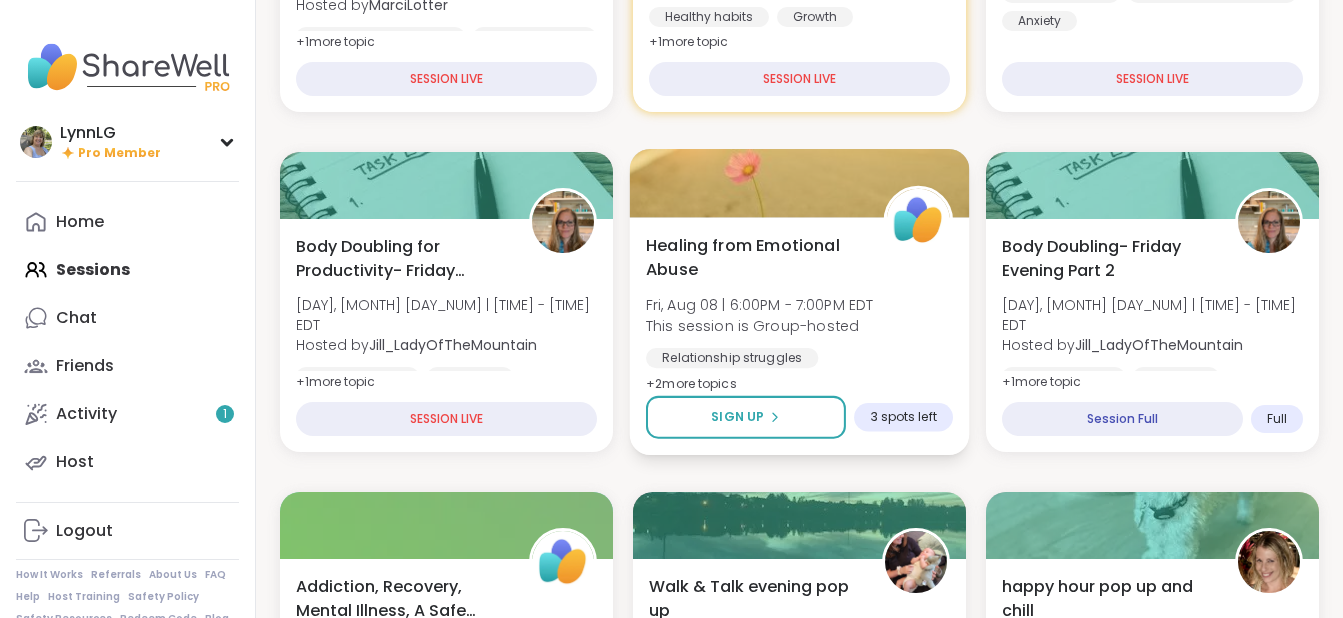 click on "Healing from Emotional Abuse [DAY], [MONTH] [DAY_NUM] | [TIME] - [TIME] EDT This session is Group-hosted Relationship struggles Trauma recovery Emotional abuse + 2 more topic s" at bounding box center (799, 314) 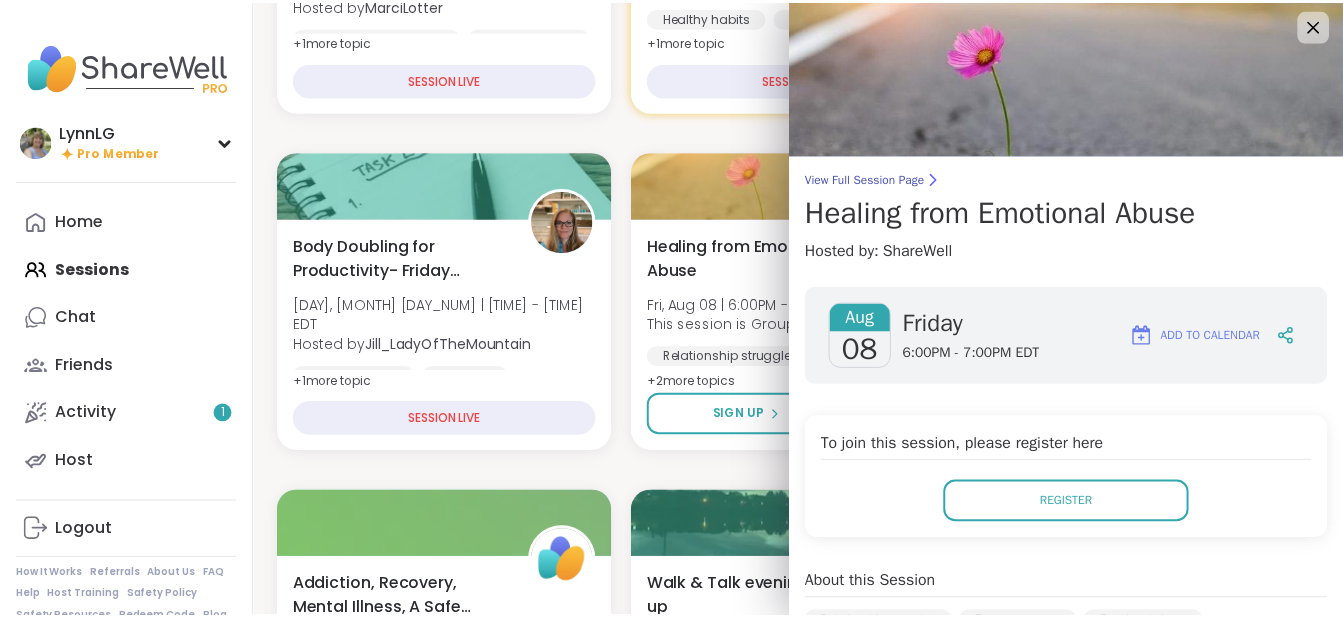 scroll, scrollTop: 0, scrollLeft: 0, axis: both 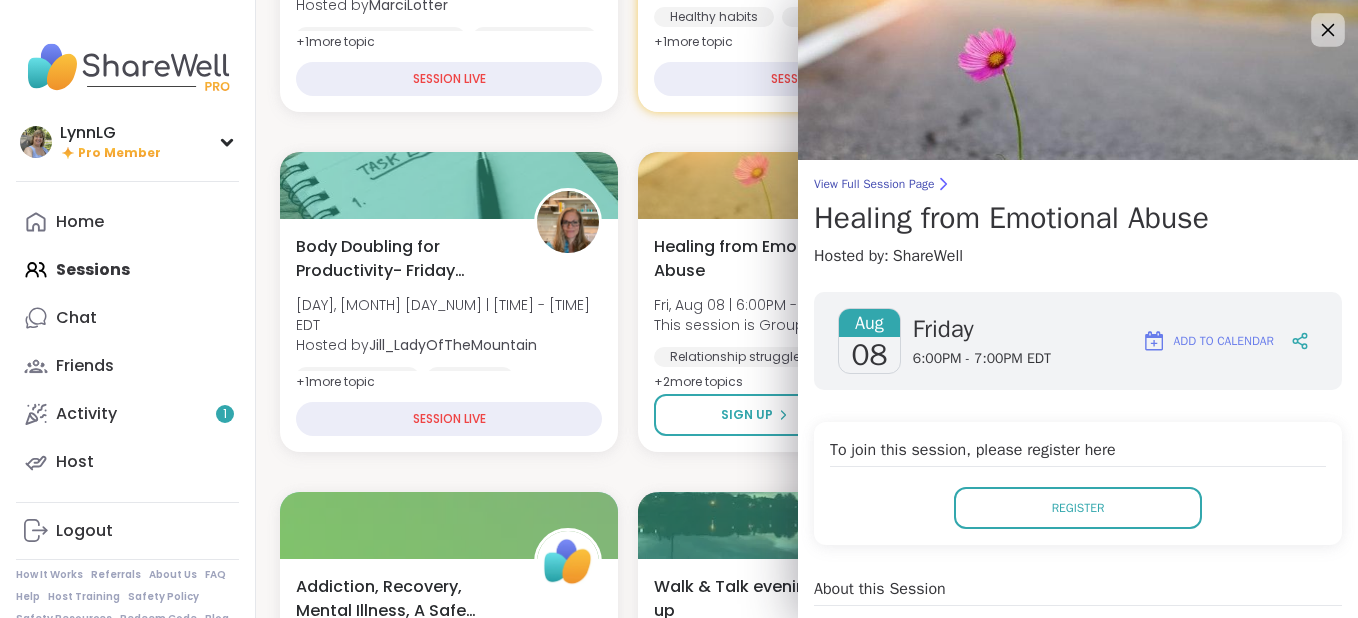 click 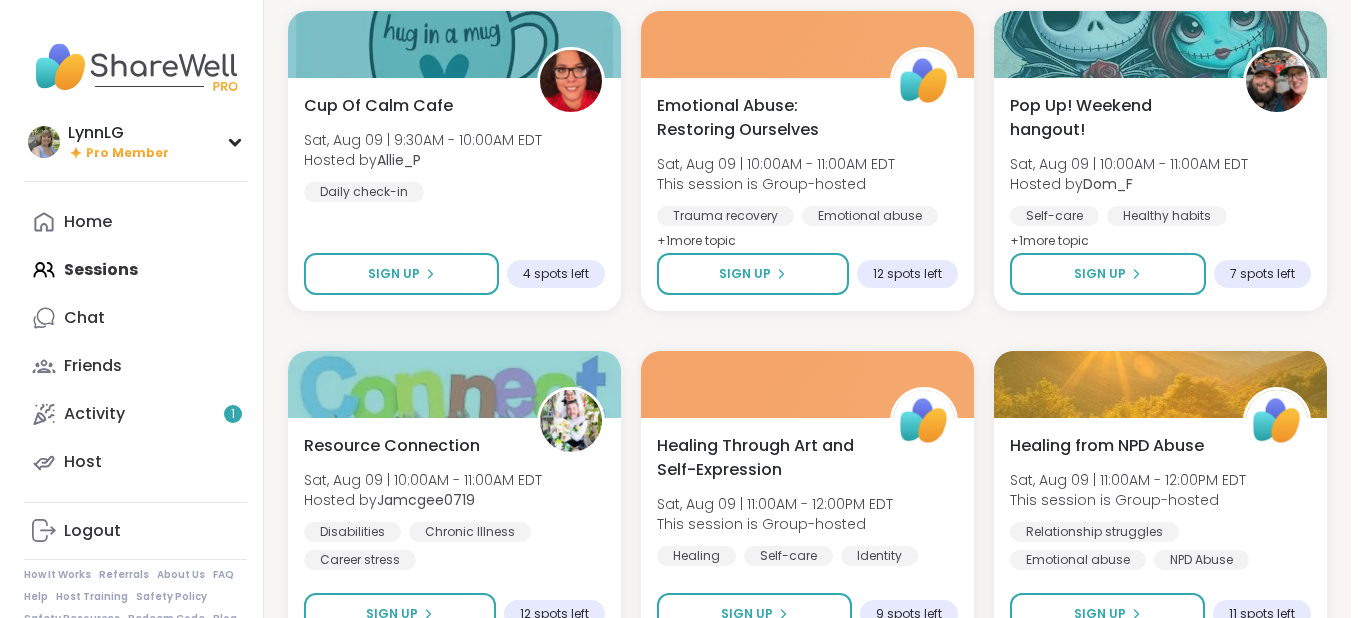 scroll, scrollTop: 2680, scrollLeft: 0, axis: vertical 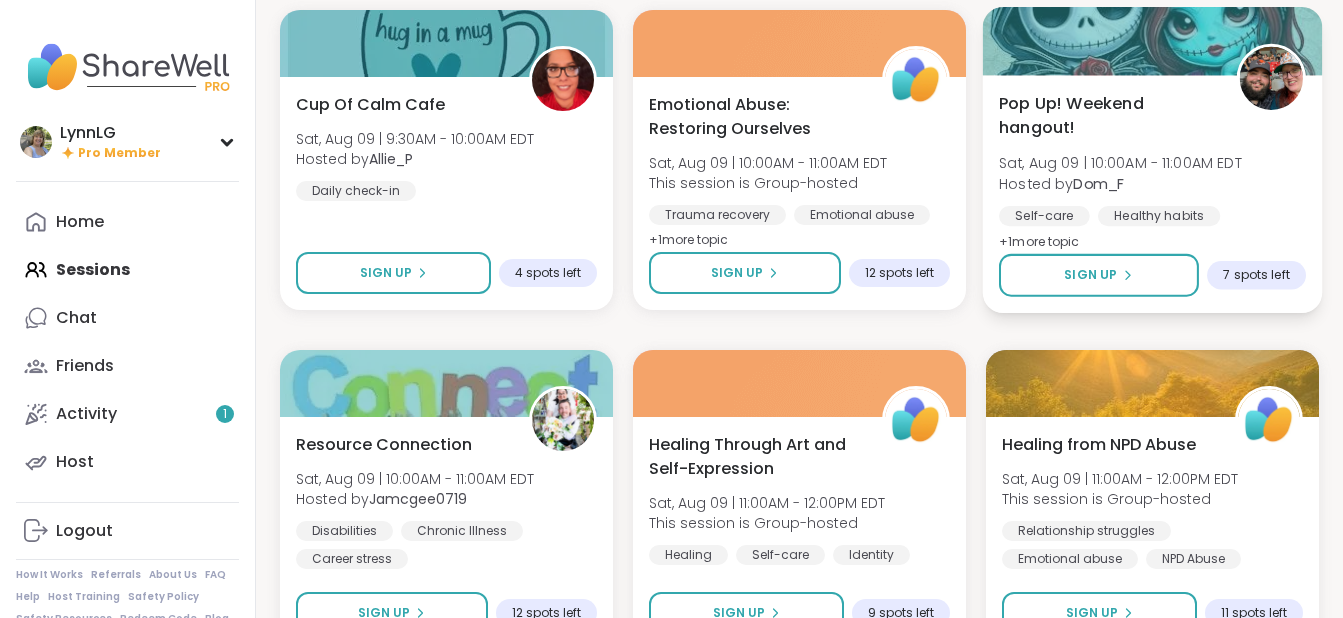 click on "Pop Up! Weekend hangout!" at bounding box center (1106, 115) 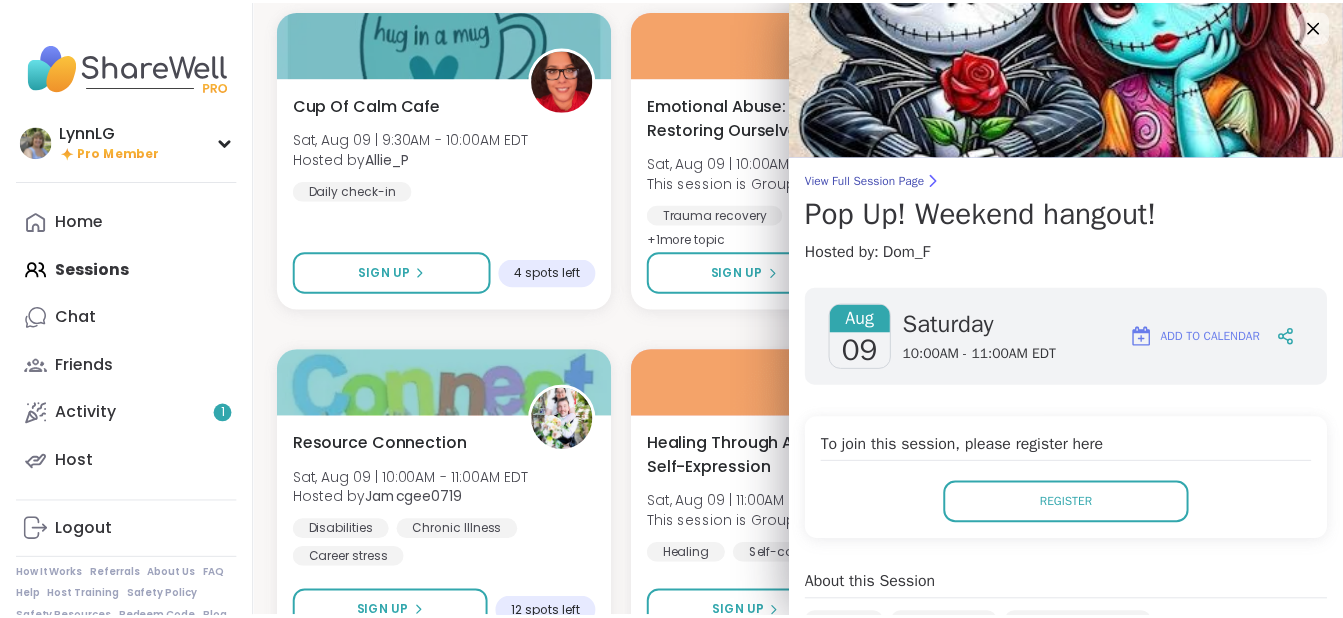 scroll, scrollTop: 0, scrollLeft: 0, axis: both 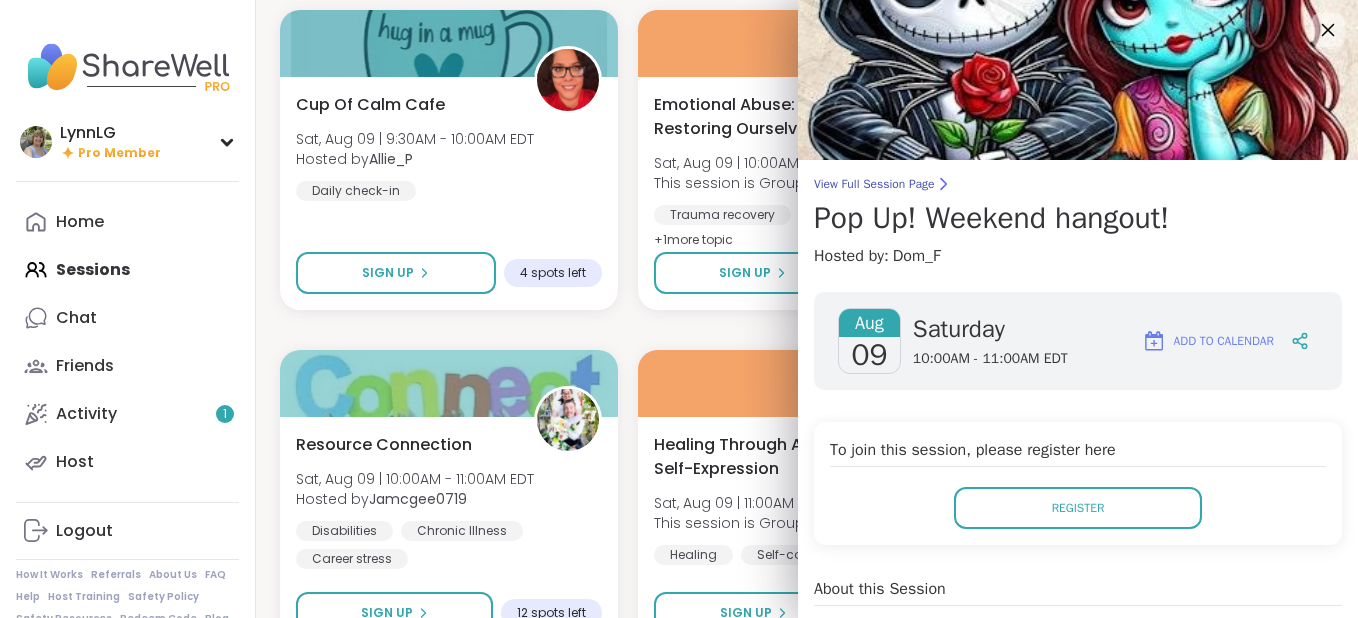 click 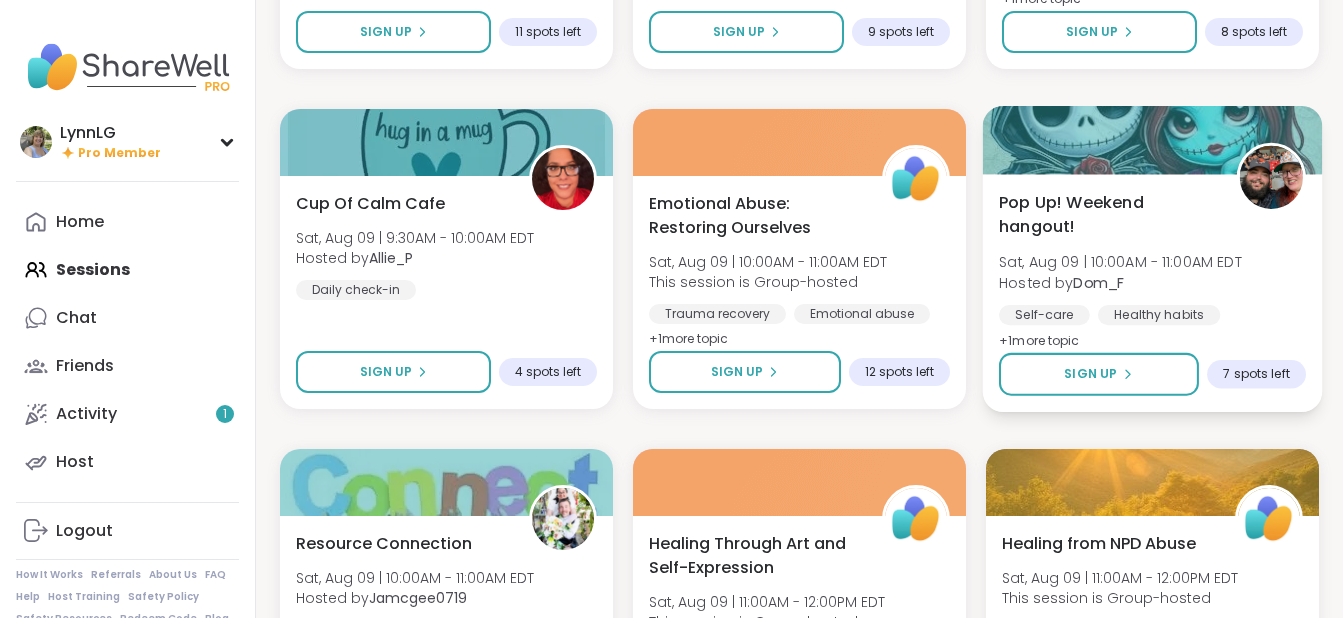 scroll, scrollTop: 2580, scrollLeft: 0, axis: vertical 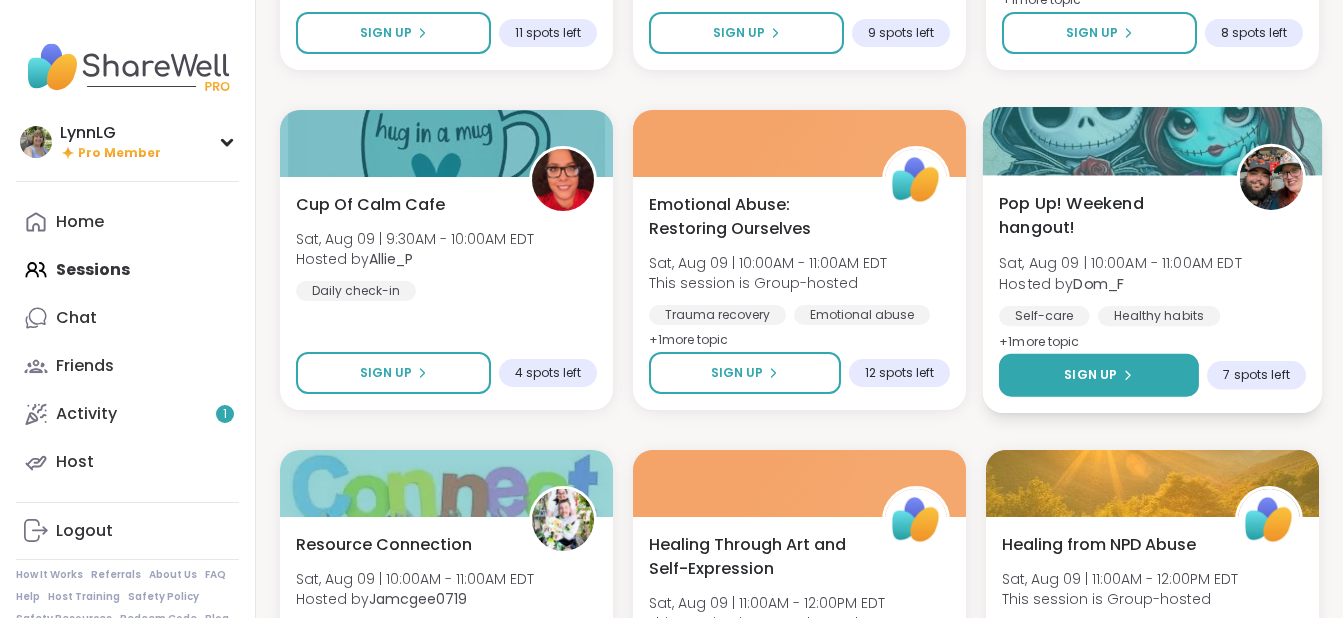 click 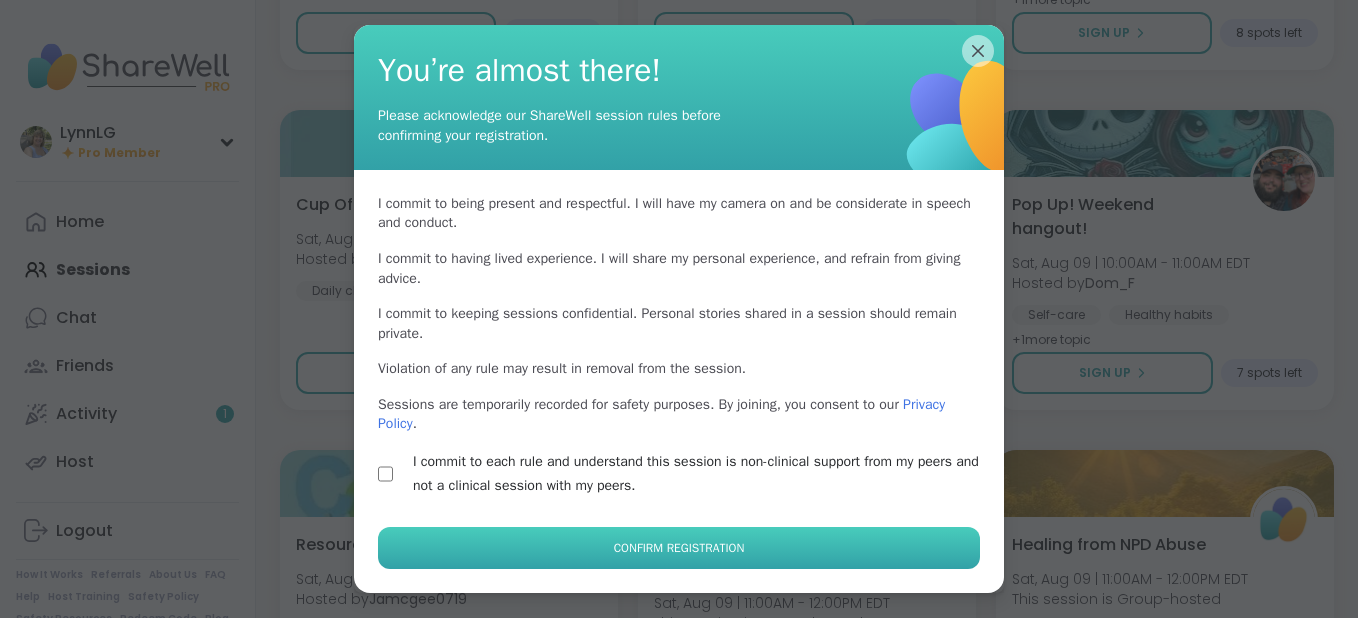 click on "Confirm Registration" at bounding box center (679, 548) 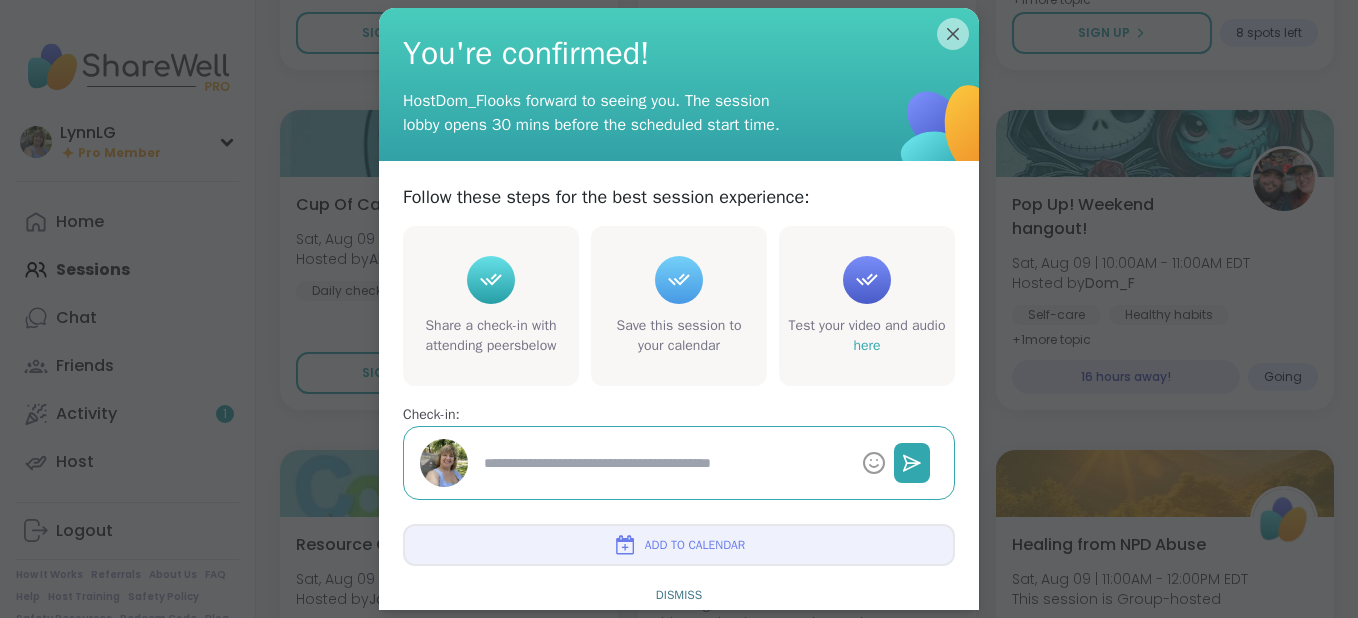type on "*" 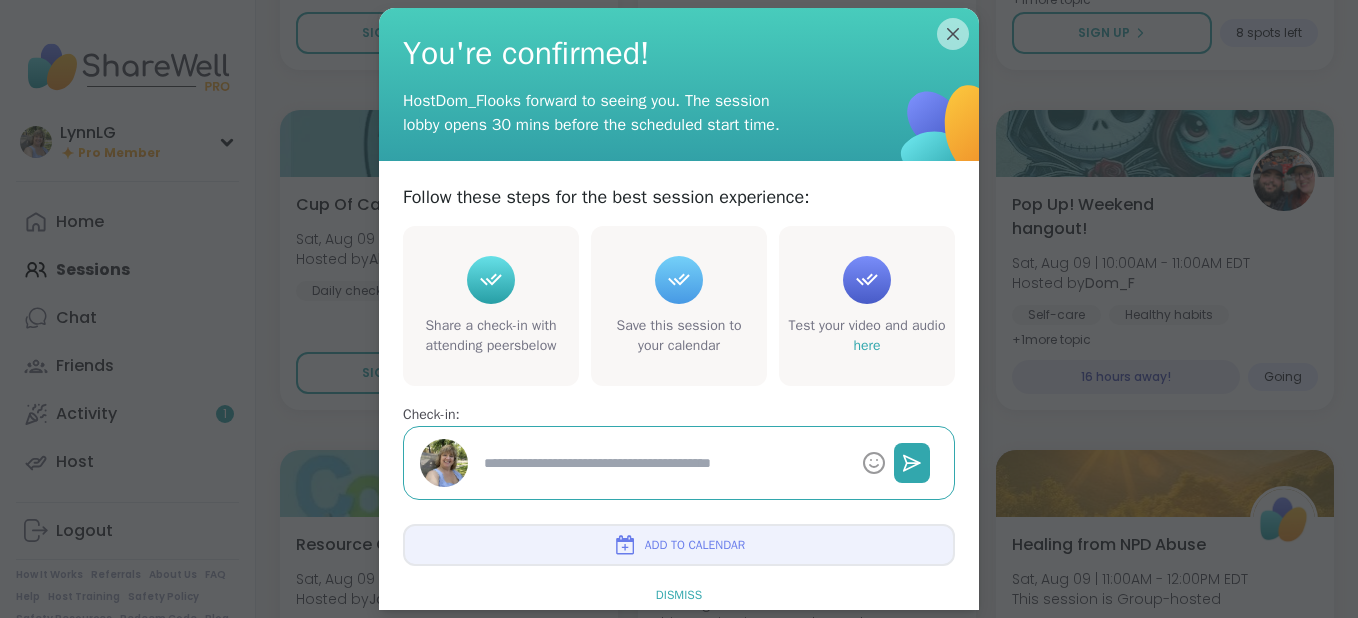 click on "Dismiss" at bounding box center [679, 595] 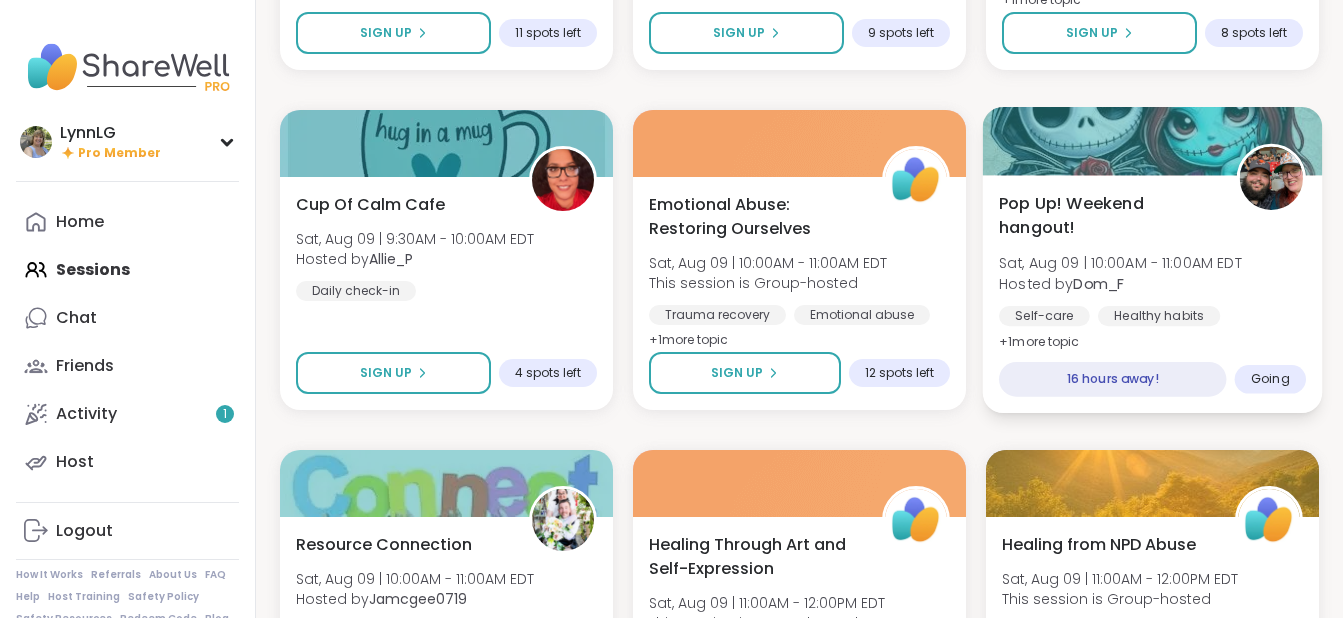 click on "Pop Up! Weekend hangout!" at bounding box center (1106, 215) 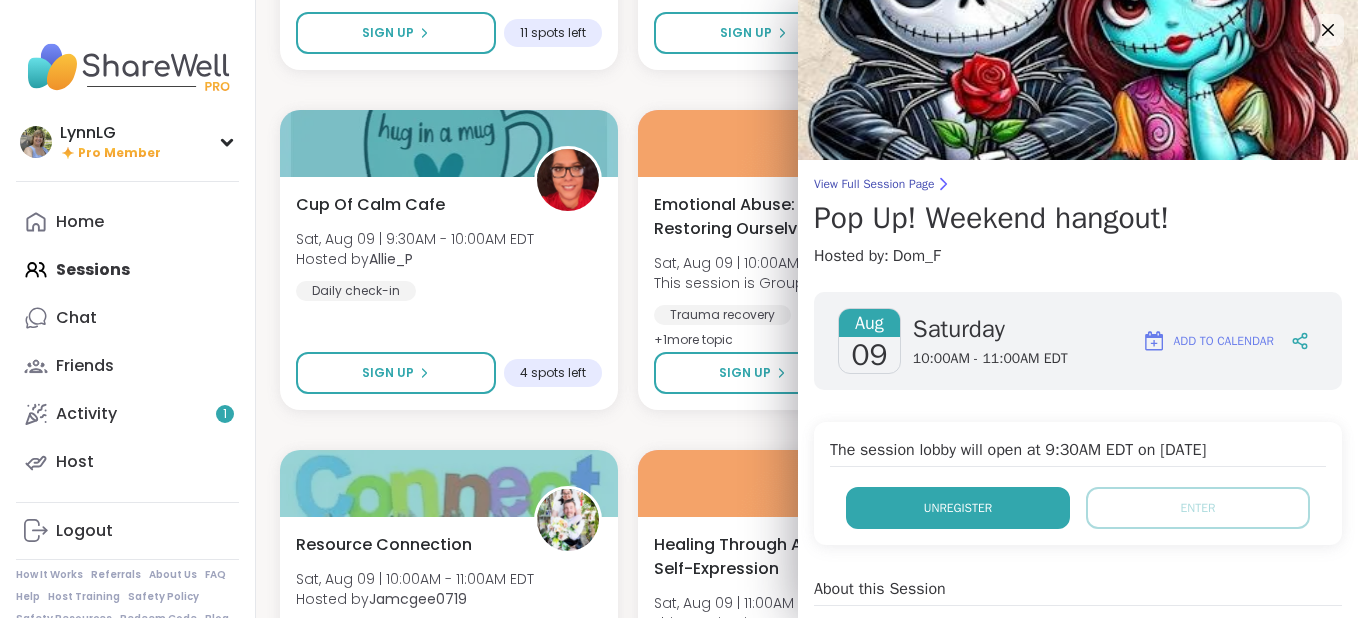 click on "Unregister" at bounding box center [958, 508] 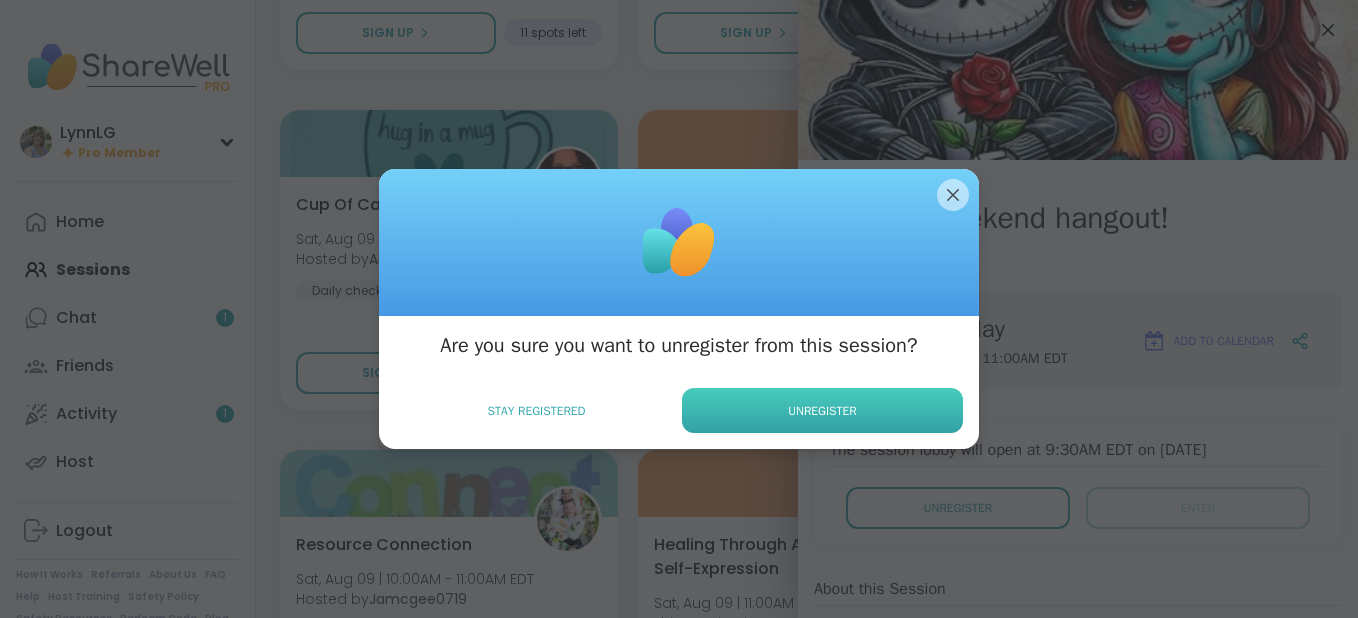 click on "Unregister" at bounding box center [822, 411] 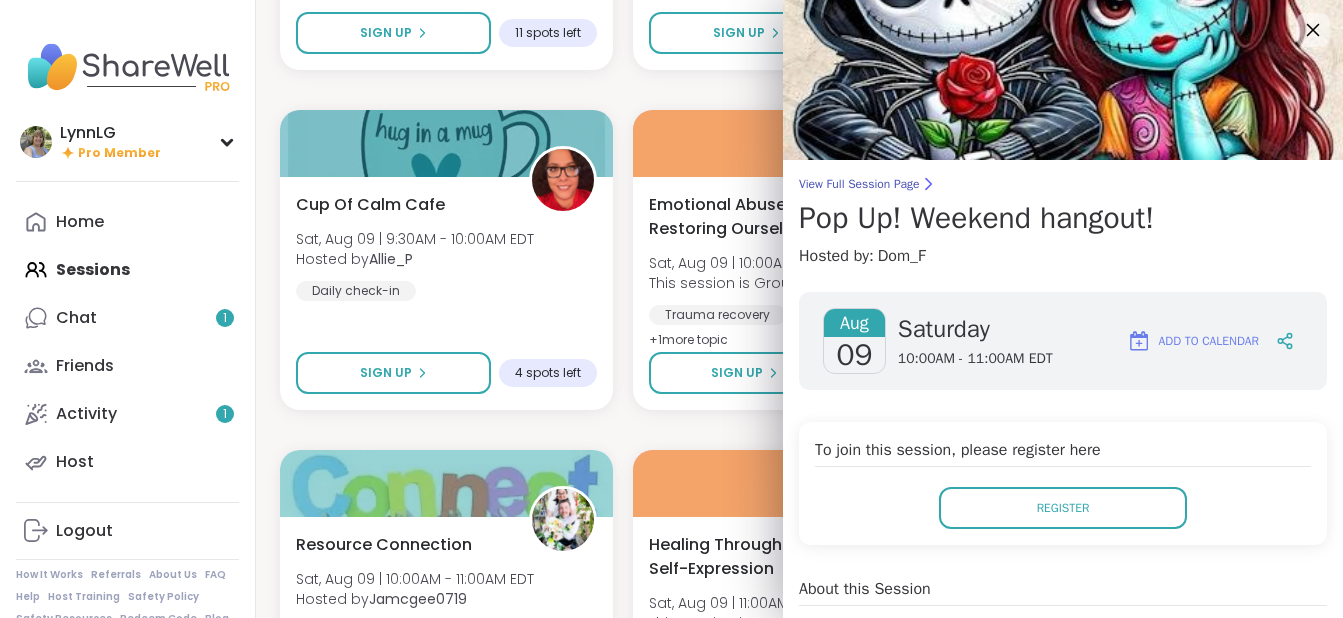 click 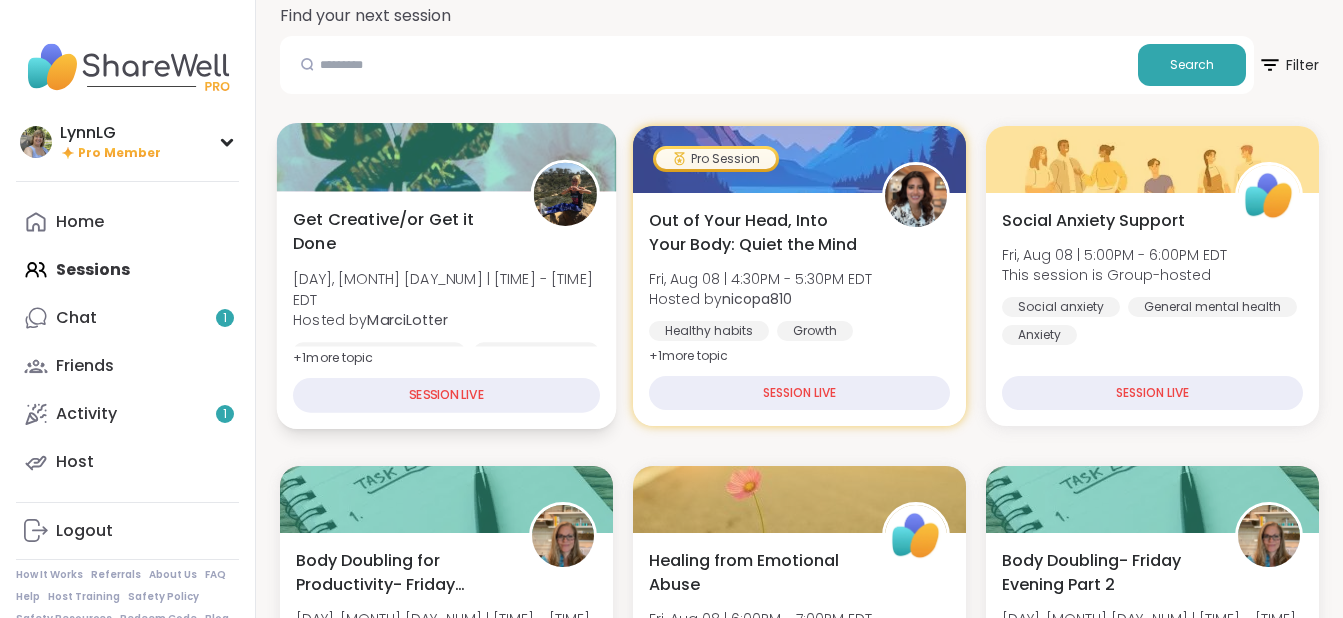 scroll, scrollTop: 0, scrollLeft: 0, axis: both 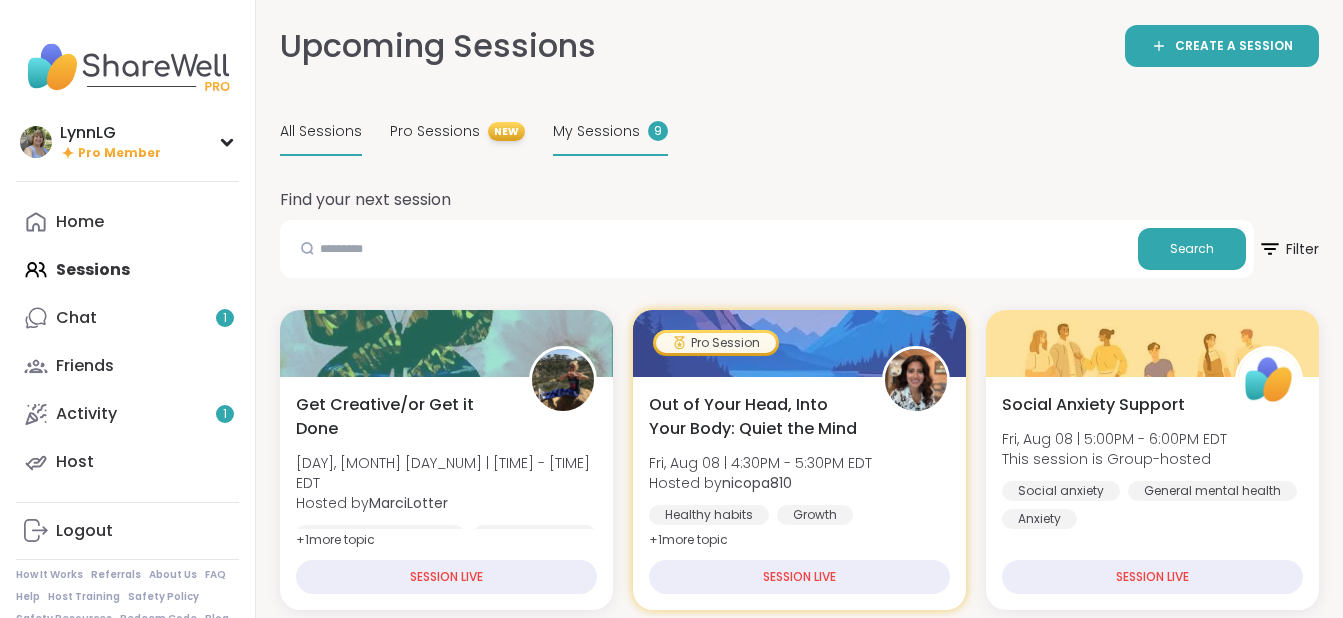 click on "My Sessions" at bounding box center (596, 131) 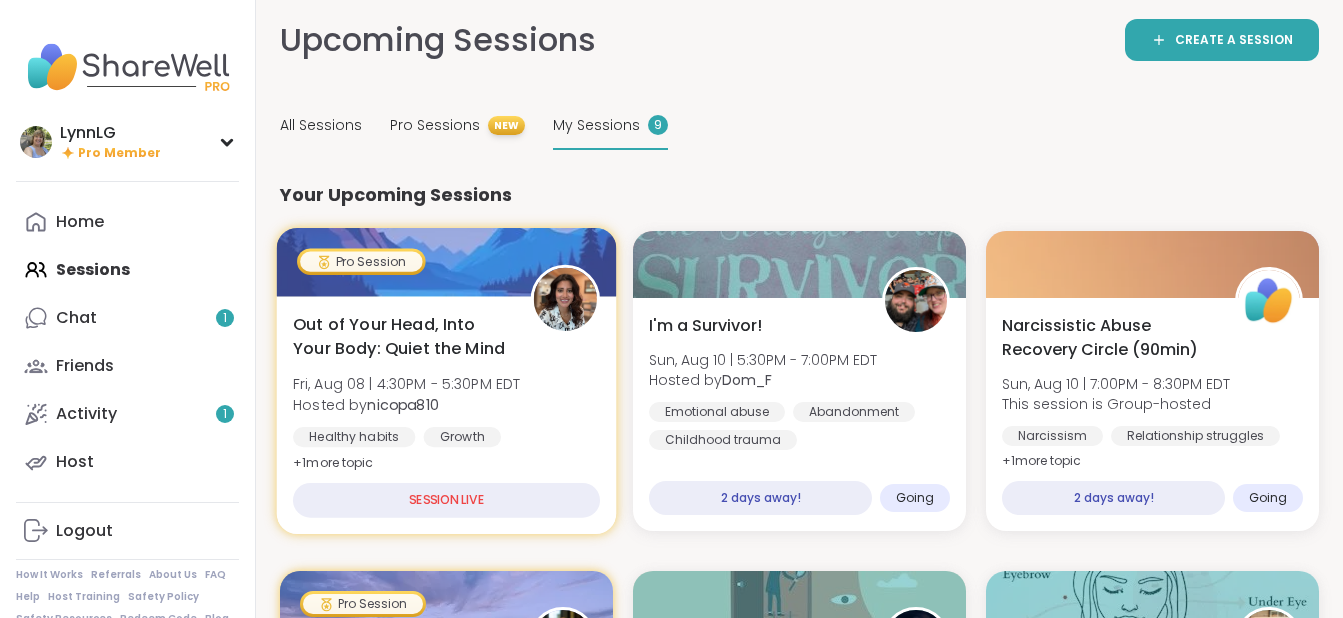 scroll, scrollTop: 0, scrollLeft: 0, axis: both 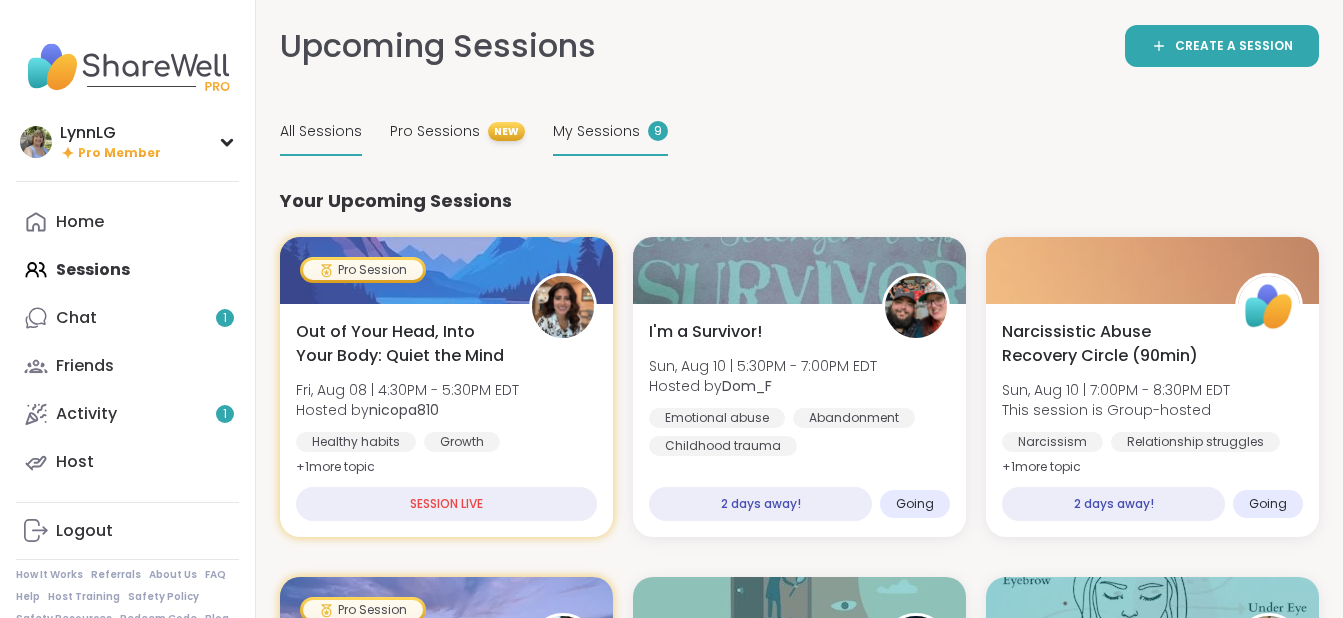click on "All Sessions" at bounding box center [321, 131] 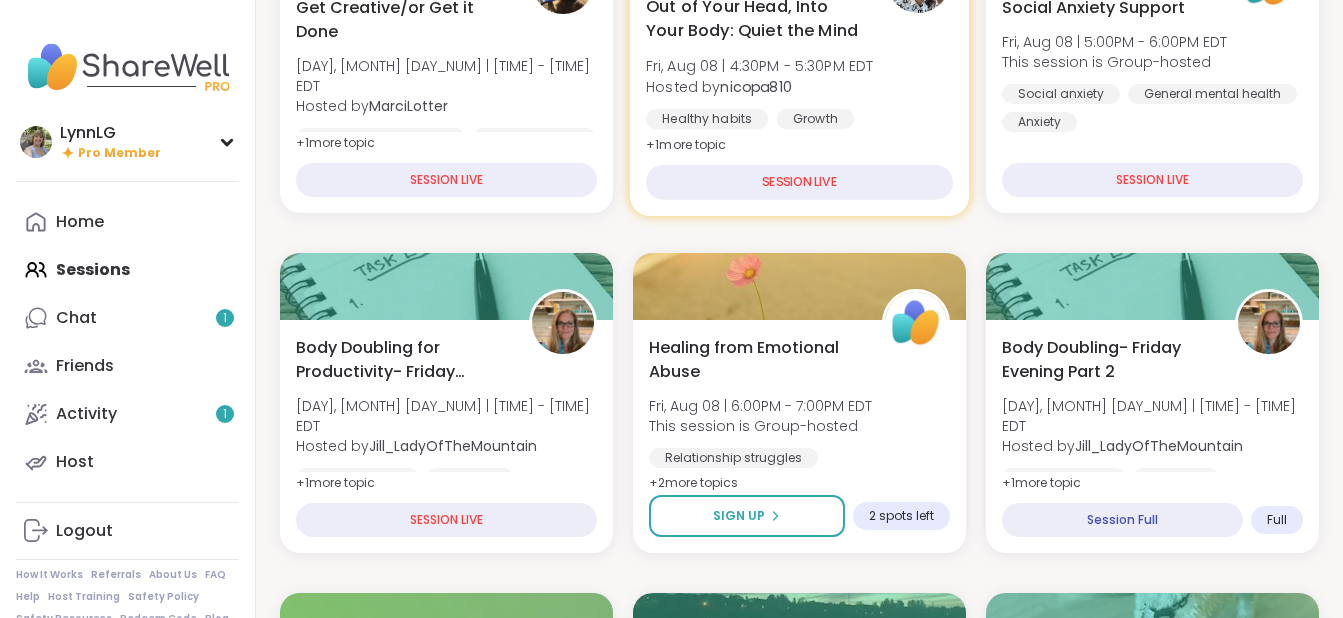 scroll, scrollTop: 398, scrollLeft: 0, axis: vertical 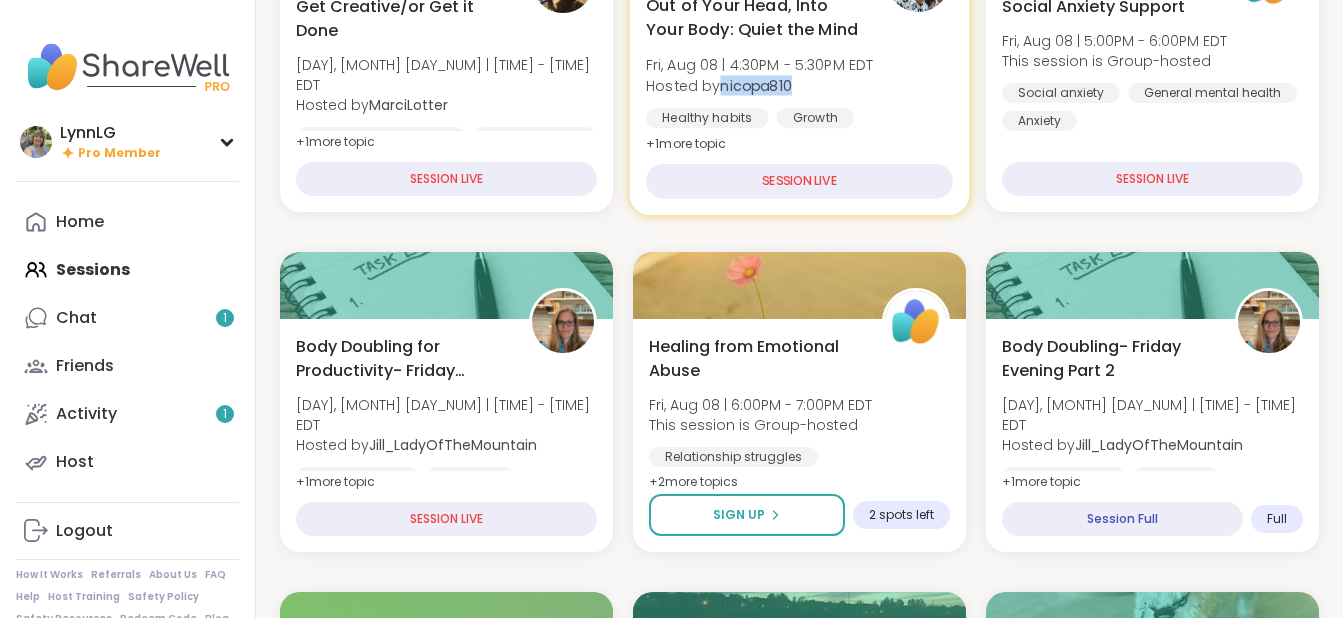 drag, startPoint x: 796, startPoint y: 88, endPoint x: 721, endPoint y: 86, distance: 75.026665 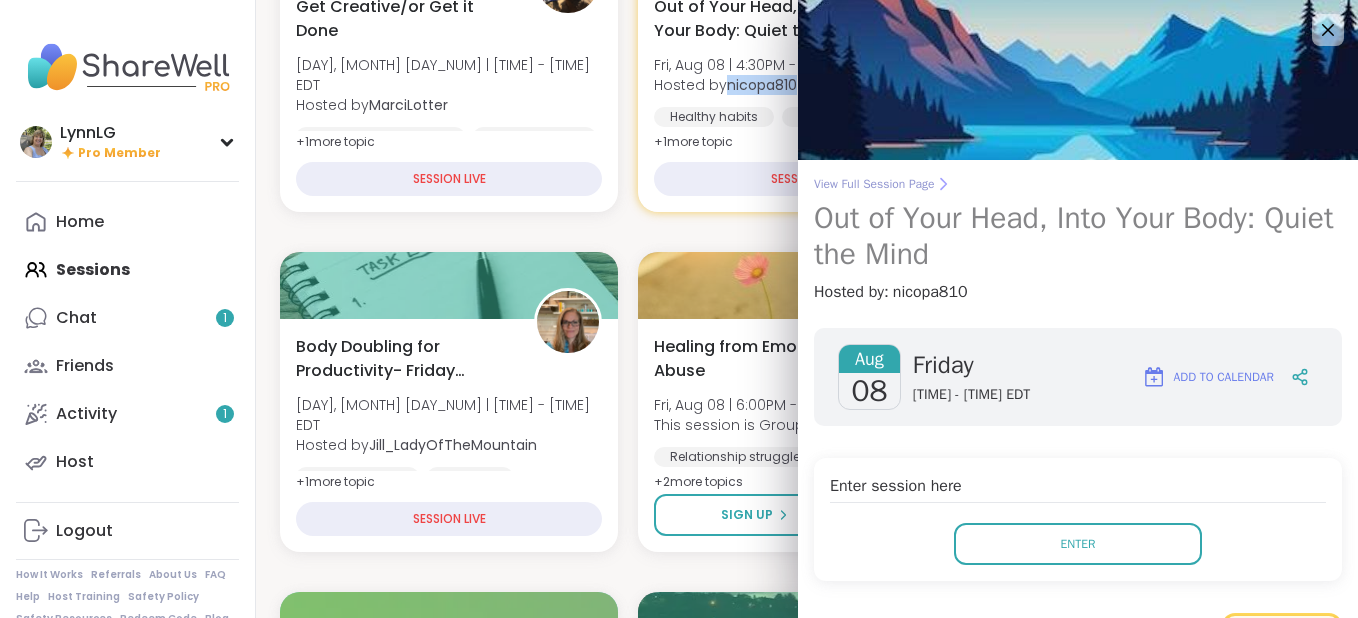 click on "View Full Session Page" at bounding box center (1078, 184) 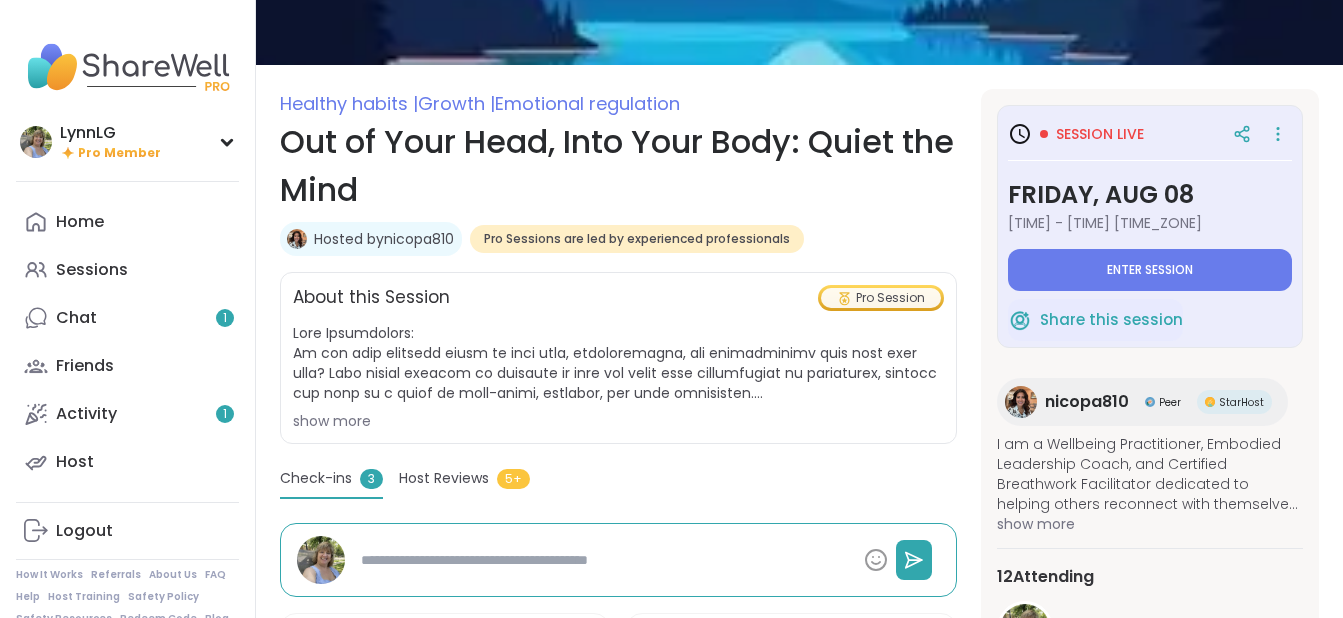 scroll, scrollTop: 0, scrollLeft: 0, axis: both 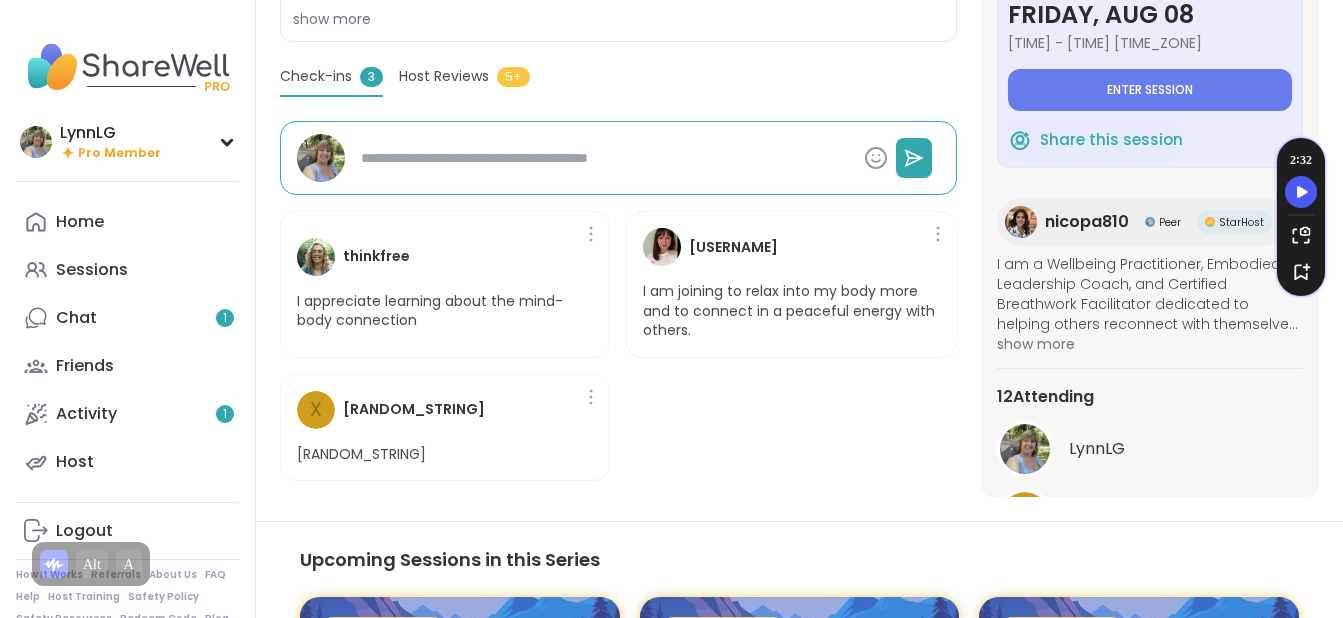 click on "Host Reviews" at bounding box center (444, 76) 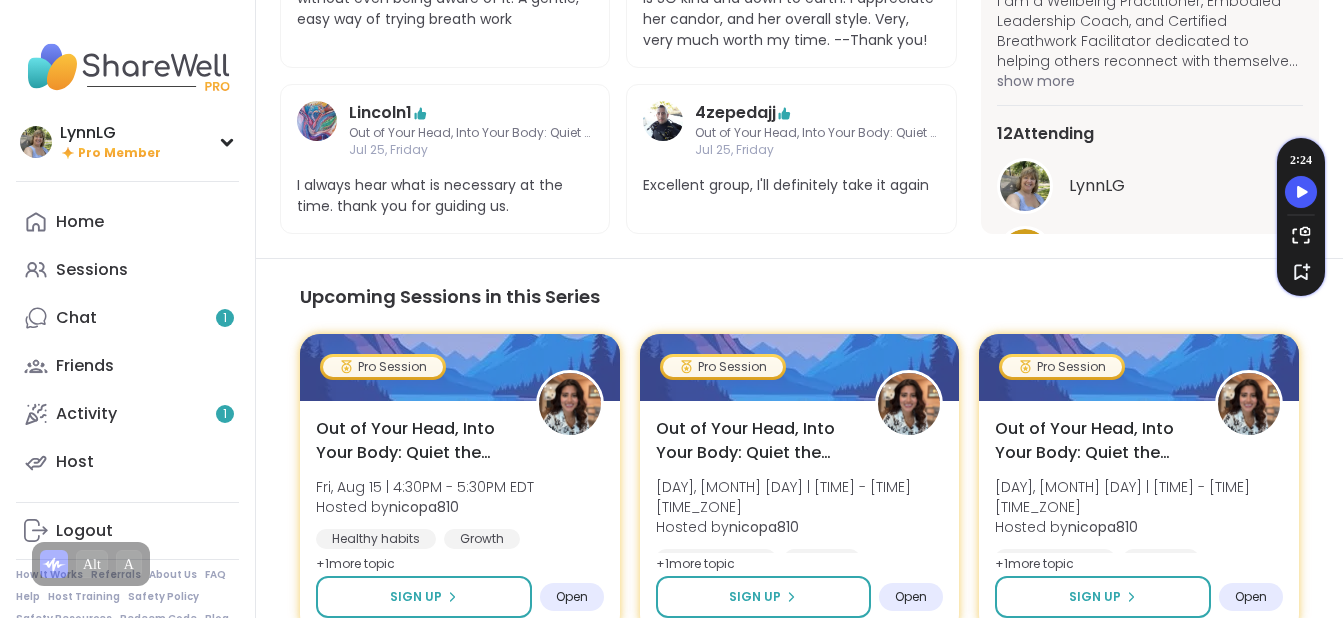 scroll, scrollTop: 1199, scrollLeft: 0, axis: vertical 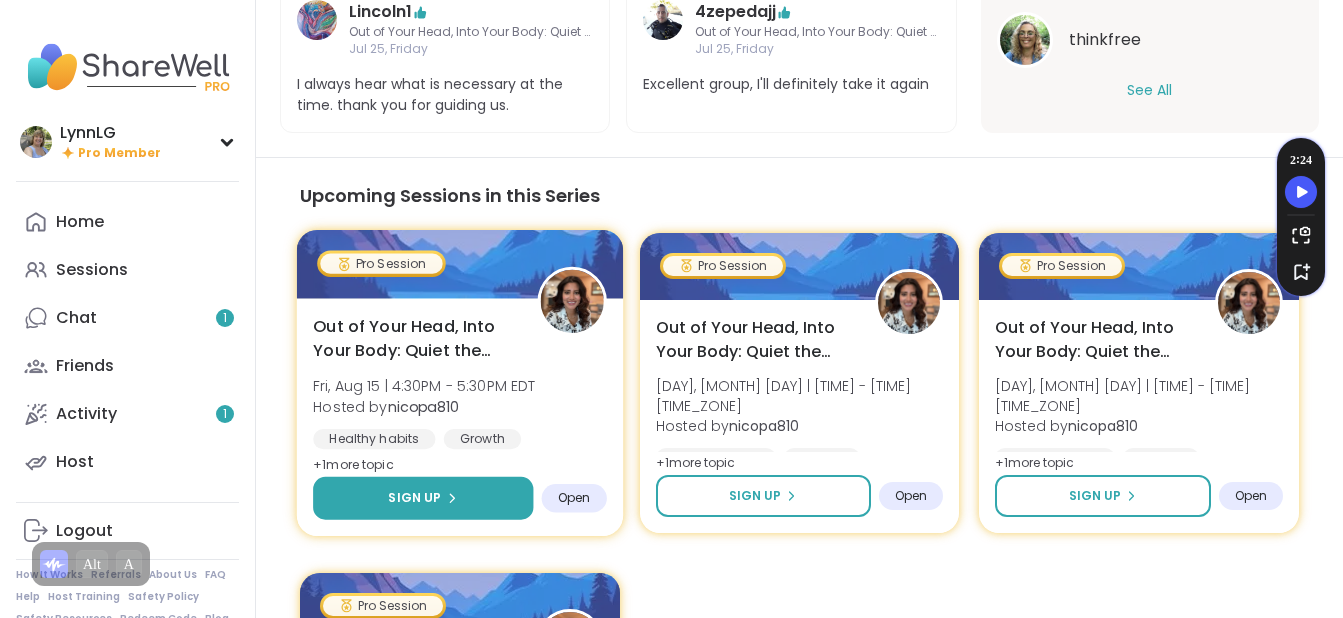click on "Sign Up" at bounding box center [414, 498] 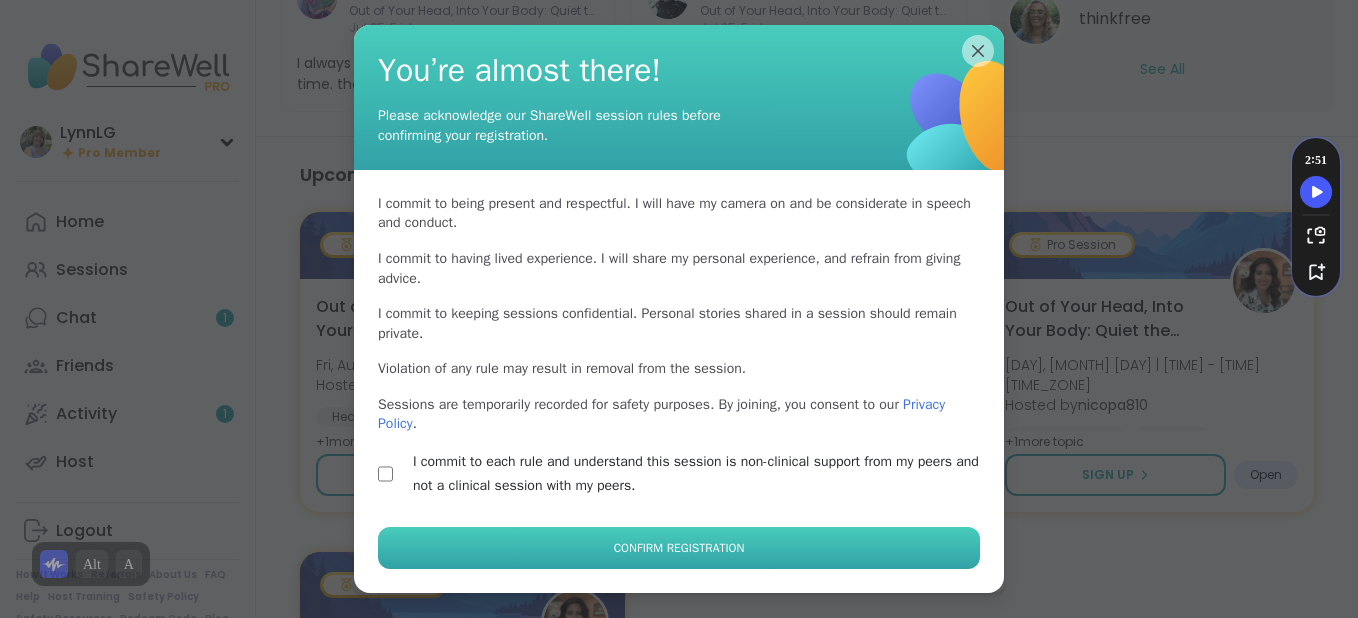 click on "Confirm Registration" at bounding box center (679, 548) 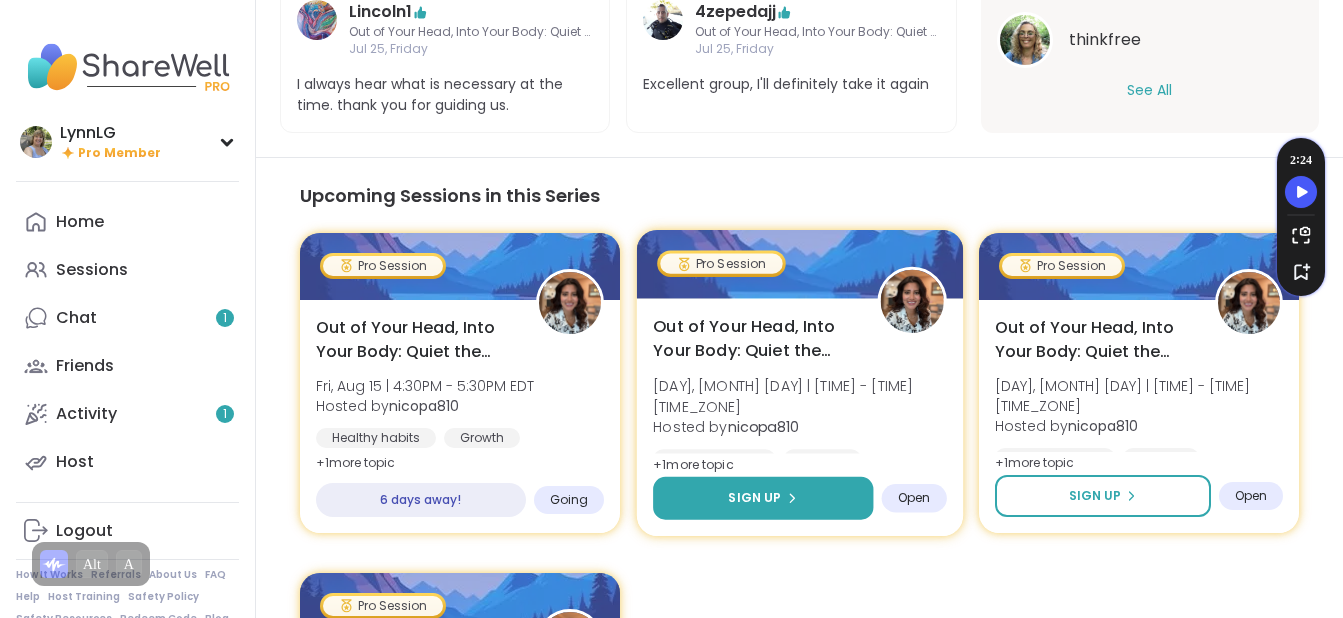 click on "Sign Up" at bounding box center [763, 498] 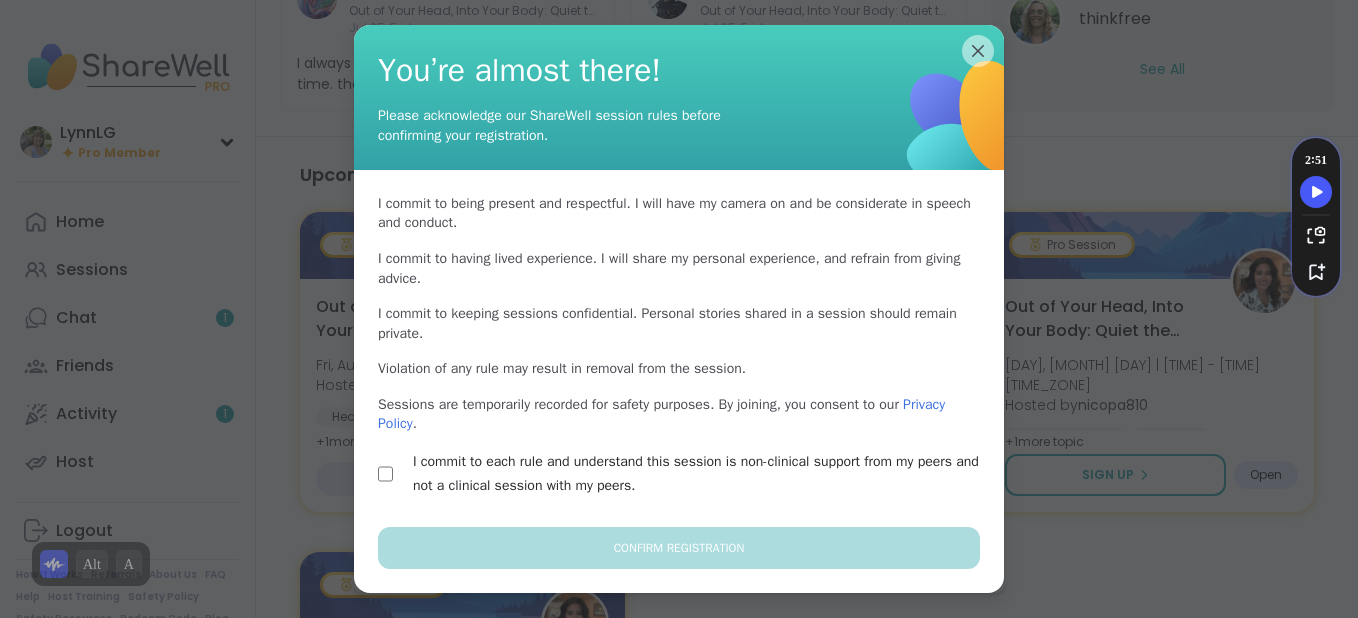 click on "I commit to being present and respectful . I will have my camera on and be considerate in speech and conduct. I commit to having lived experience . I will share my personal experience, and refrain from giving advice. I commit to keeping sessions confidential . Personal stories shared in a session should remain private. Violation of any rule may result in removal from the session. Sessions are temporarily recorded for safety purposes. By joining, you consent to our   Privacy Policy . I commit to each rule and understand this session is non-clinical support from my peers and not a clinical session with my peers." at bounding box center [679, 348] 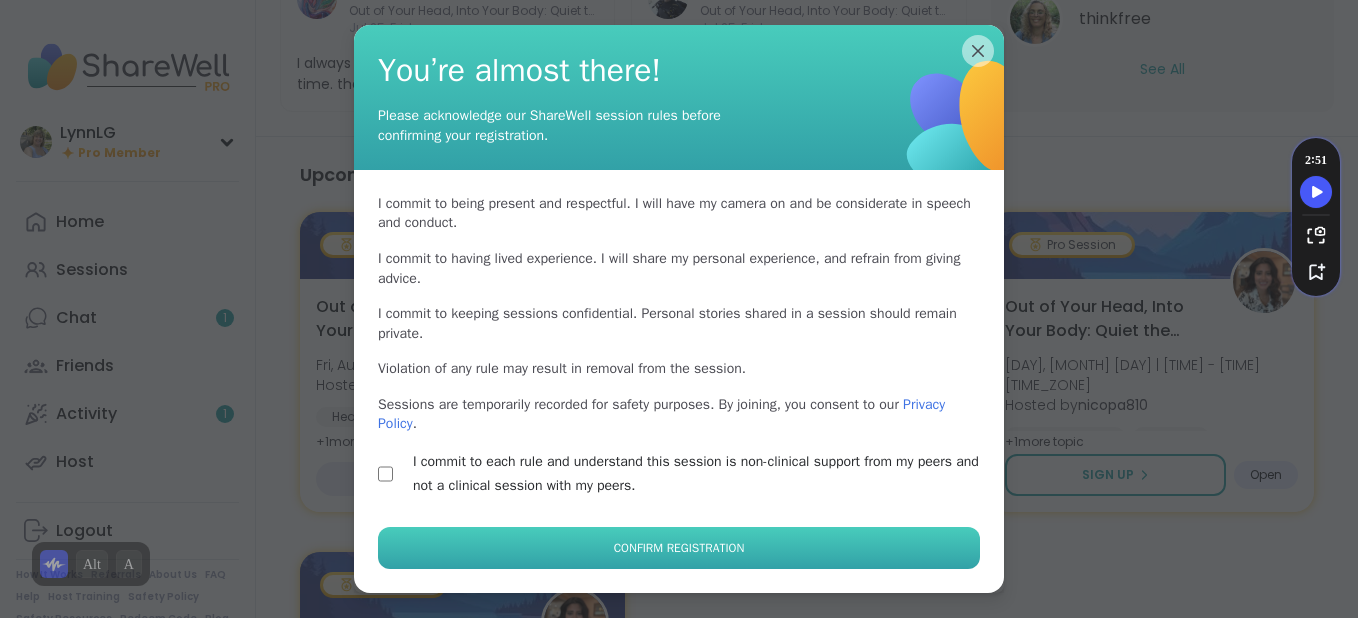 click on "Confirm Registration" at bounding box center (679, 548) 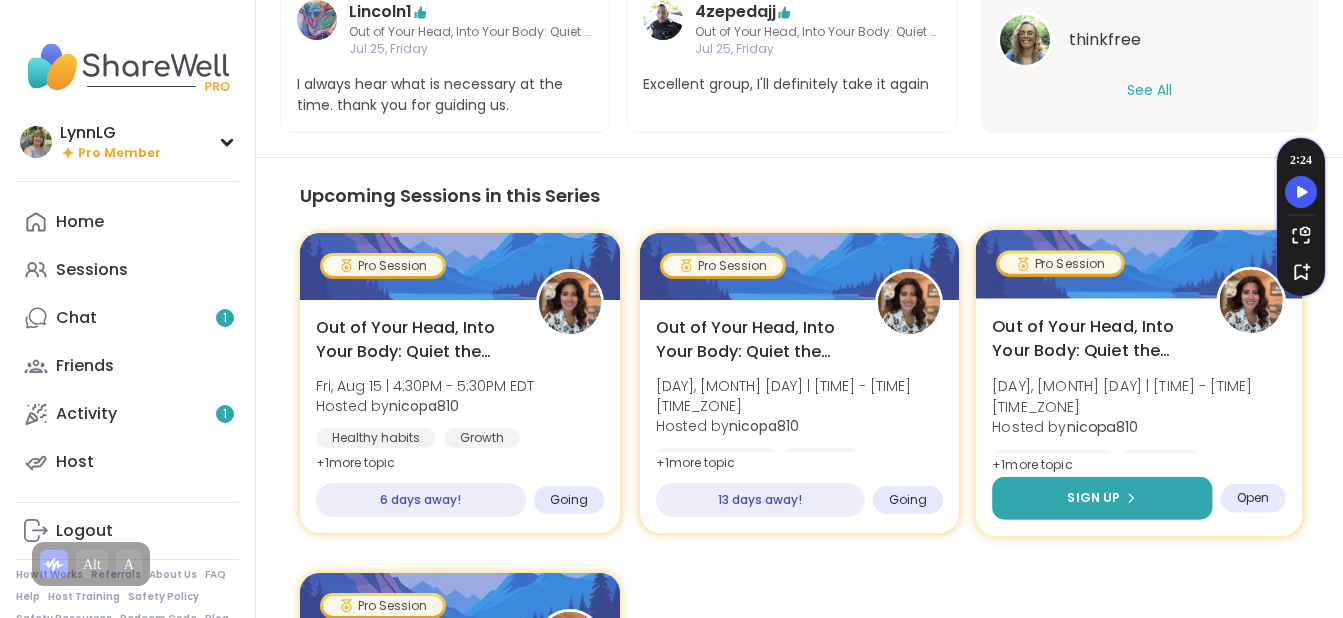 click on "Sign Up" at bounding box center (1102, 498) 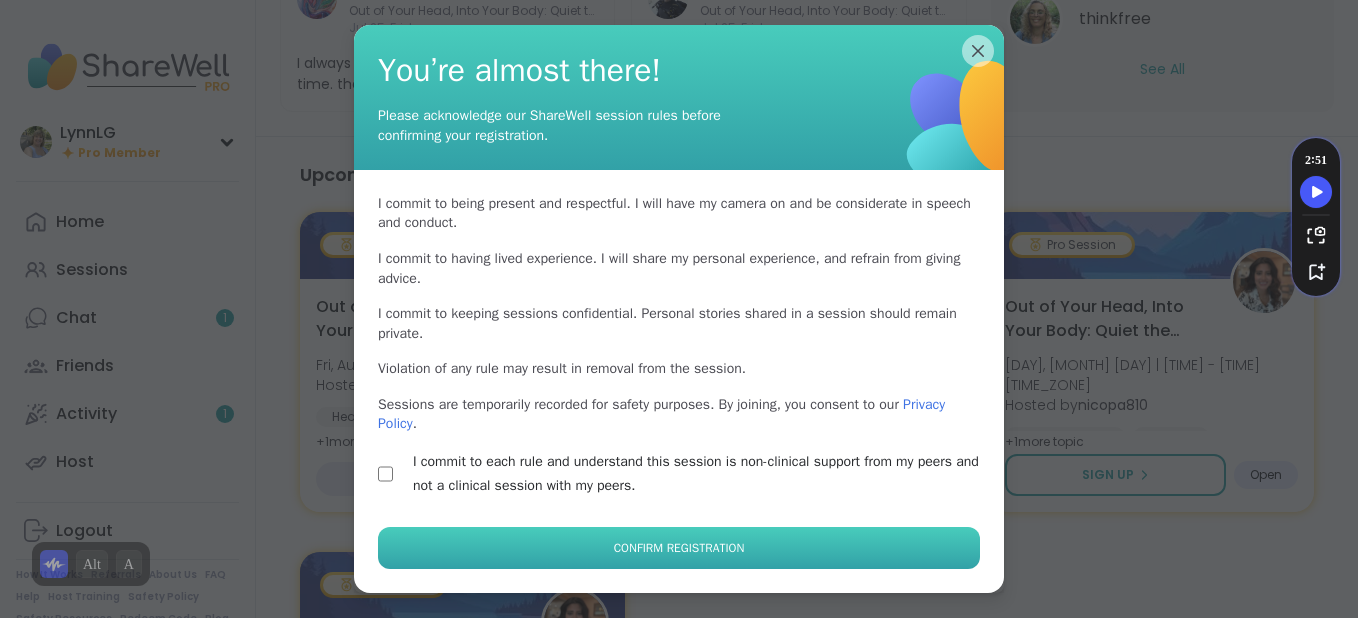 click on "Confirm Registration" at bounding box center (679, 548) 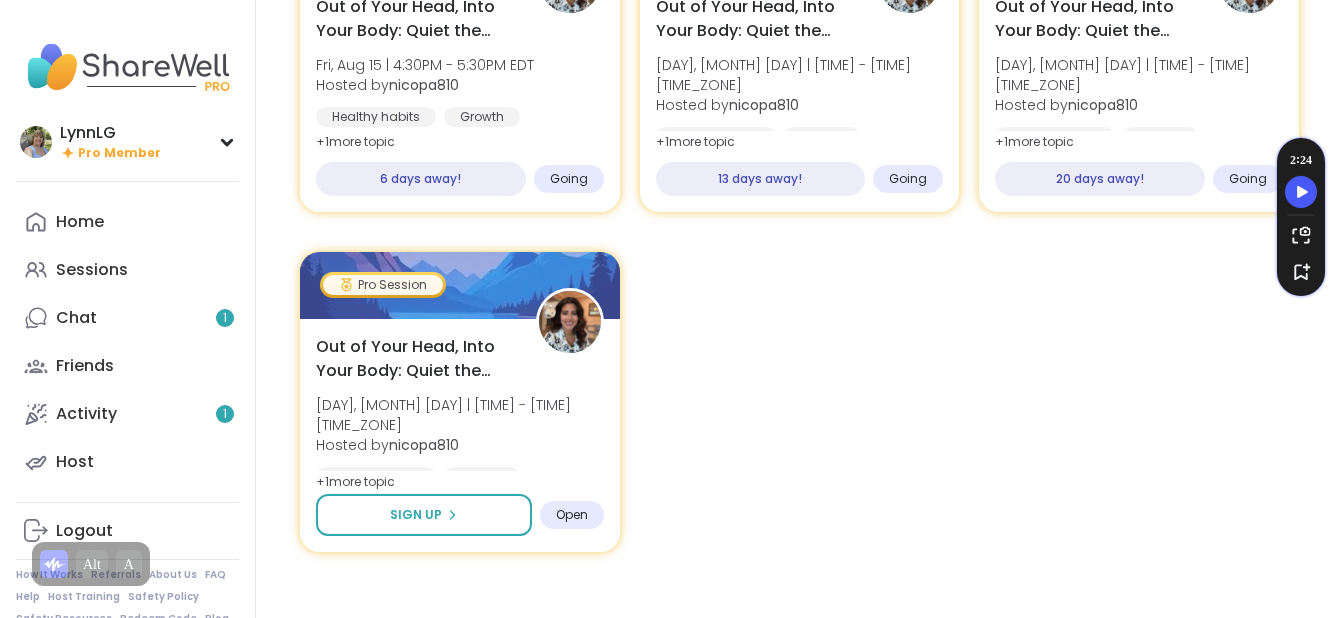 scroll, scrollTop: 1621, scrollLeft: 0, axis: vertical 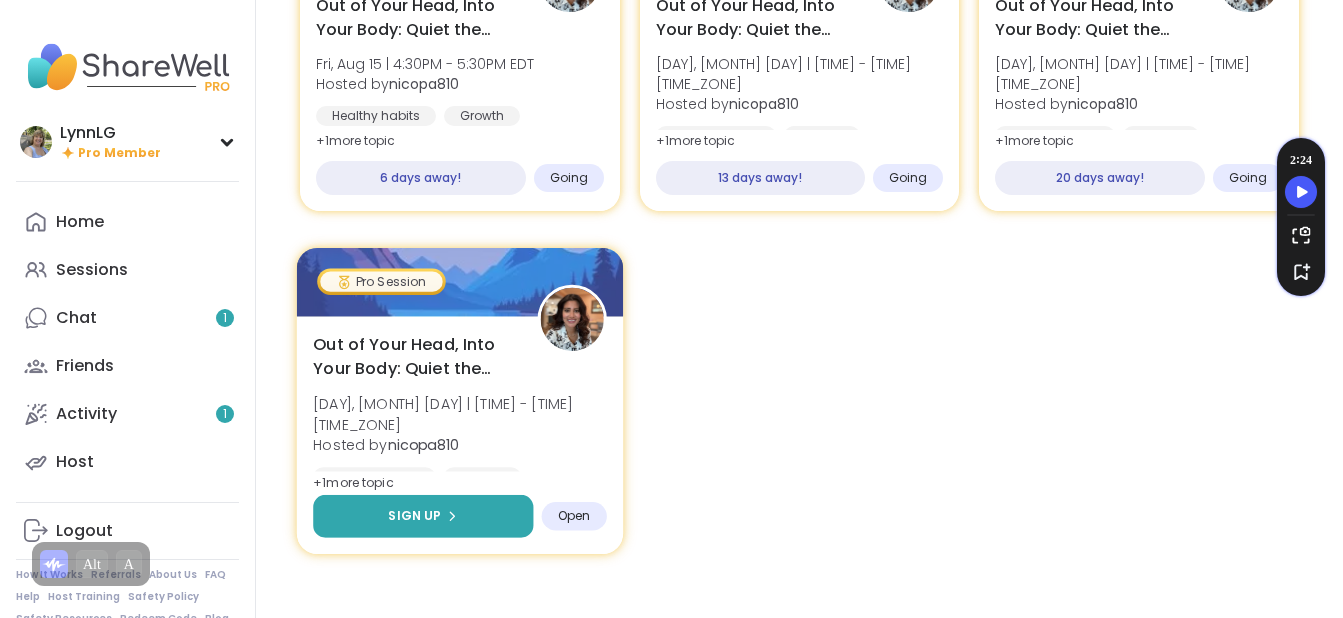 click on "Sign Up" at bounding box center [423, 516] 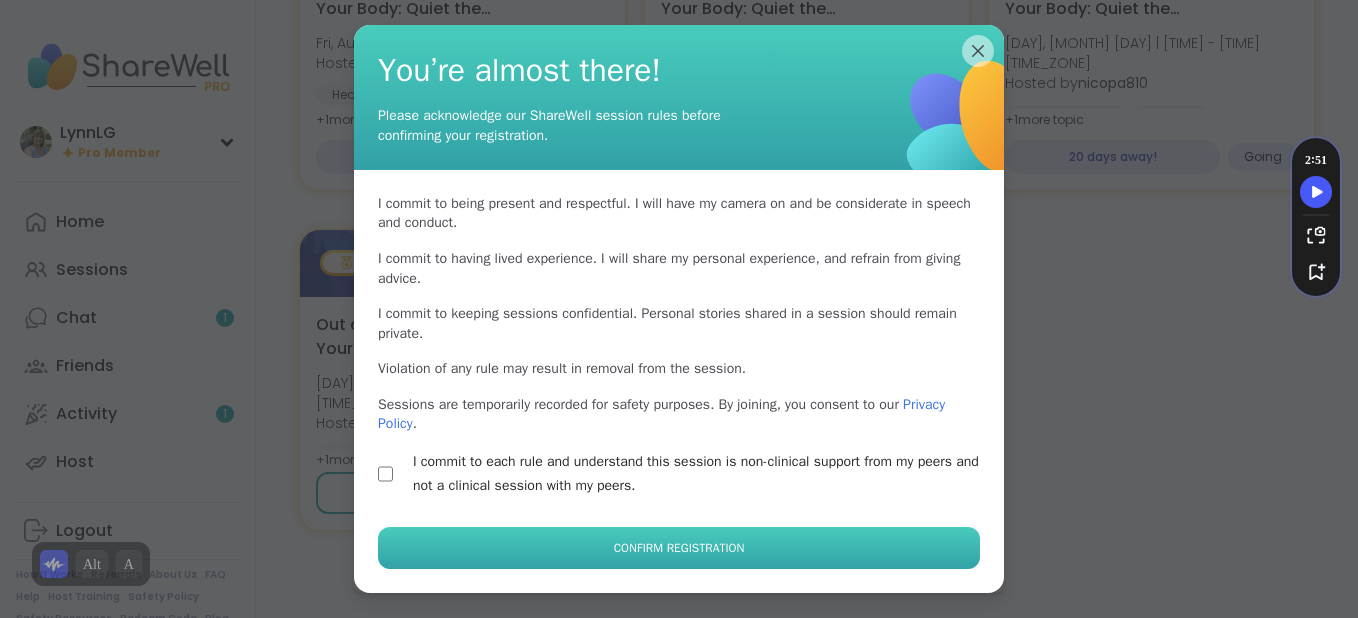 click on "Confirm Registration" at bounding box center (679, 548) 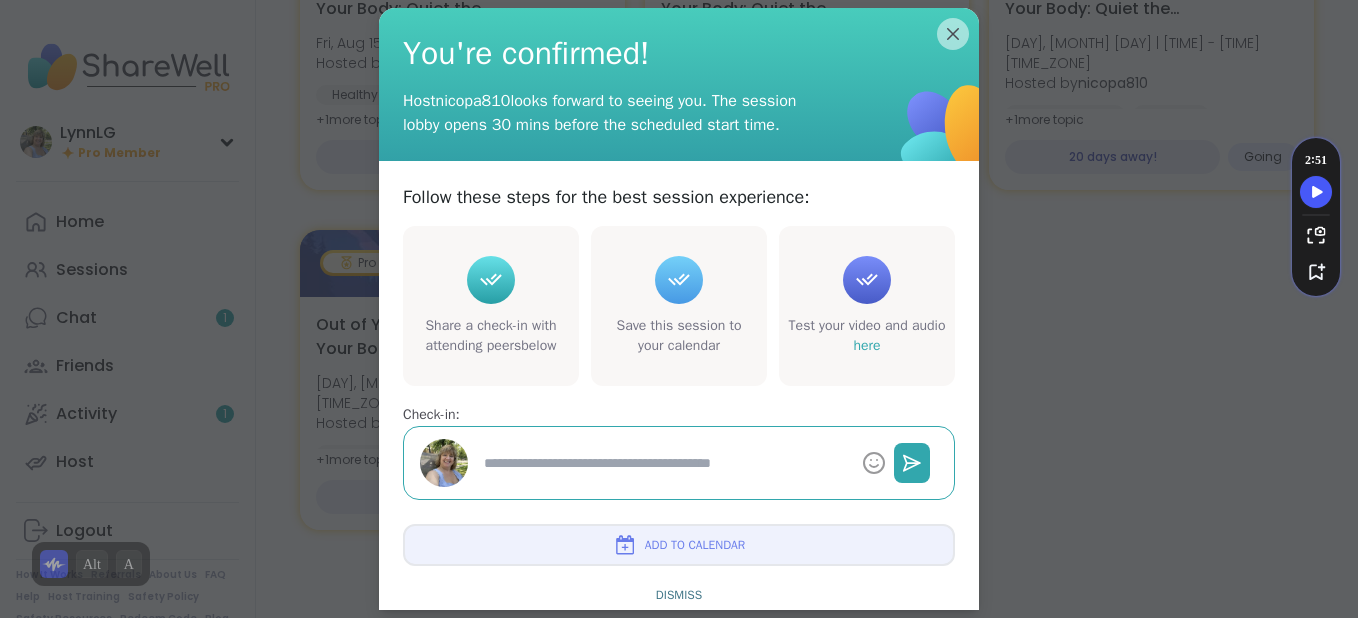 type on "*" 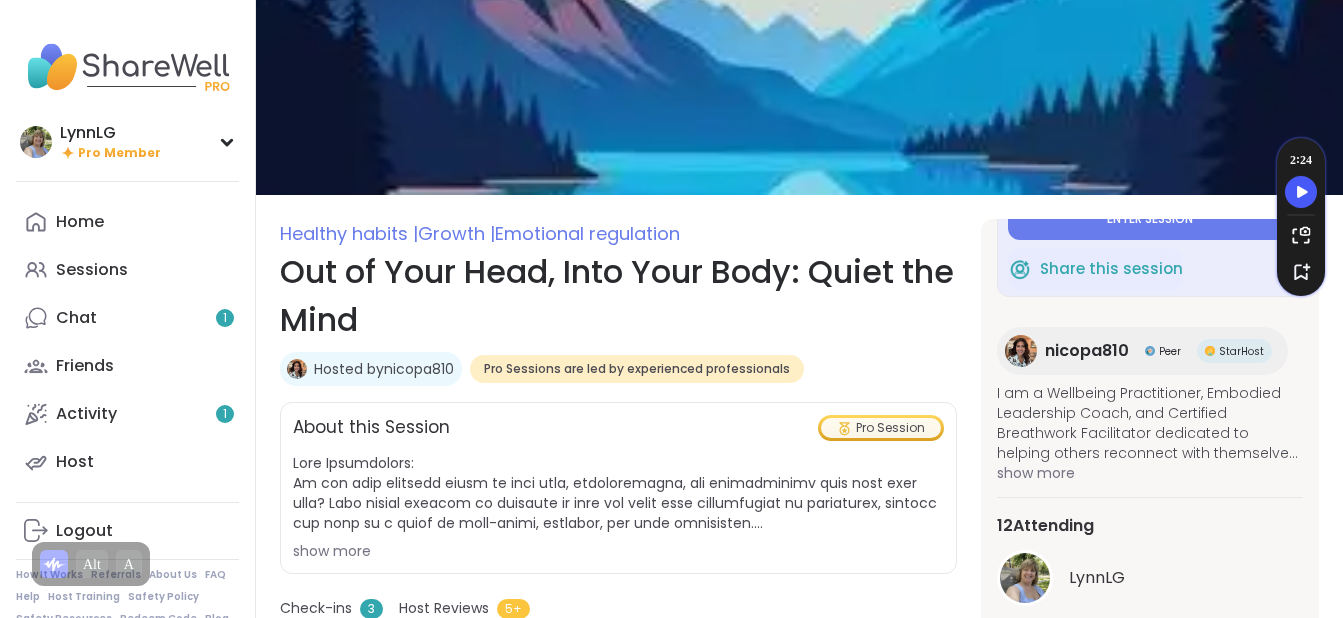 scroll, scrollTop: 0, scrollLeft: 0, axis: both 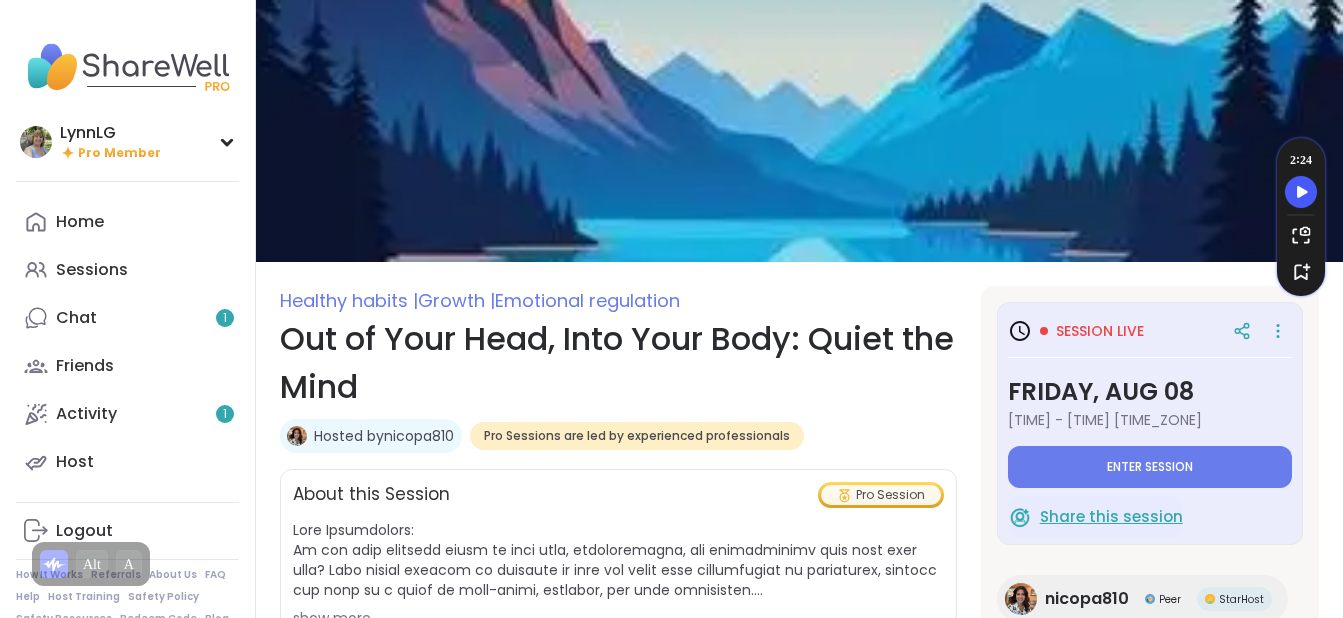 click on "Share this session" at bounding box center [1111, 517] 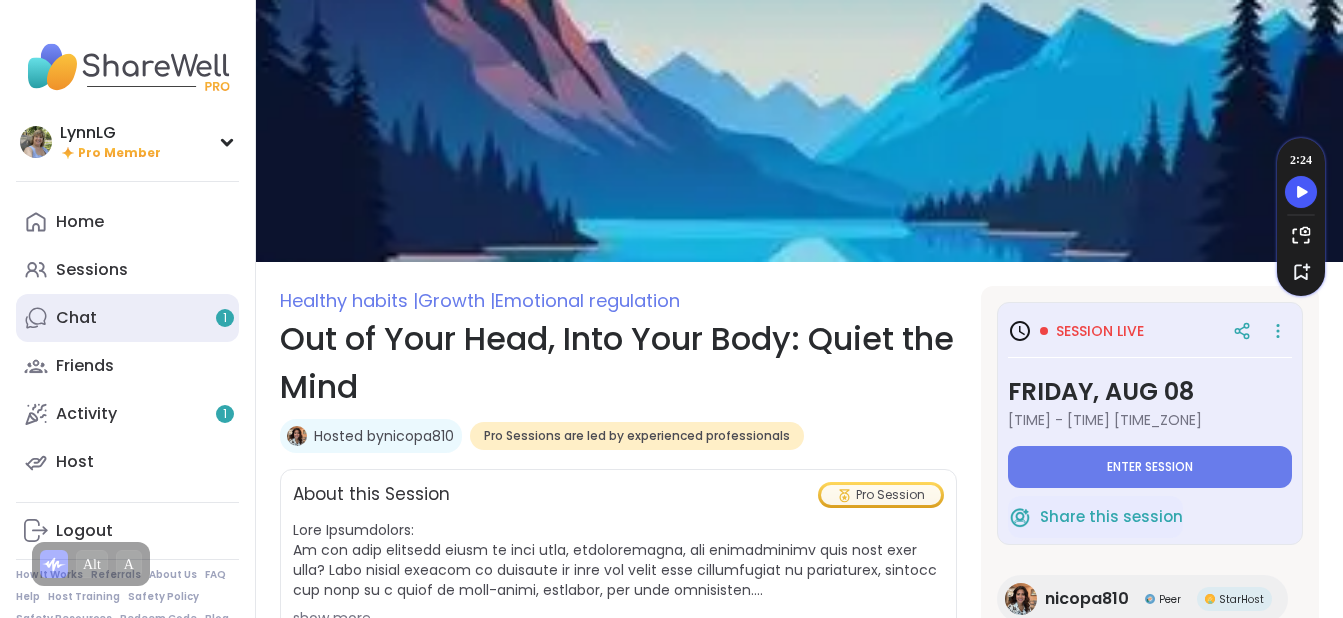 click on "Chat 1" at bounding box center (127, 318) 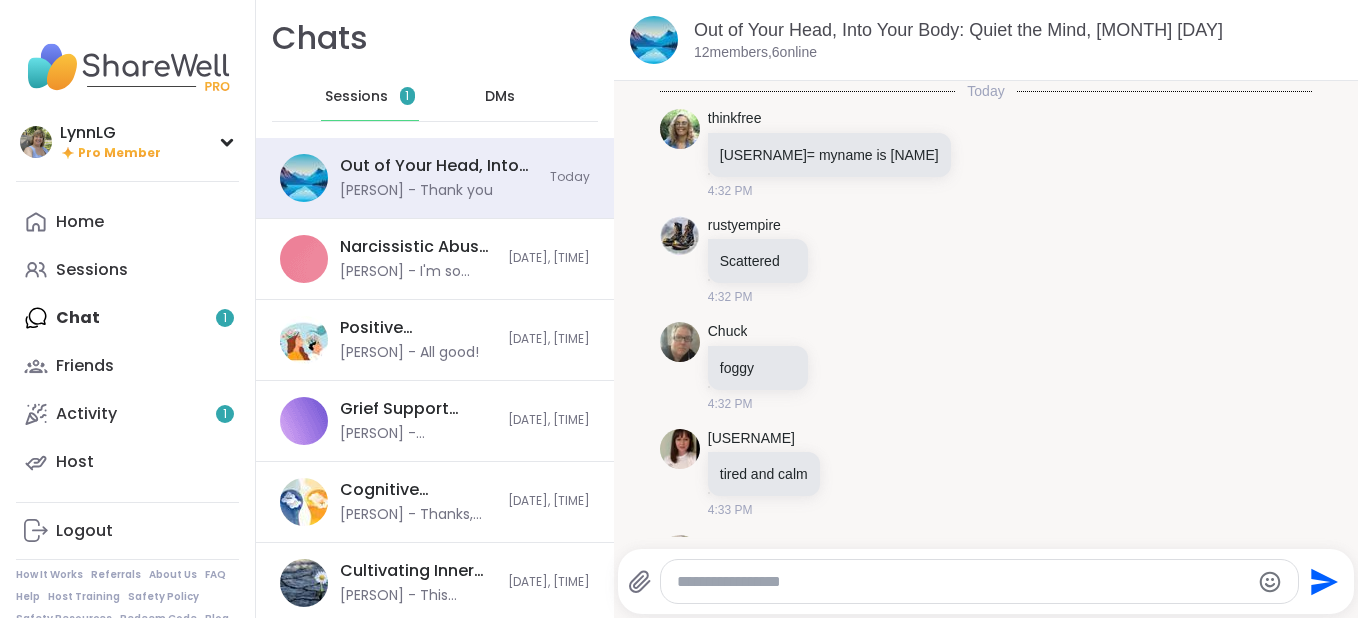 scroll, scrollTop: 5707, scrollLeft: 0, axis: vertical 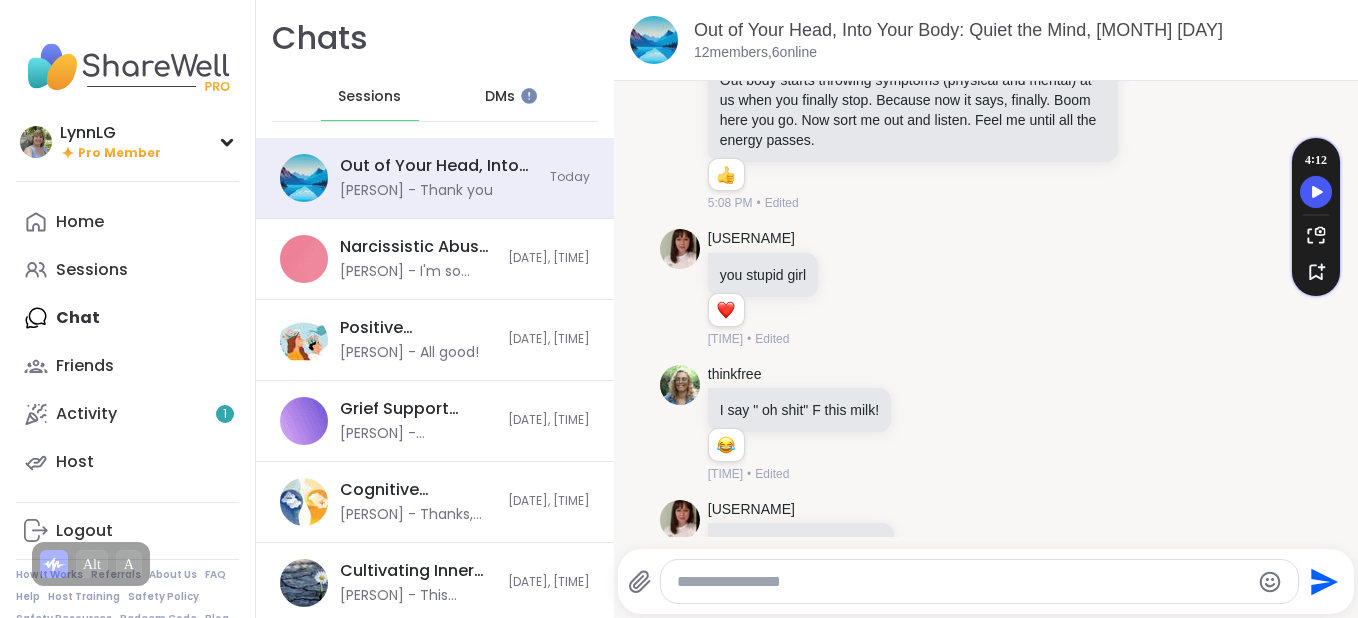 click on "DMs" at bounding box center (501, 97) 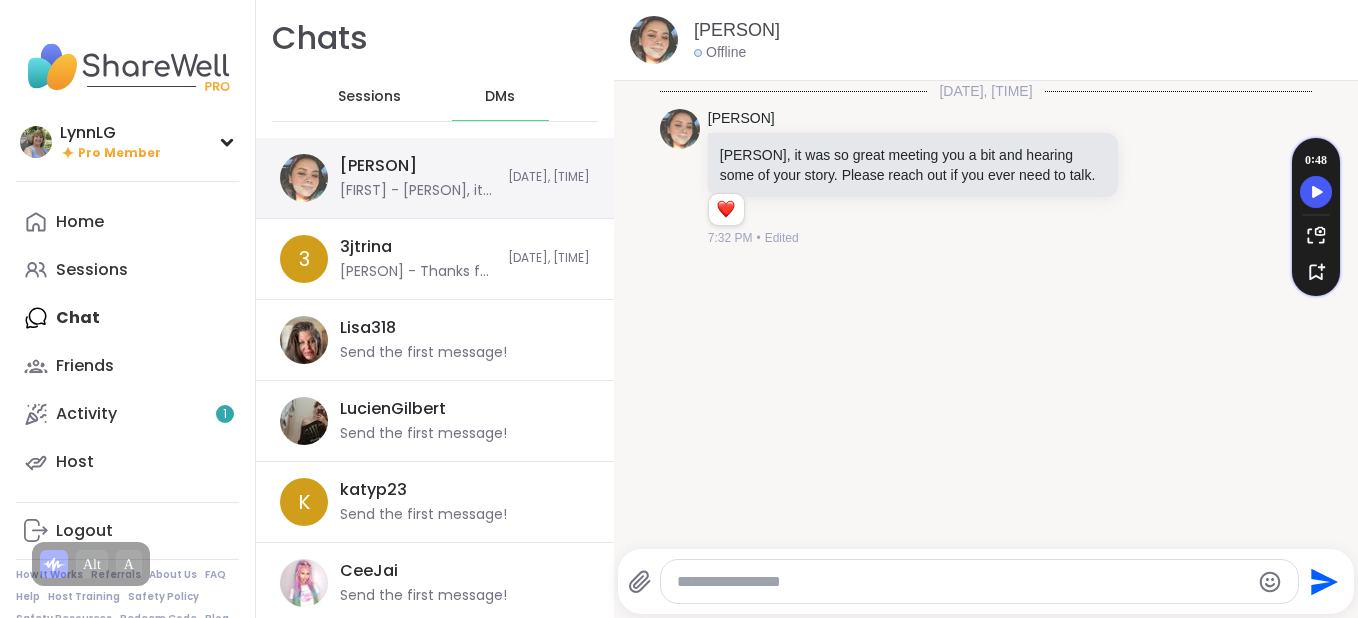 click on "@ChistinaP - Lynn, it was so great meeting you a bit and hearing some of your story. Please reach out if you ever need to talk." at bounding box center (418, 191) 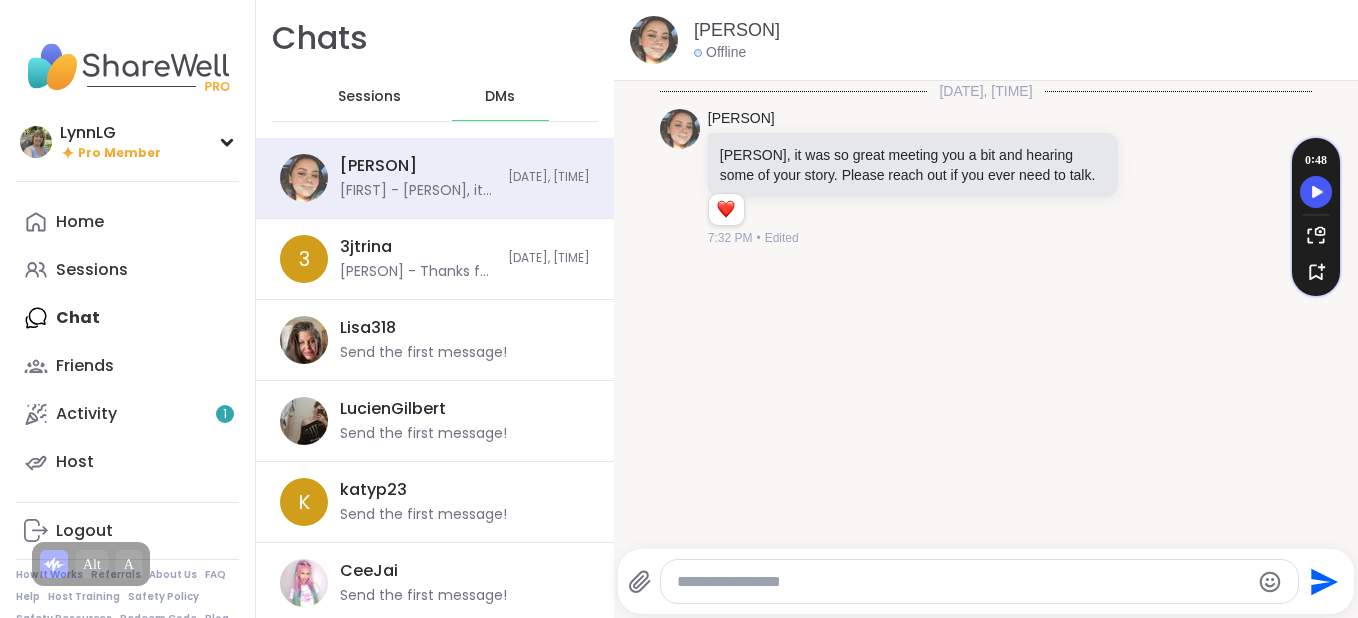 click on "Sessions" at bounding box center (369, 97) 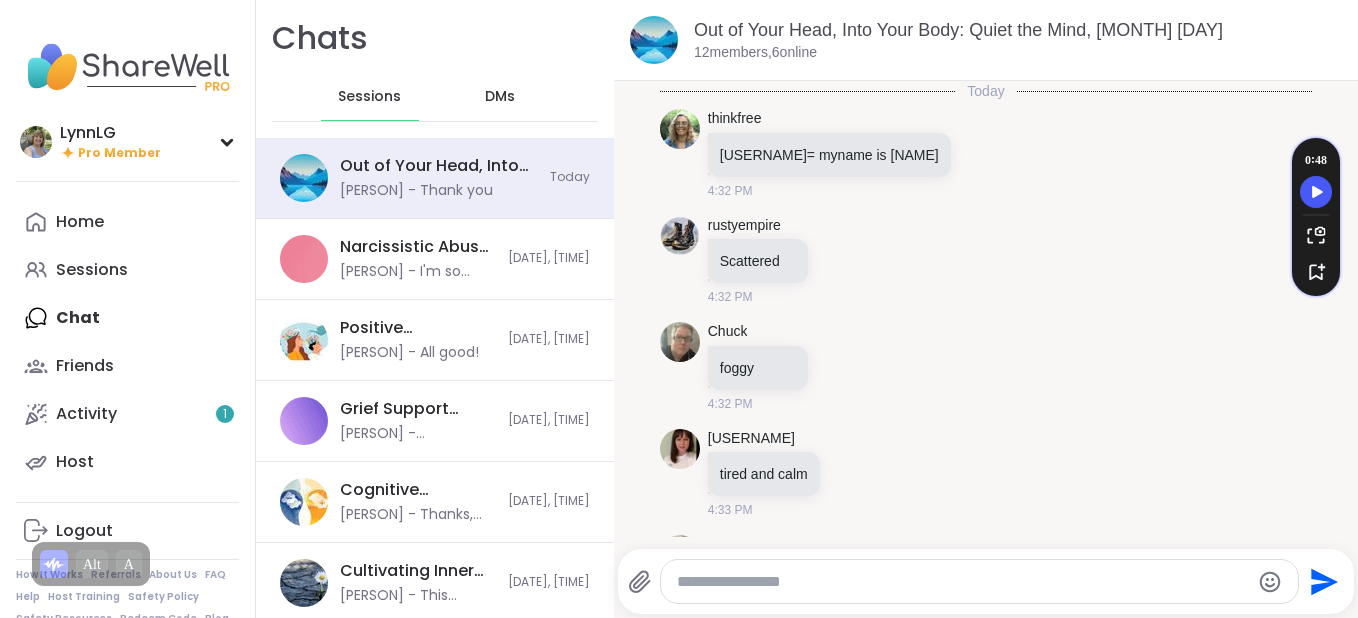 scroll, scrollTop: 5639, scrollLeft: 0, axis: vertical 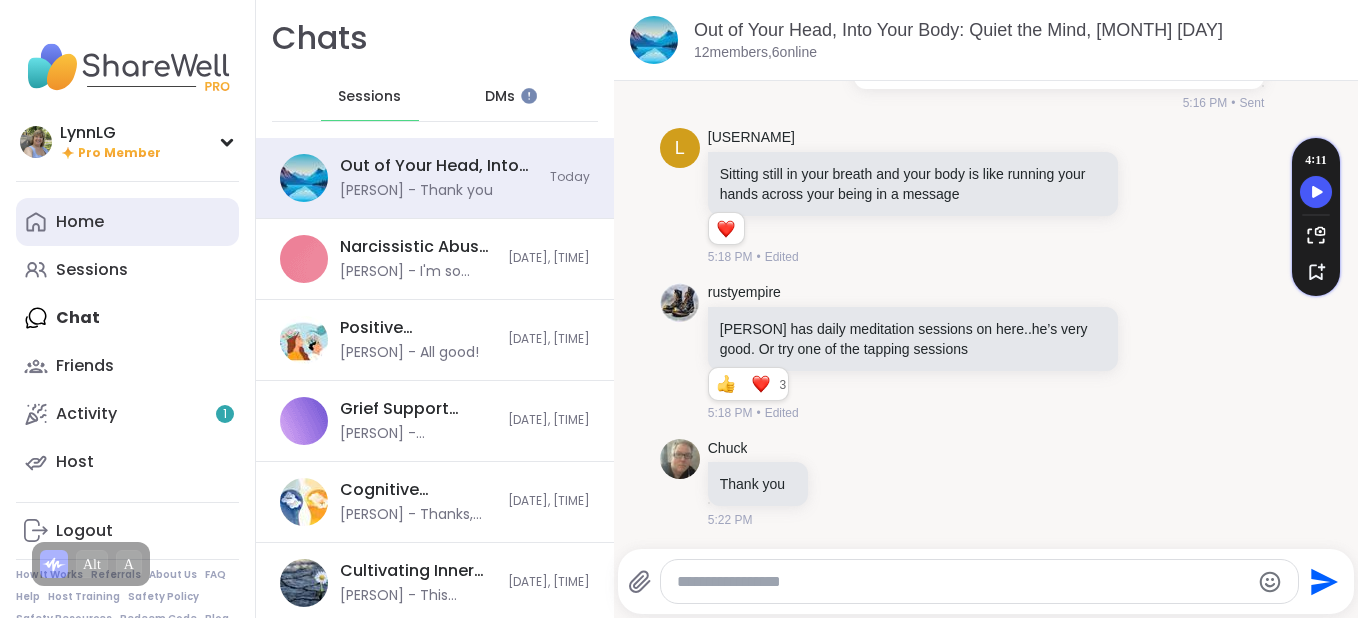 click on "Home" at bounding box center (80, 222) 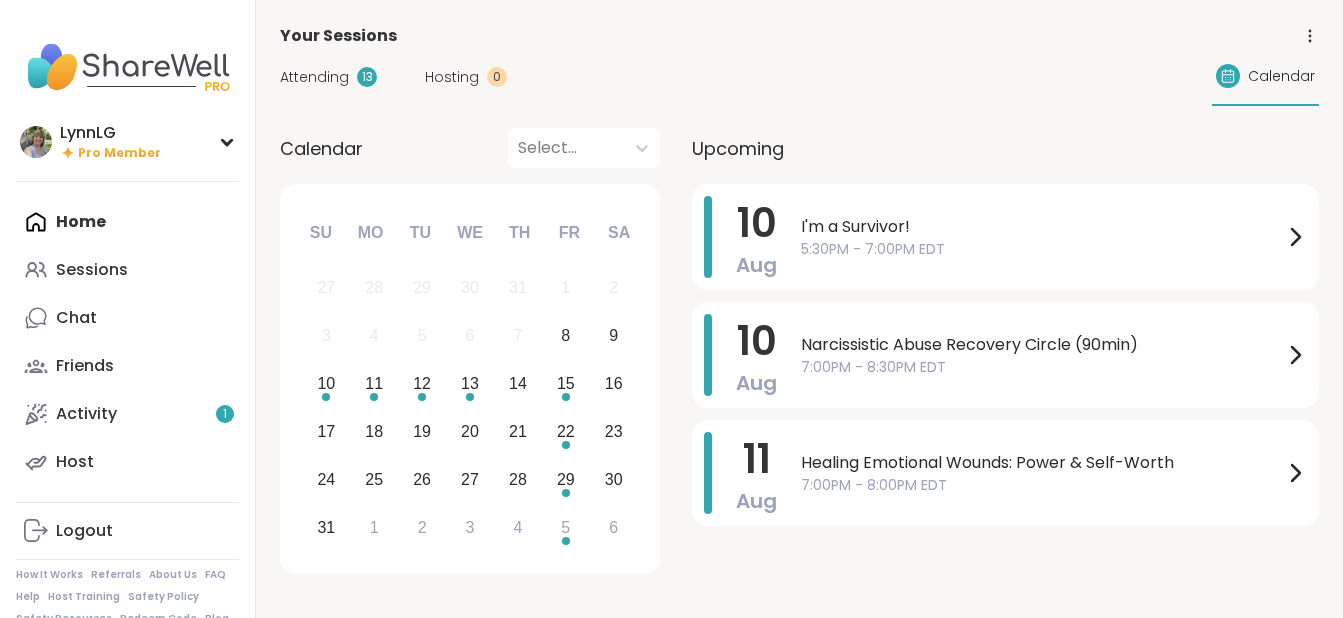 click on "Home Sessions Chat Friends Activity 1 Host" at bounding box center (127, 342) 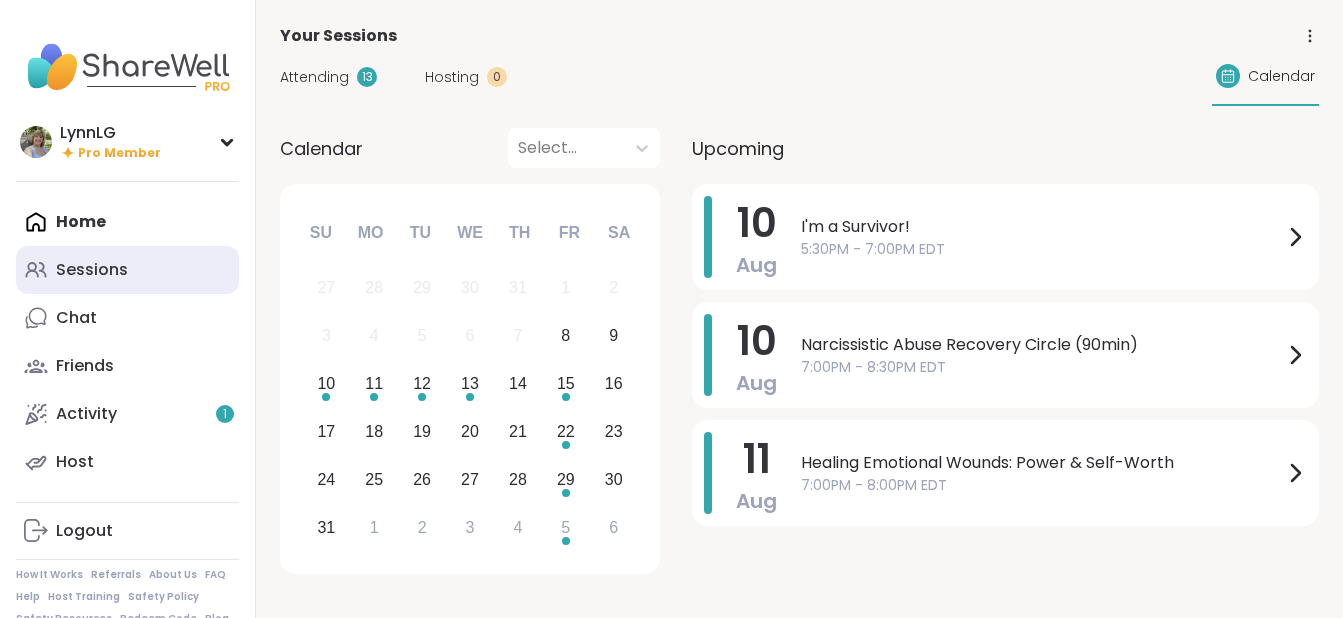 click on "Sessions" at bounding box center (92, 270) 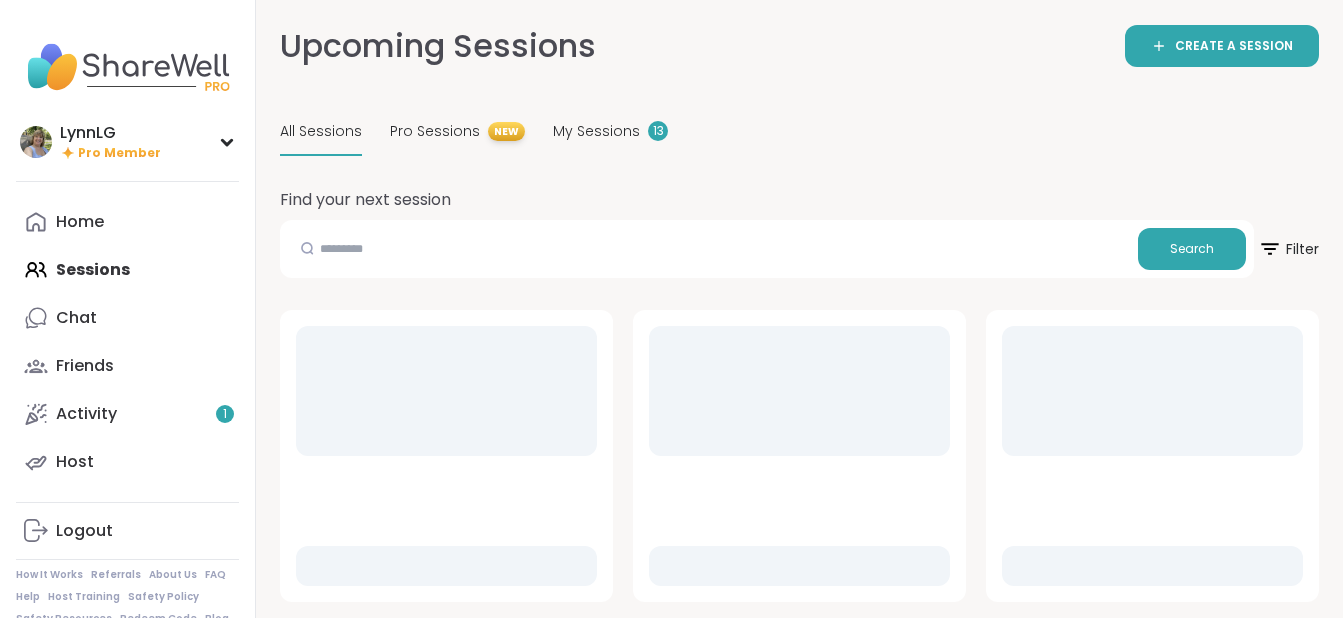click on "All Sessions" at bounding box center [321, 131] 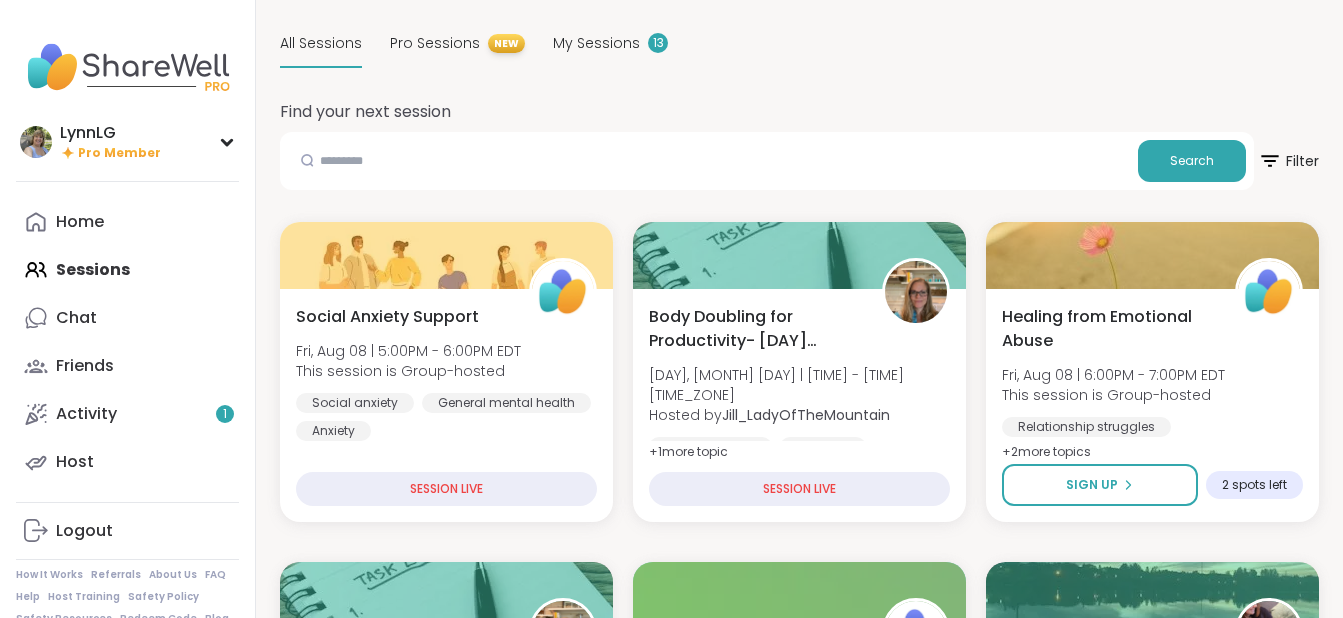 scroll, scrollTop: 94, scrollLeft: 0, axis: vertical 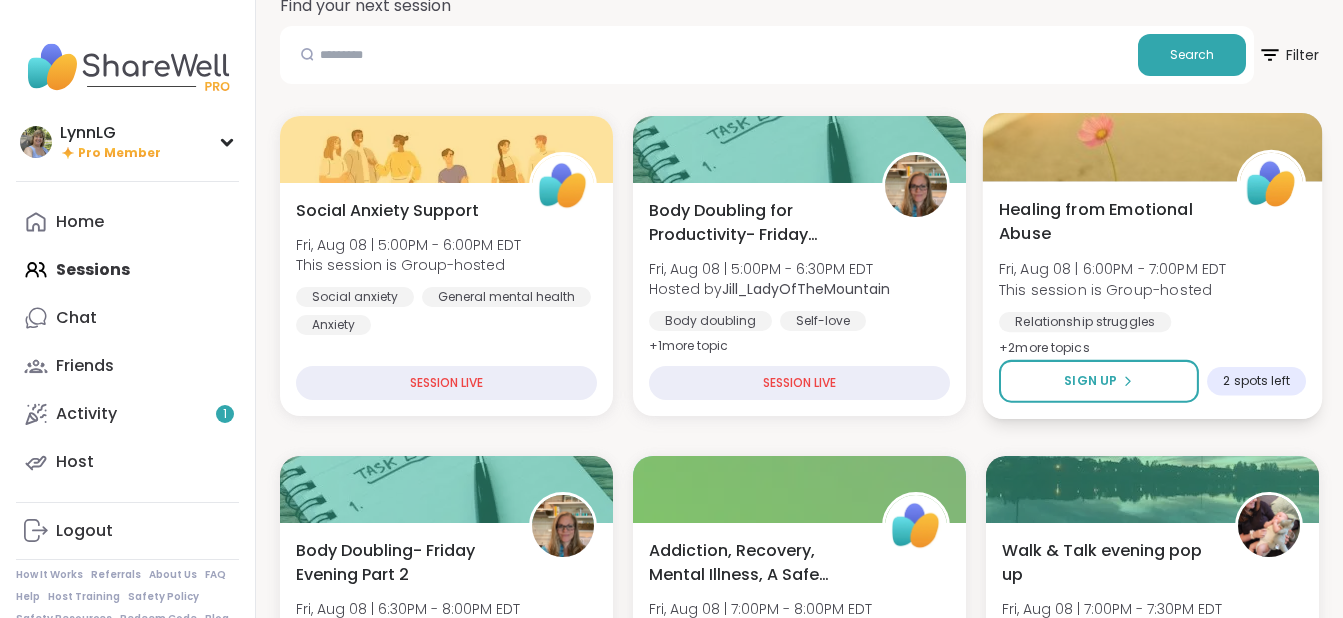 click on "Healing from Emotional Abuse Fri, Aug 08 | 6:00PM - 7:00PM EDT This session is Group-hosted Relationship struggles Trauma recovery Emotional abuse + 2  more topic s" at bounding box center [1152, 278] 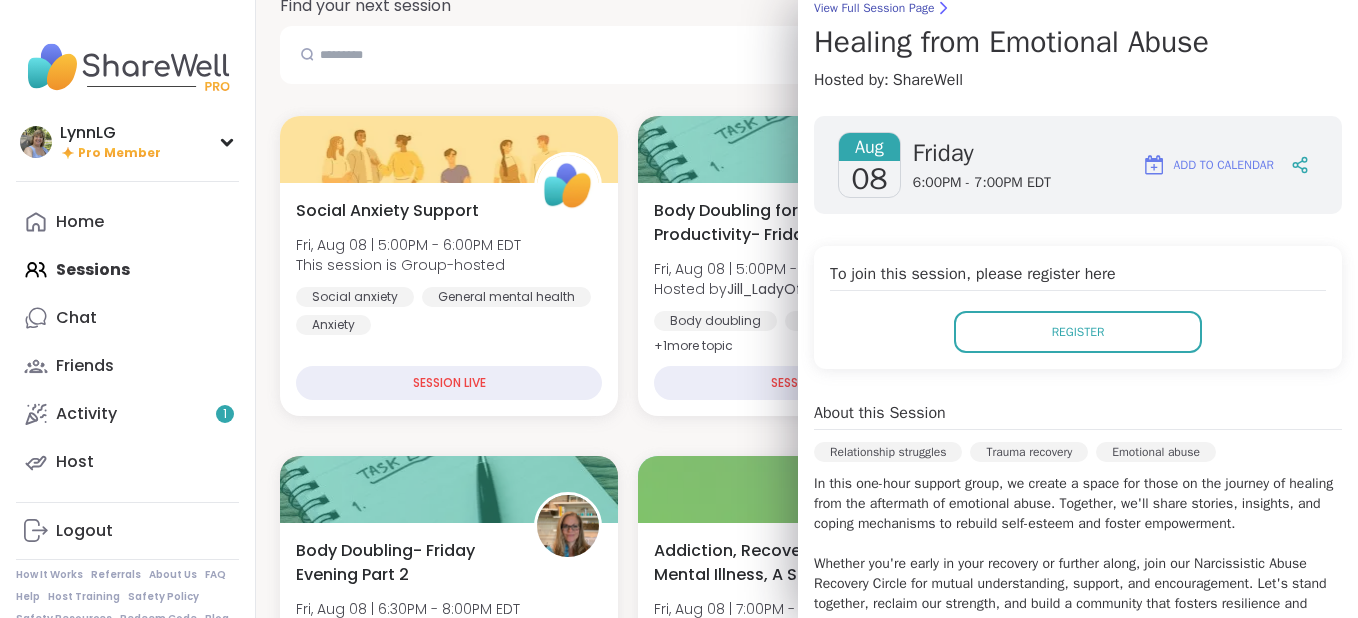scroll, scrollTop: 175, scrollLeft: 0, axis: vertical 